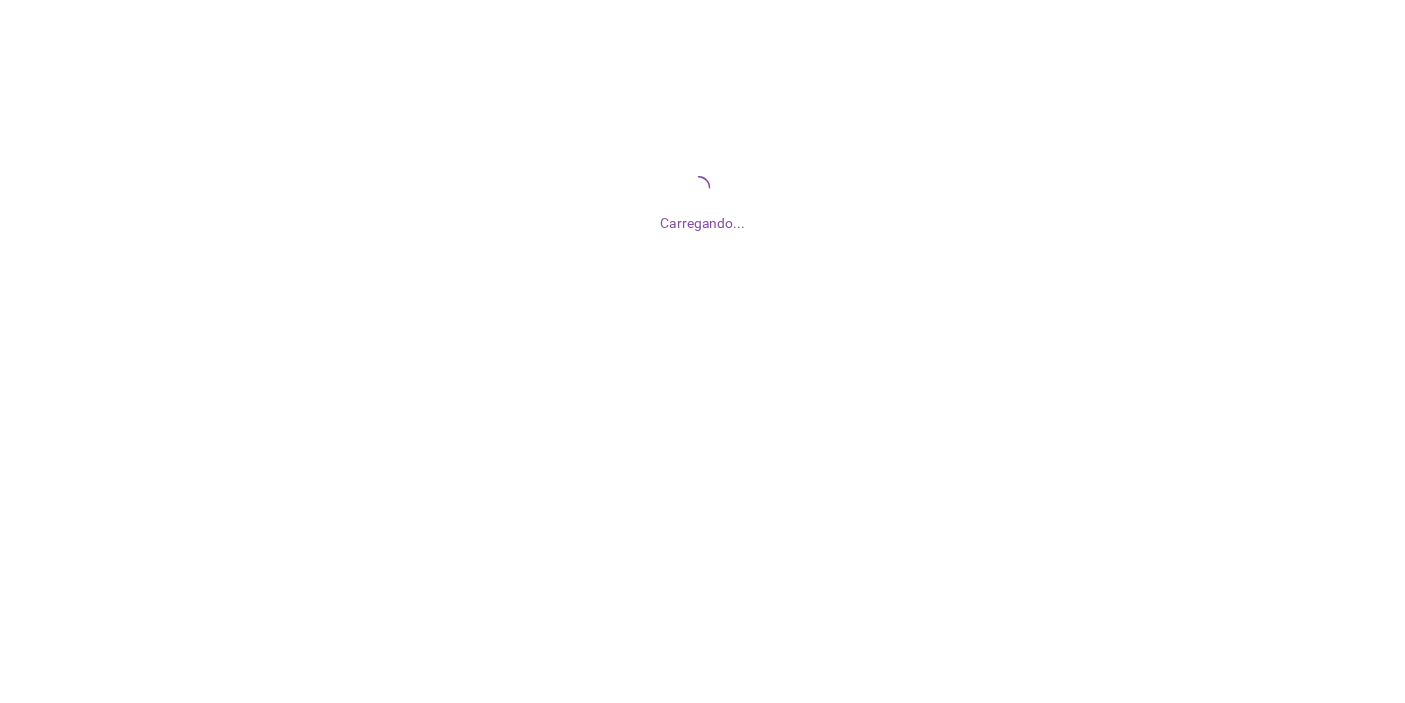 scroll, scrollTop: 0, scrollLeft: 0, axis: both 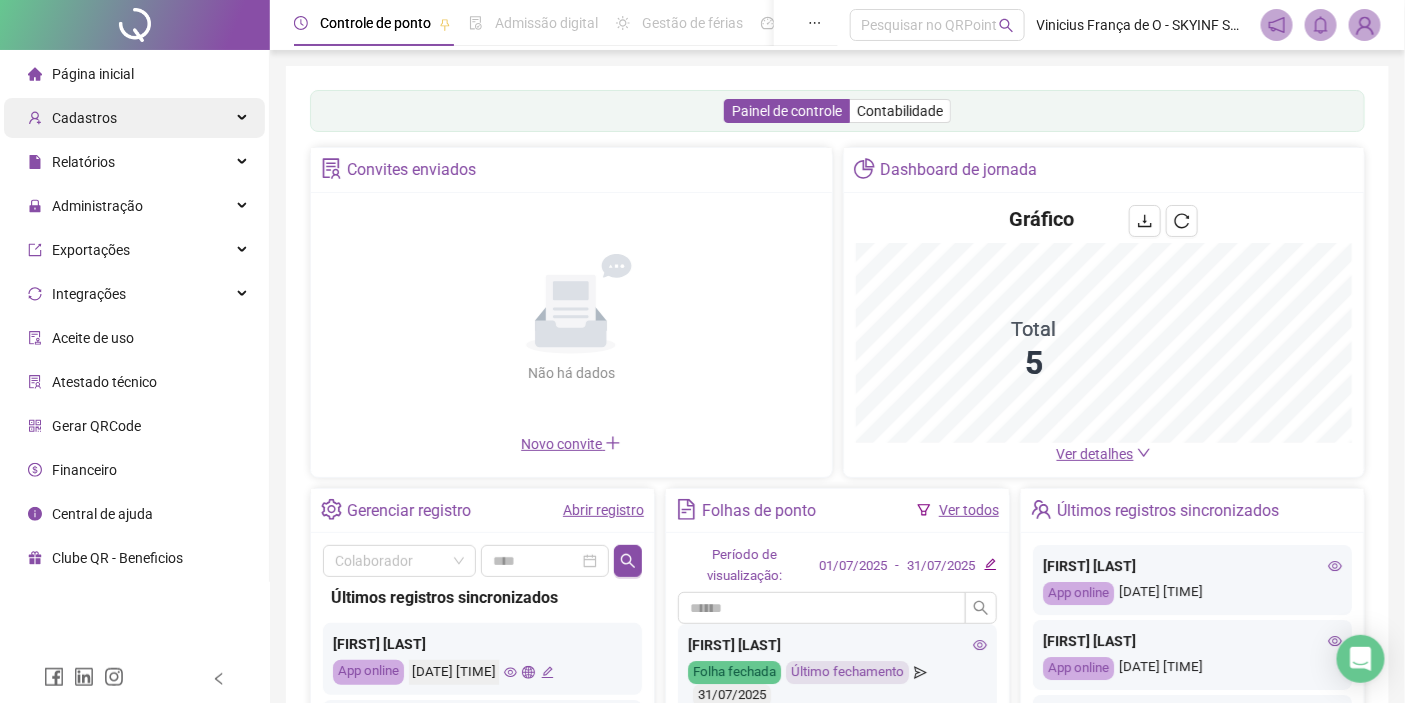 click on "Cadastros" at bounding box center [134, 118] 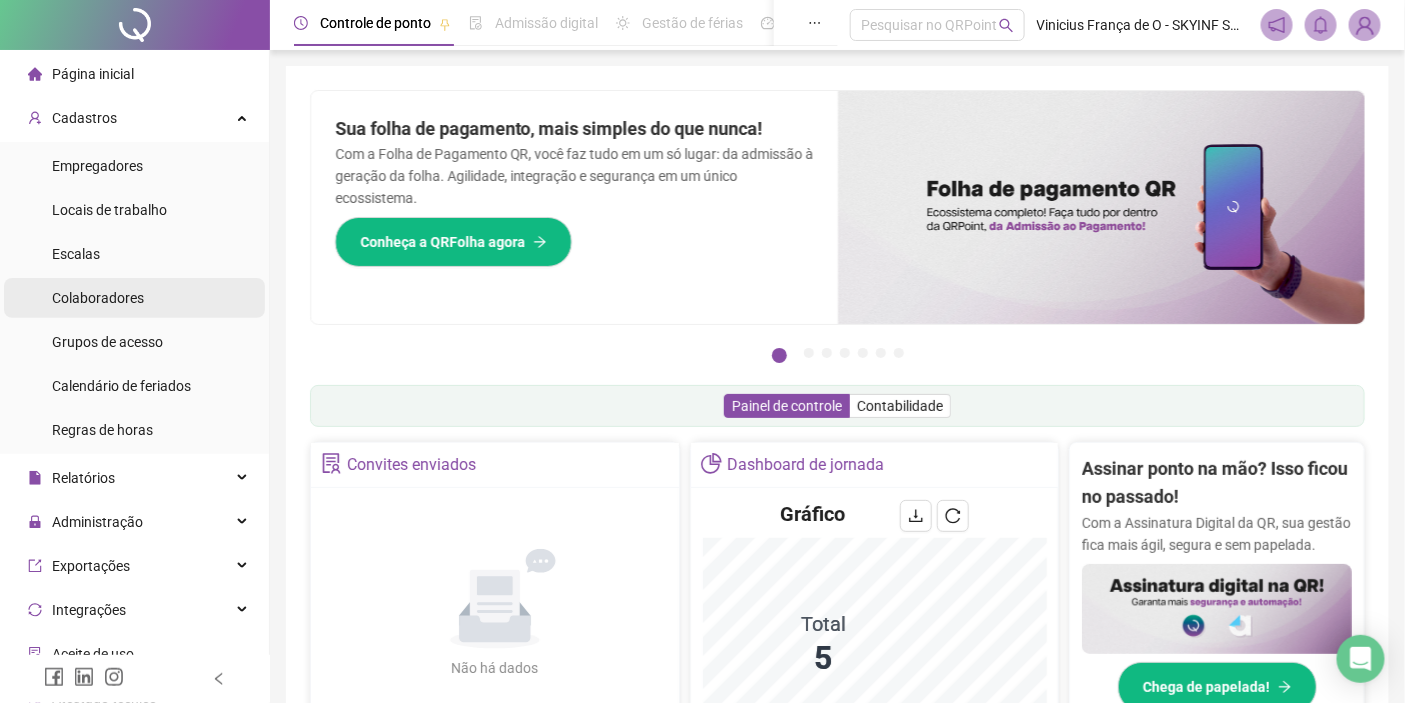 click on "Colaboradores" at bounding box center [98, 298] 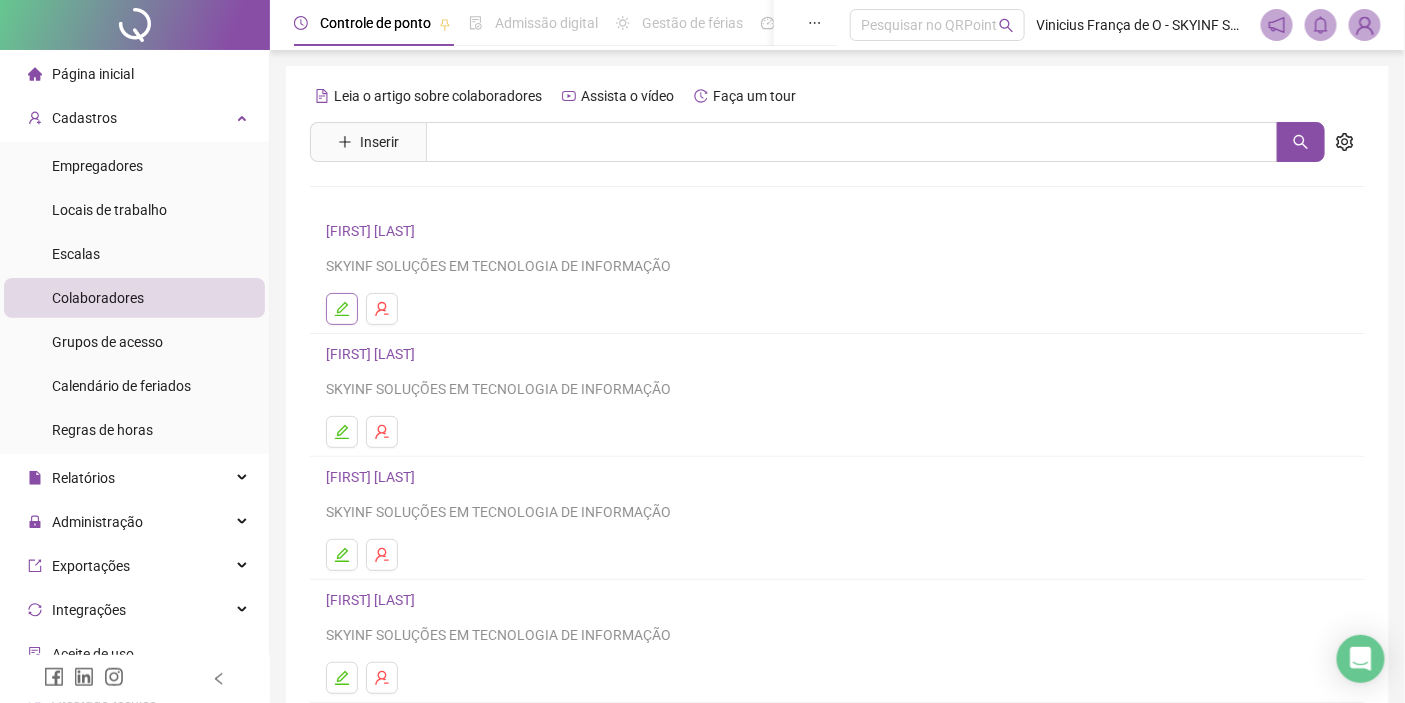 click 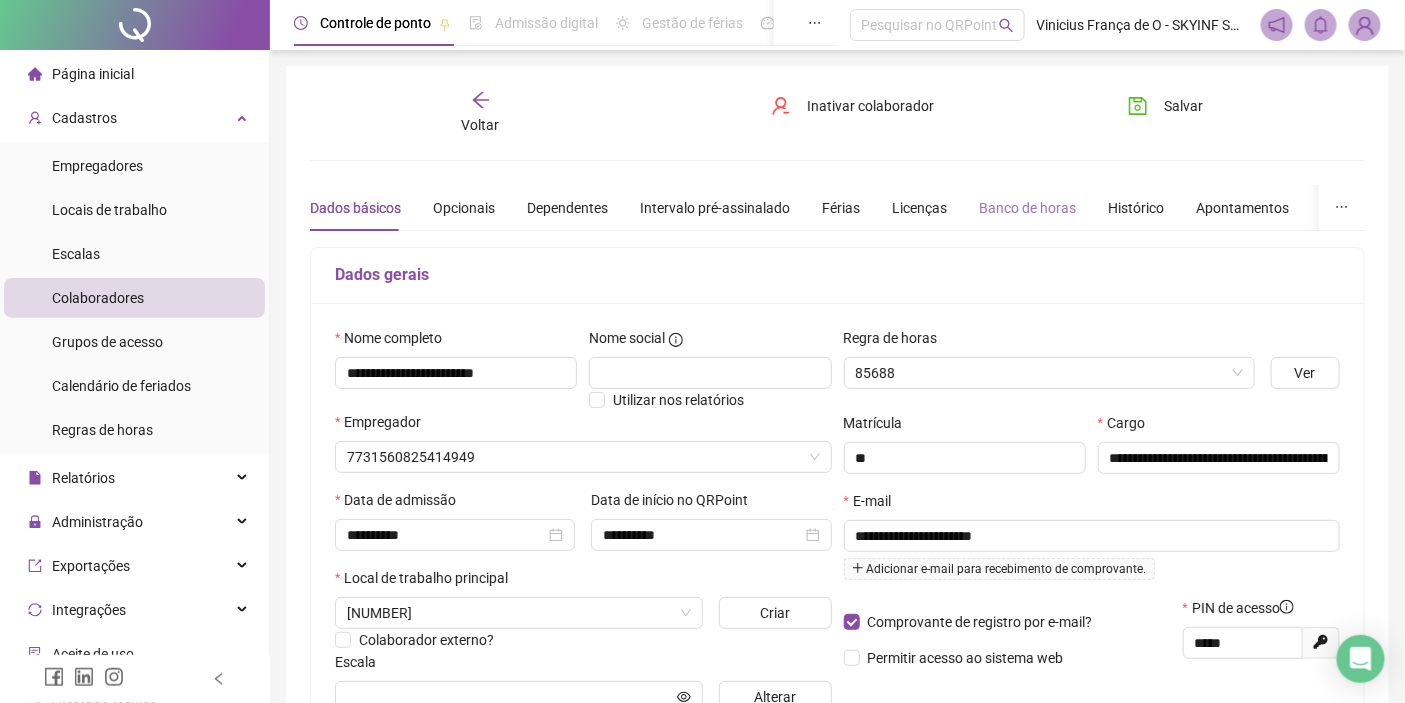 type on "**********" 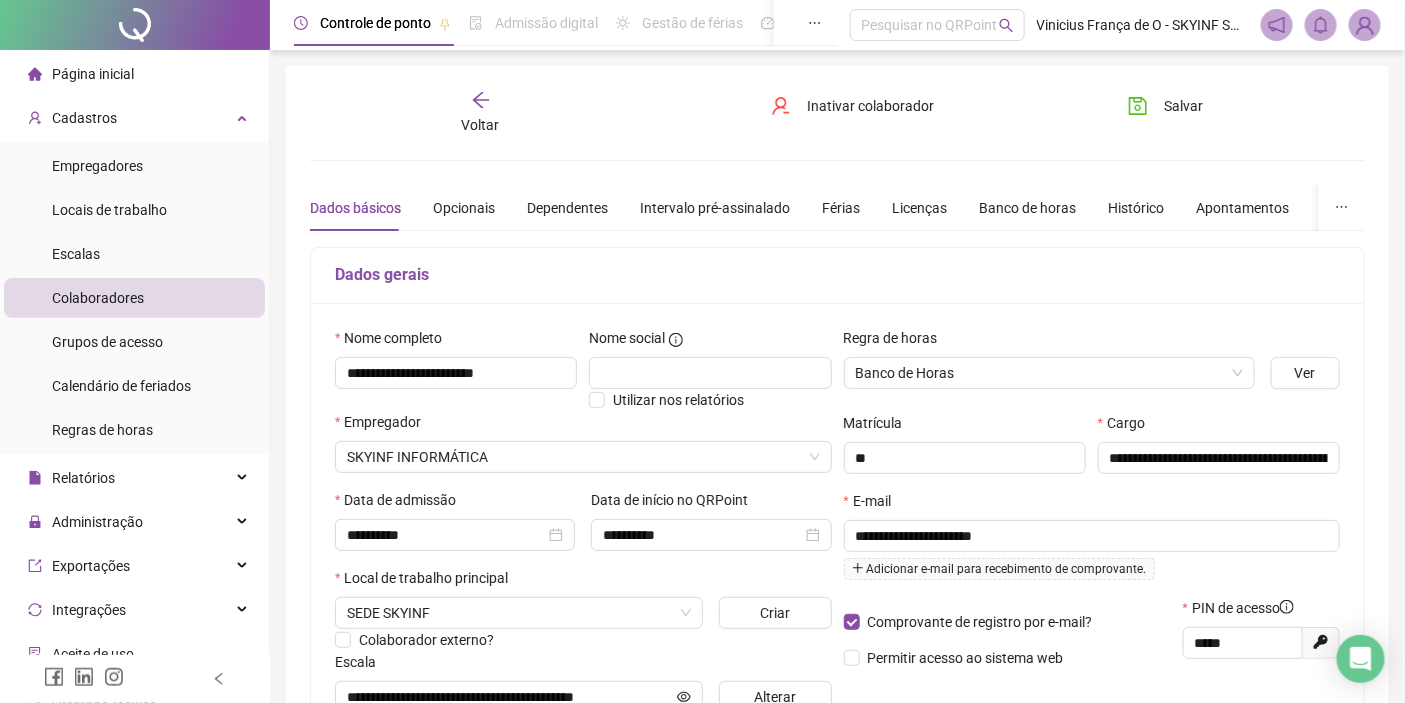 click on "Dados básicos Opcionais Dependentes Intervalo pré-assinalado Férias Licenças Banco de horas Histórico Apontamentos Integrações Preferências" at bounding box center [907, 208] 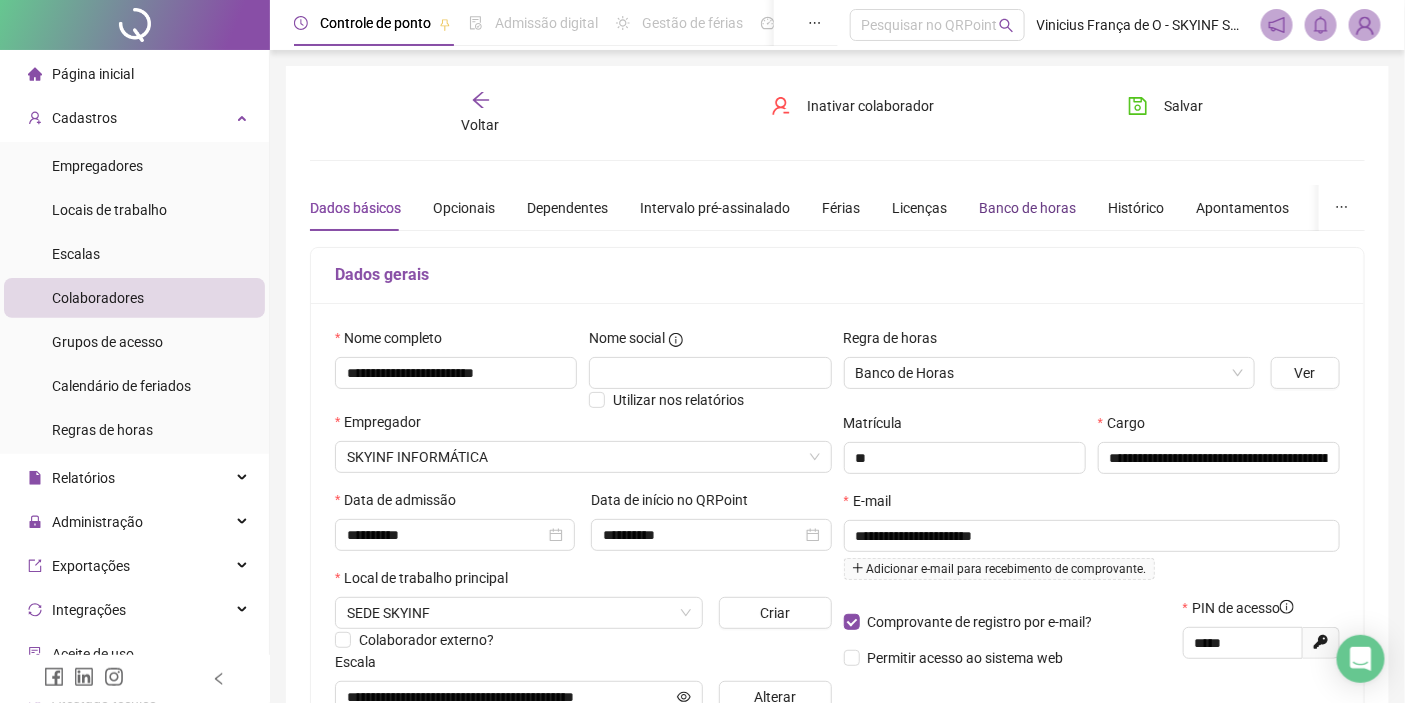 click on "Banco de horas" at bounding box center (1027, 208) 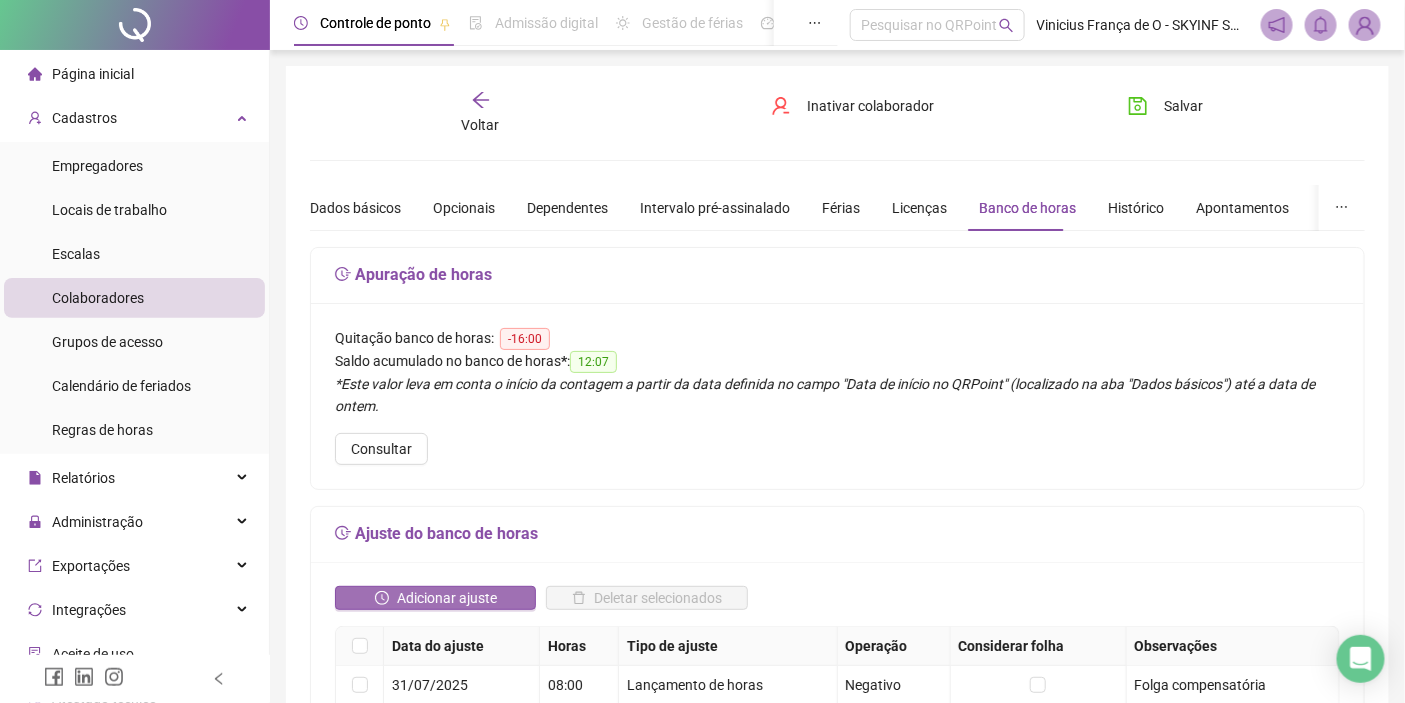 click on "Adicionar ajuste" at bounding box center (447, 598) 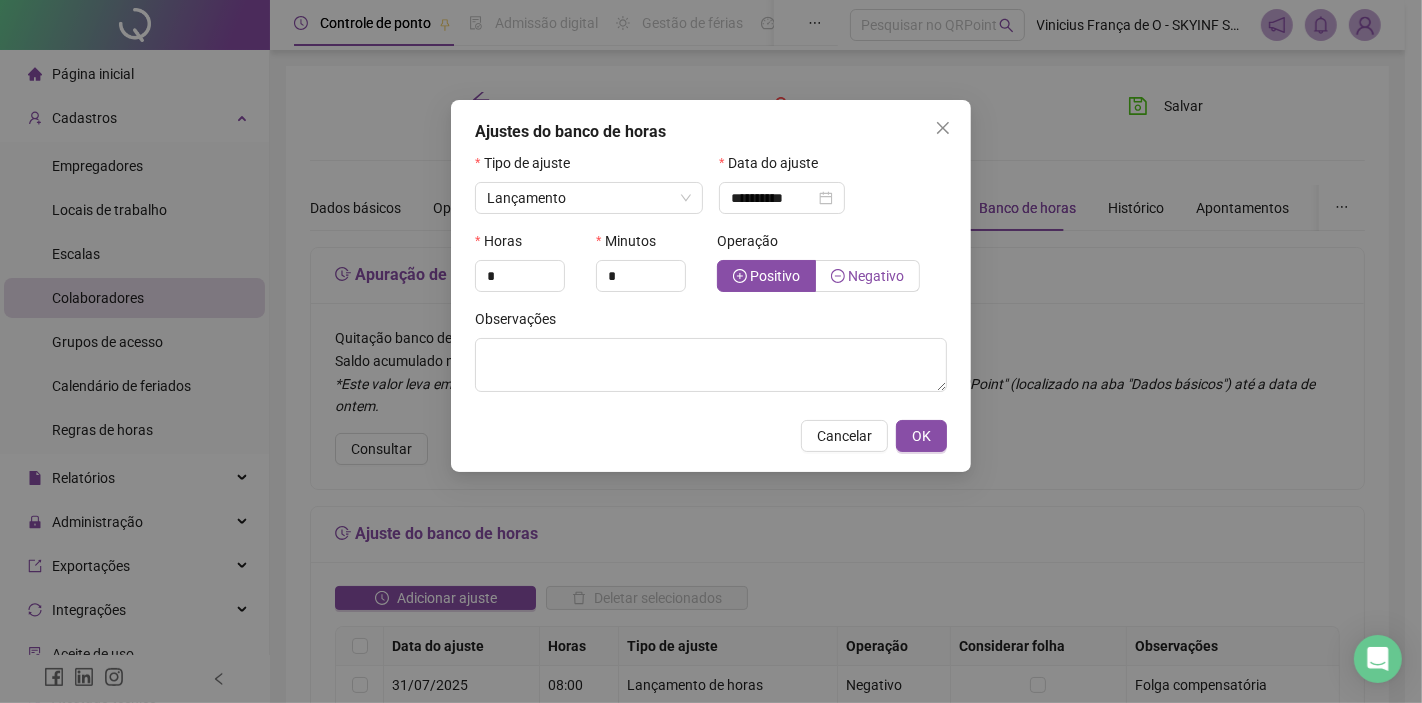 click on "Negativo" at bounding box center (876, 276) 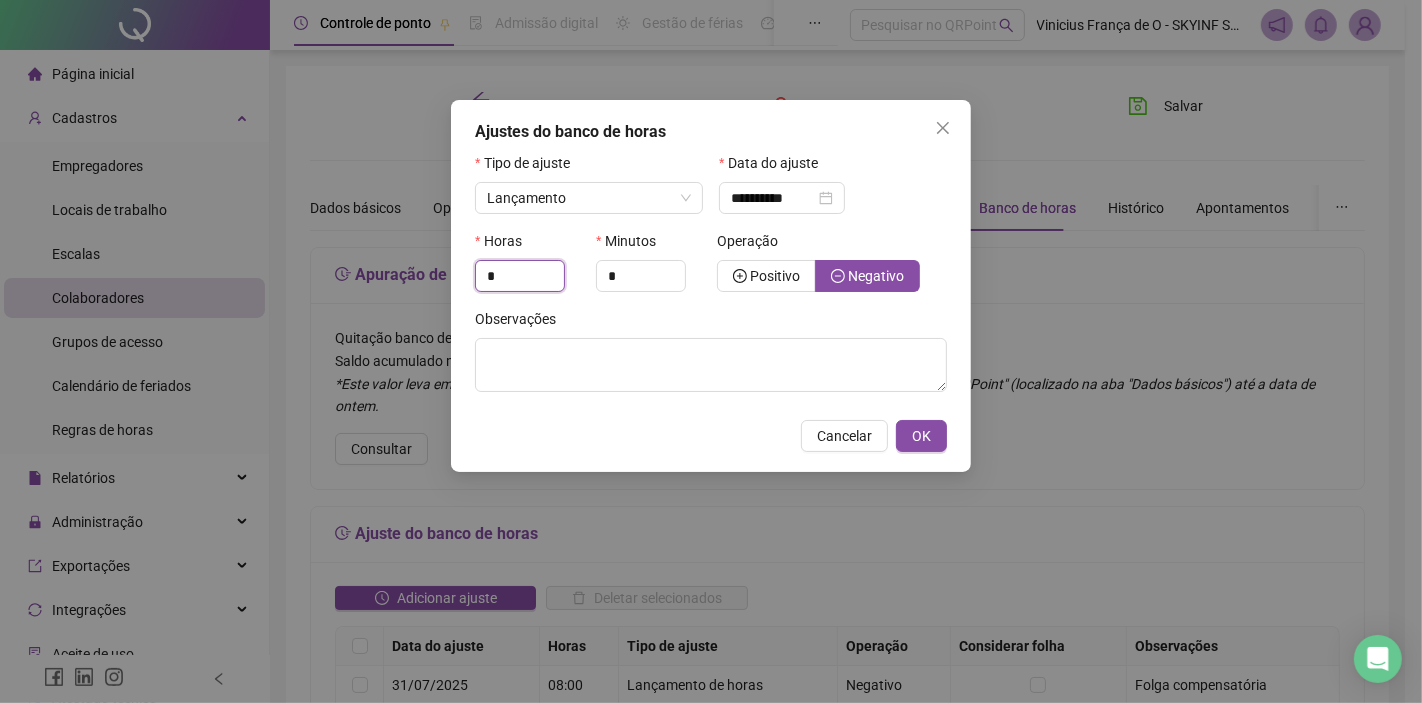 drag, startPoint x: 501, startPoint y: 273, endPoint x: 410, endPoint y: 273, distance: 91 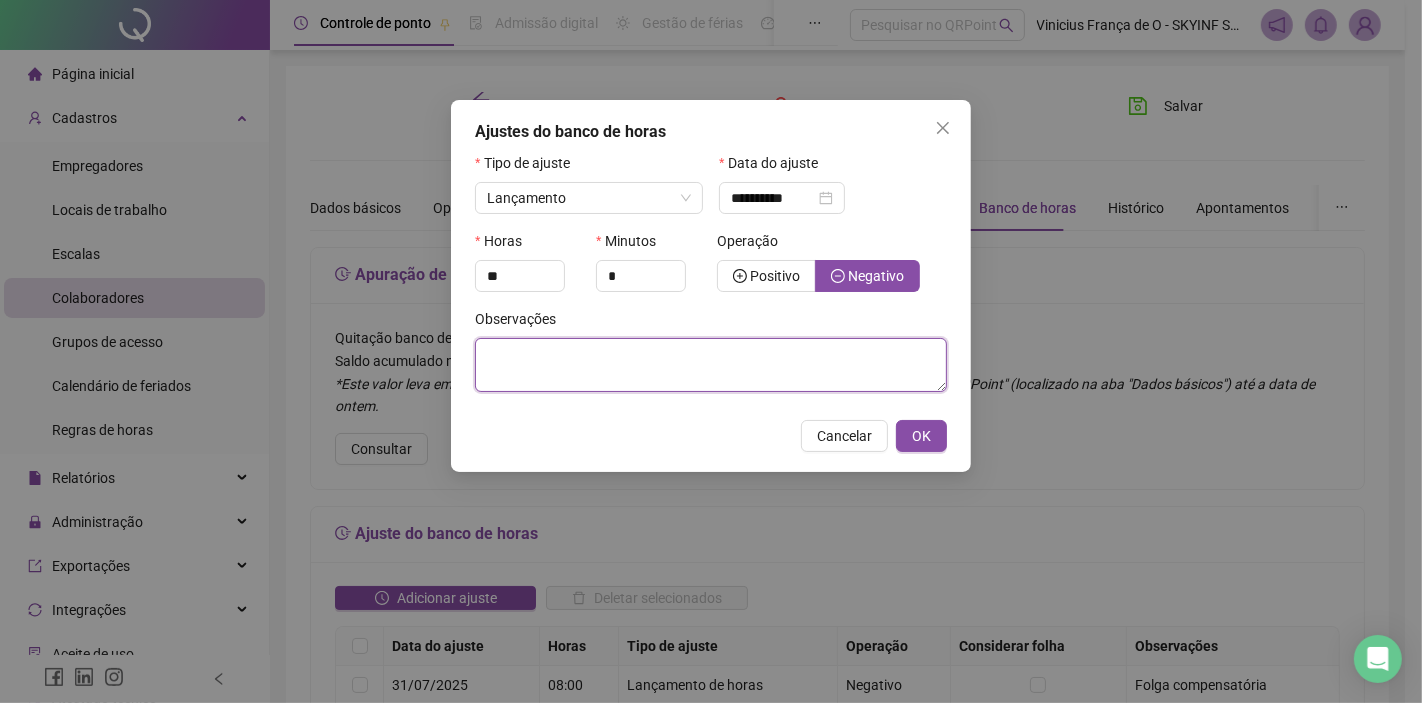 type on "*" 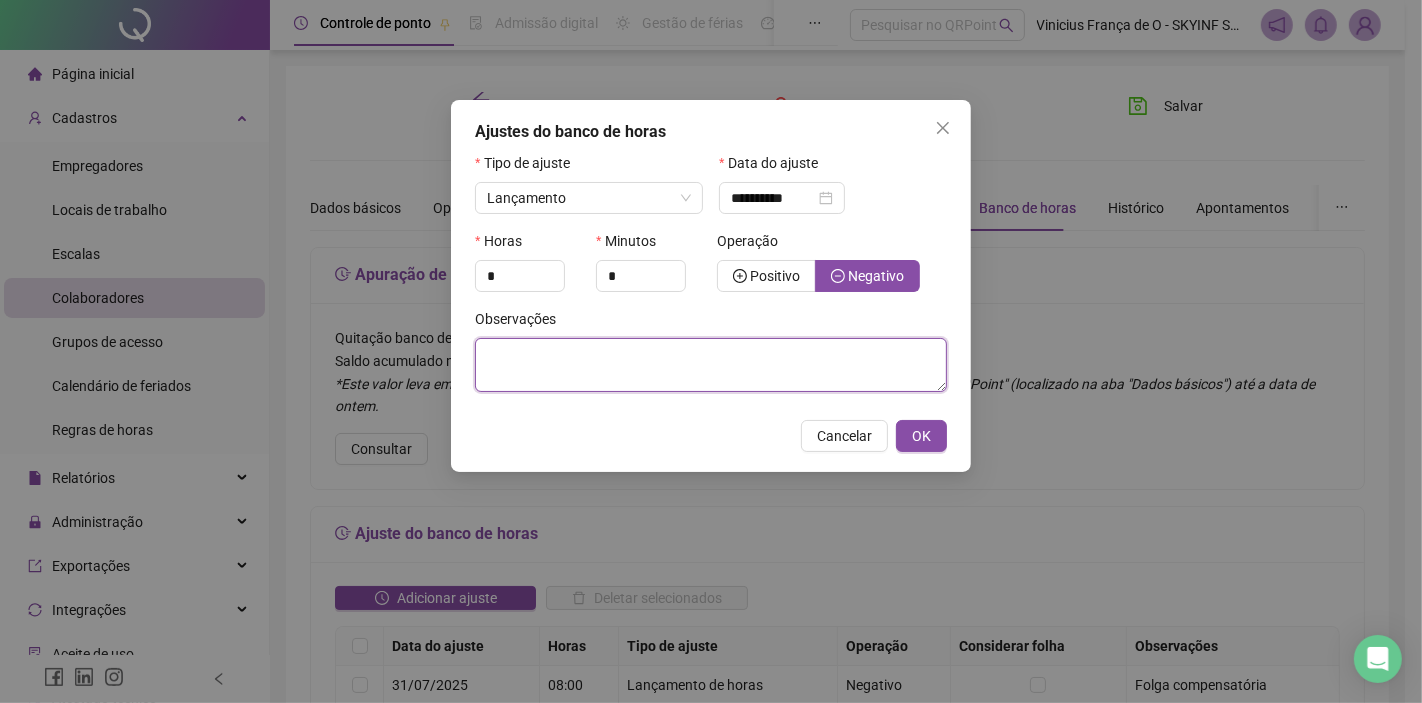 click at bounding box center [711, 365] 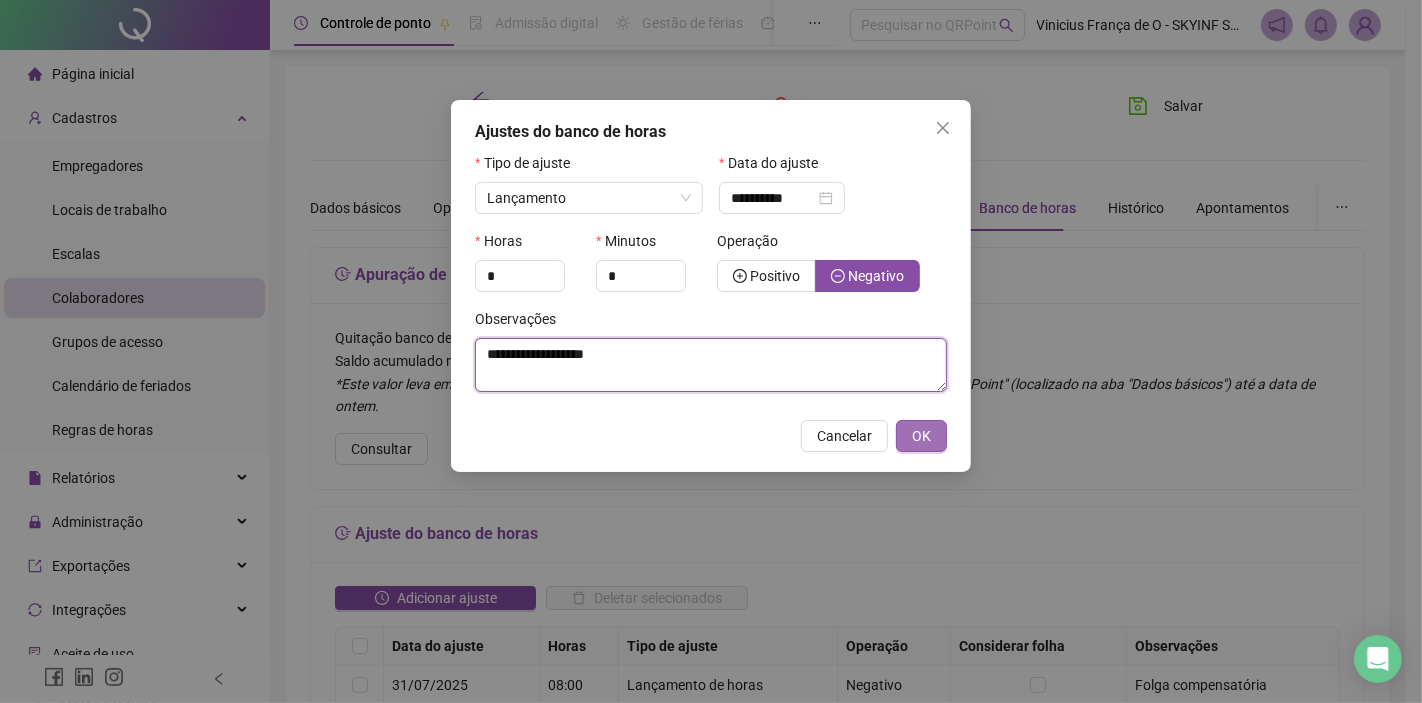 type on "**********" 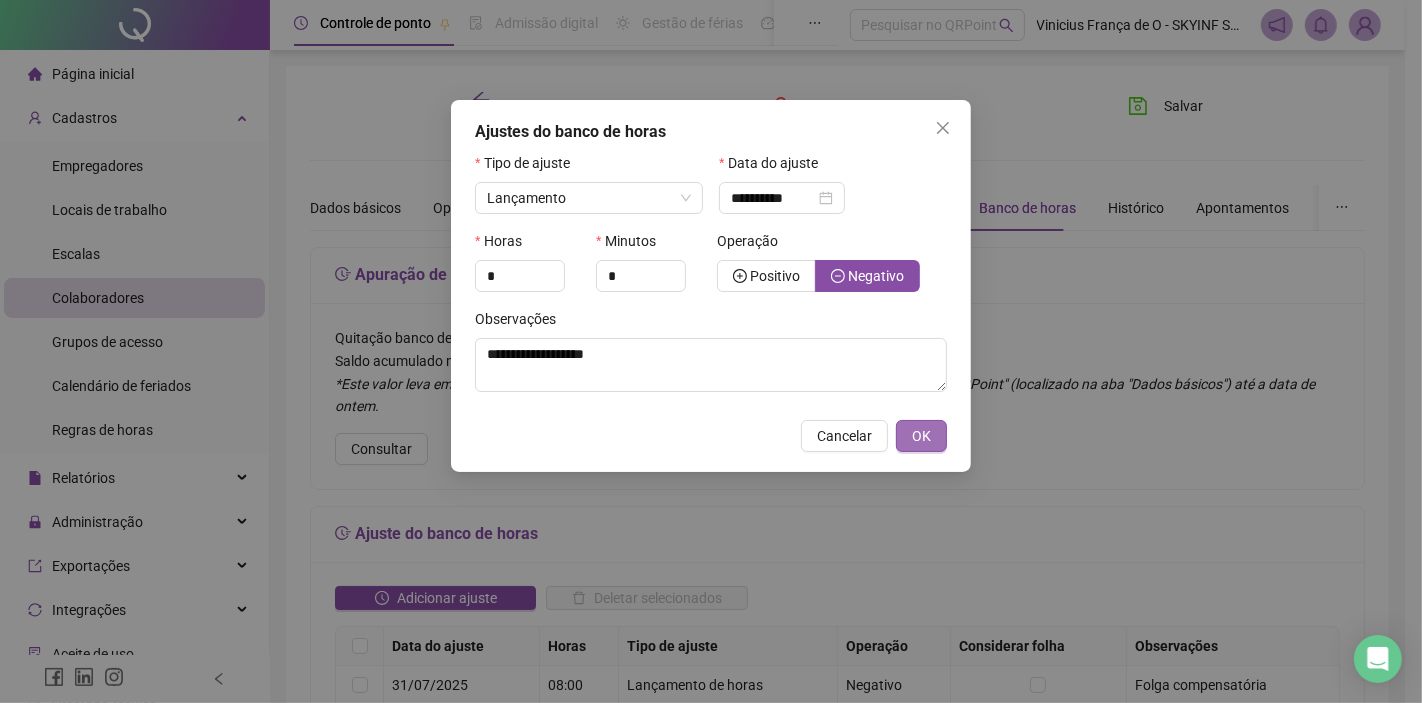 click on "OK" at bounding box center [921, 436] 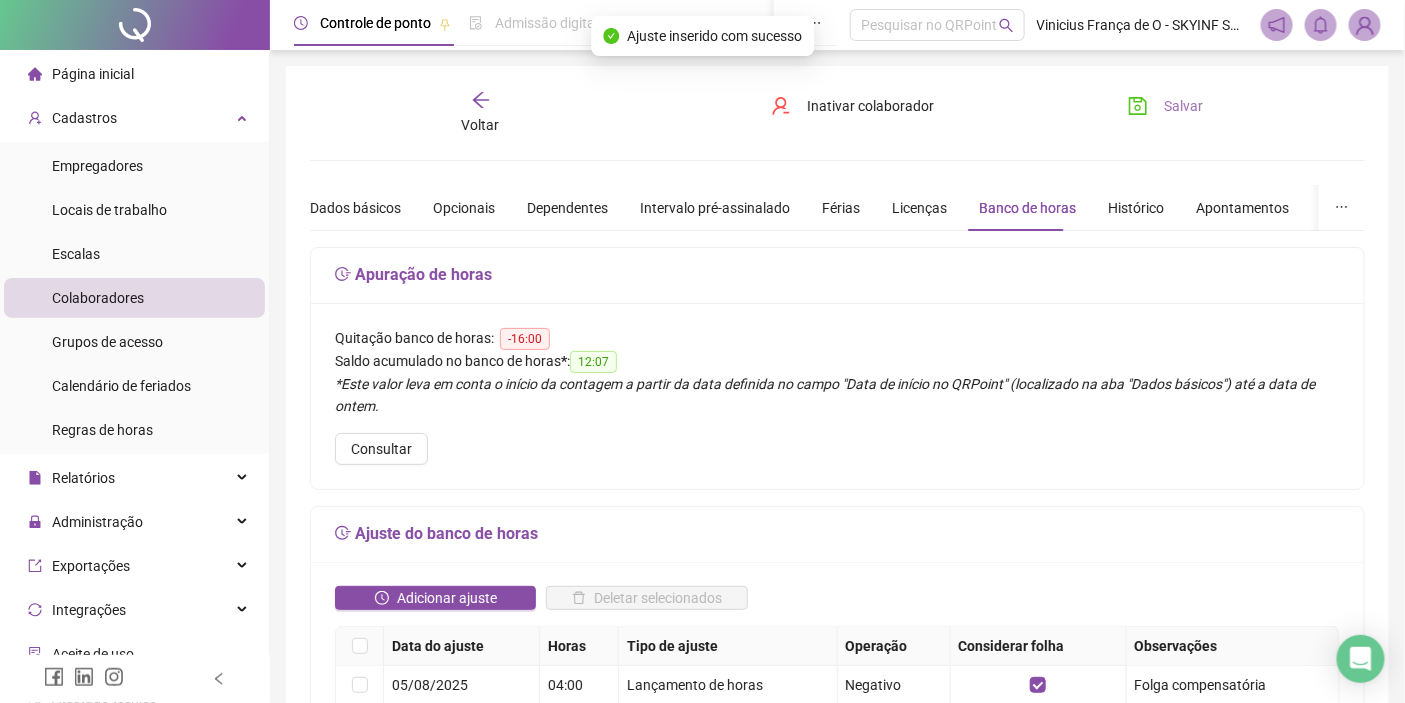 click on "Salvar" at bounding box center (1183, 106) 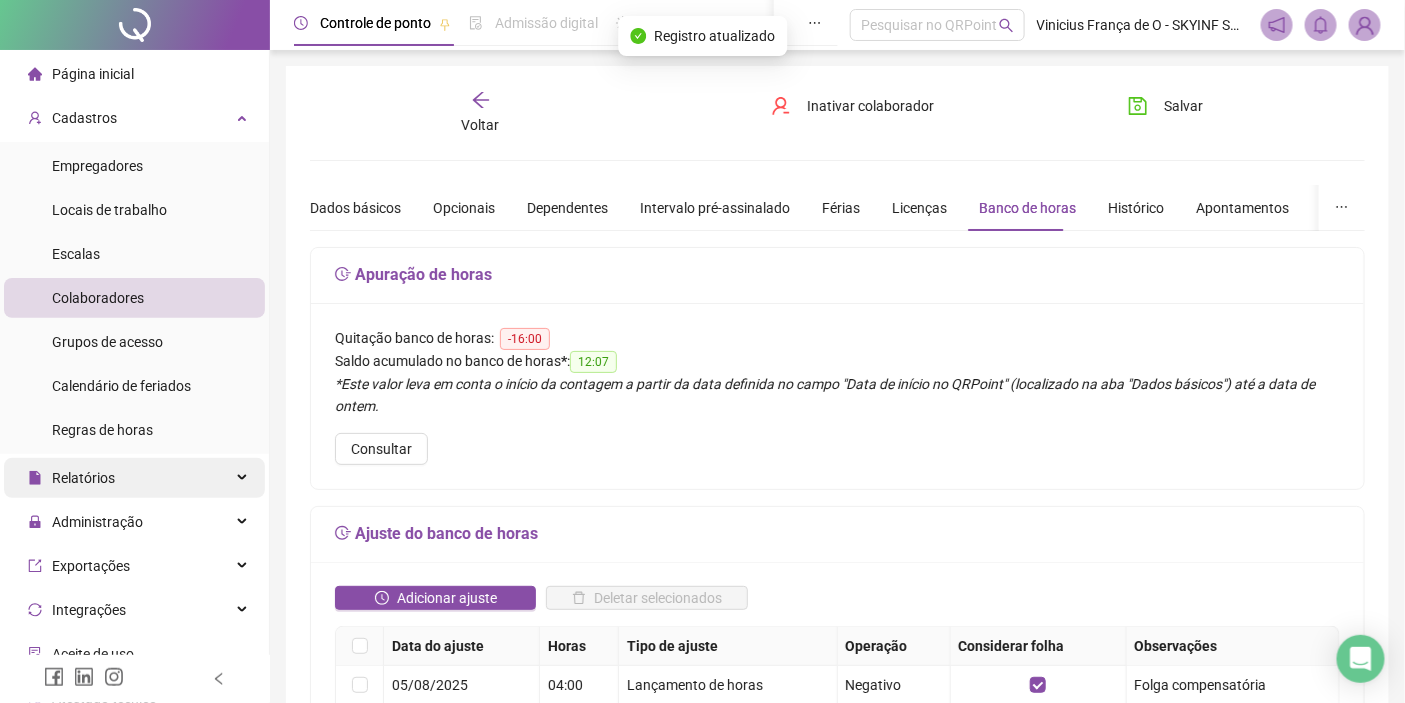 click on "Relatórios" at bounding box center [134, 478] 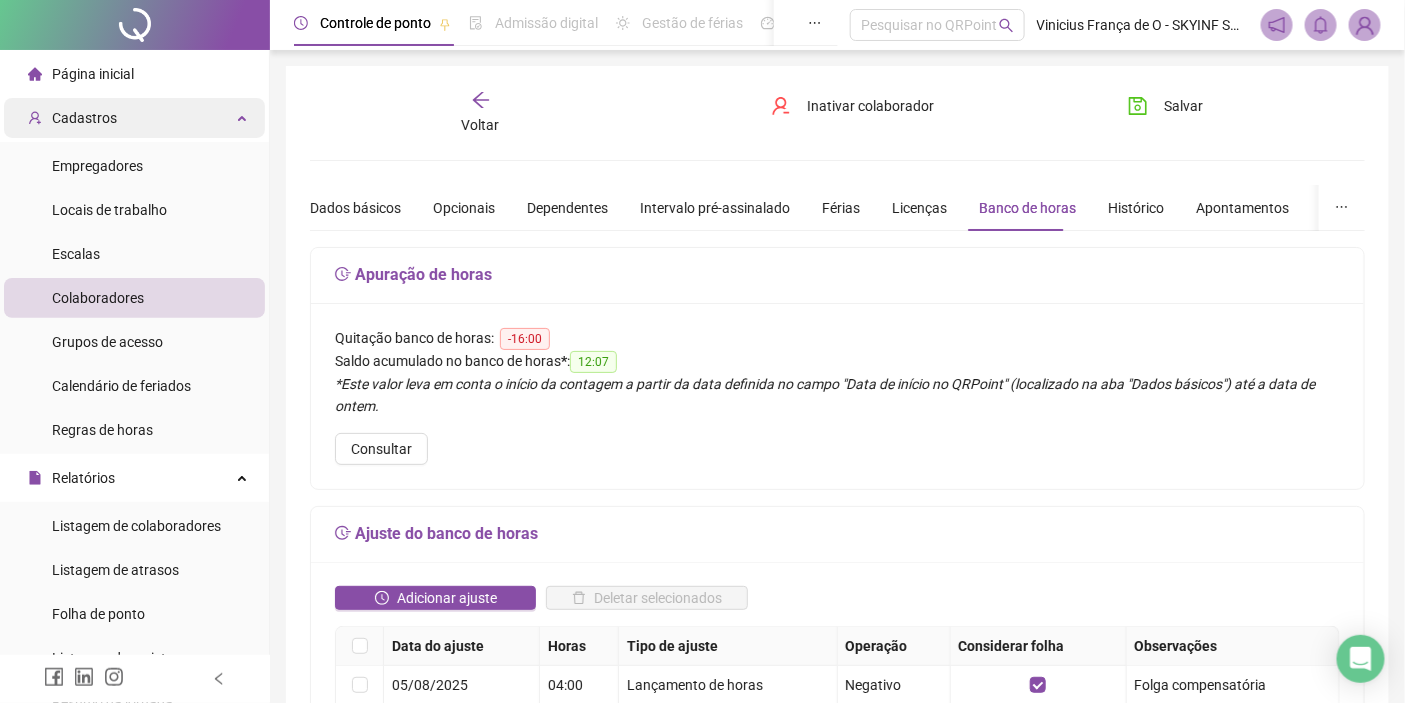 click on "Cadastros" at bounding box center [134, 118] 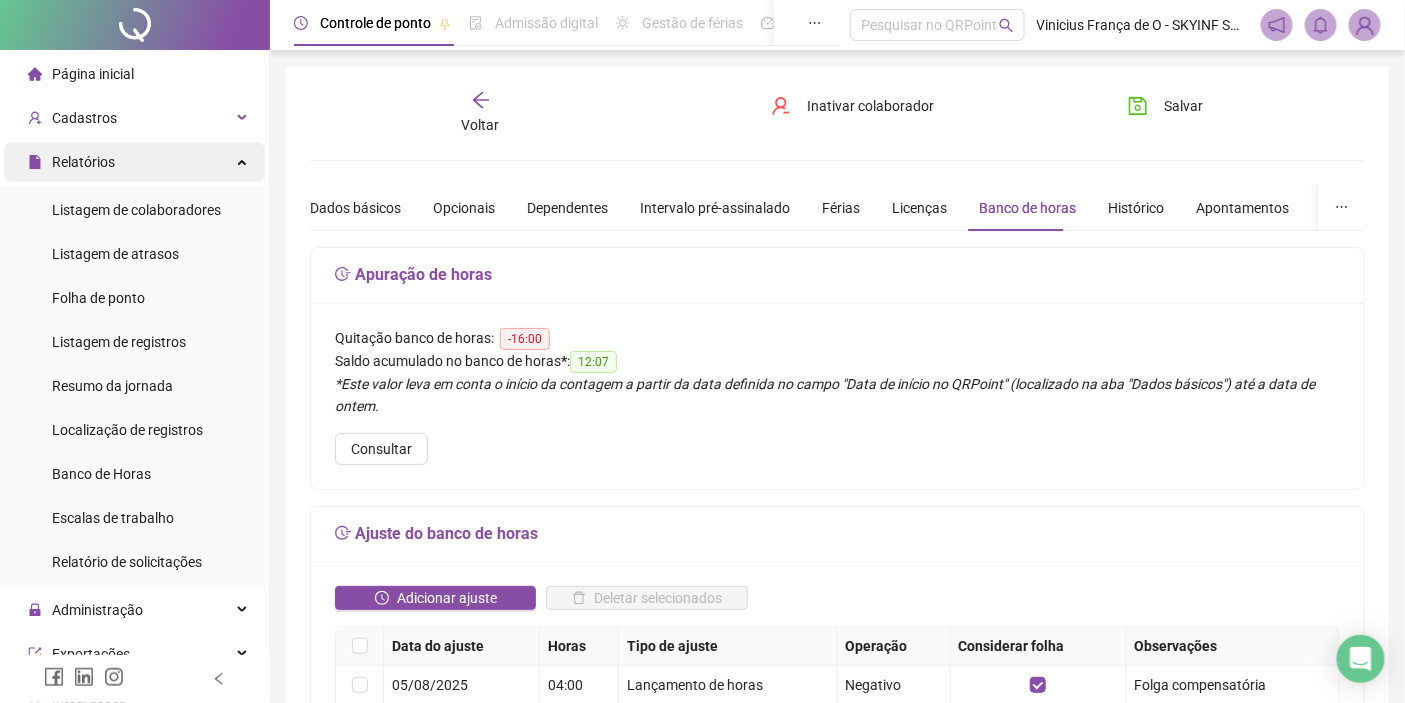 click on "Relatórios" at bounding box center (134, 162) 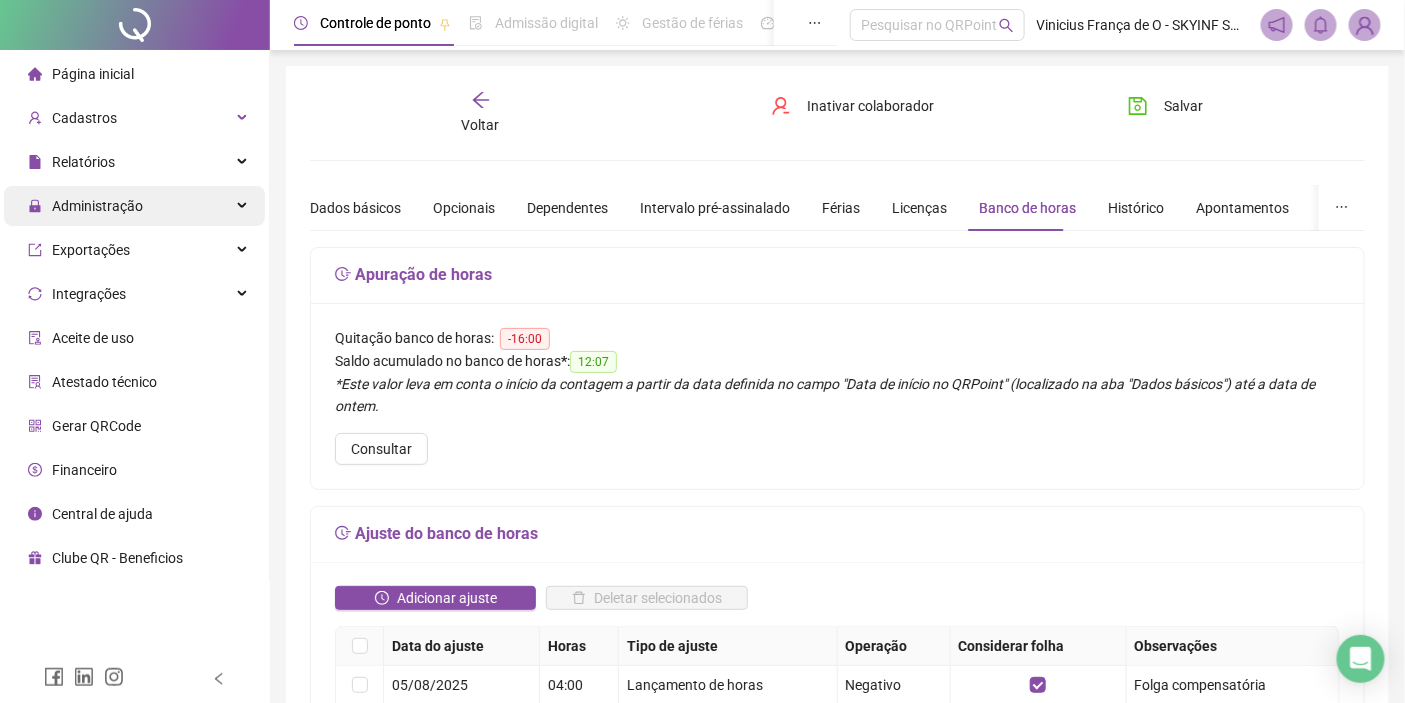 click on "Administração" at bounding box center [134, 206] 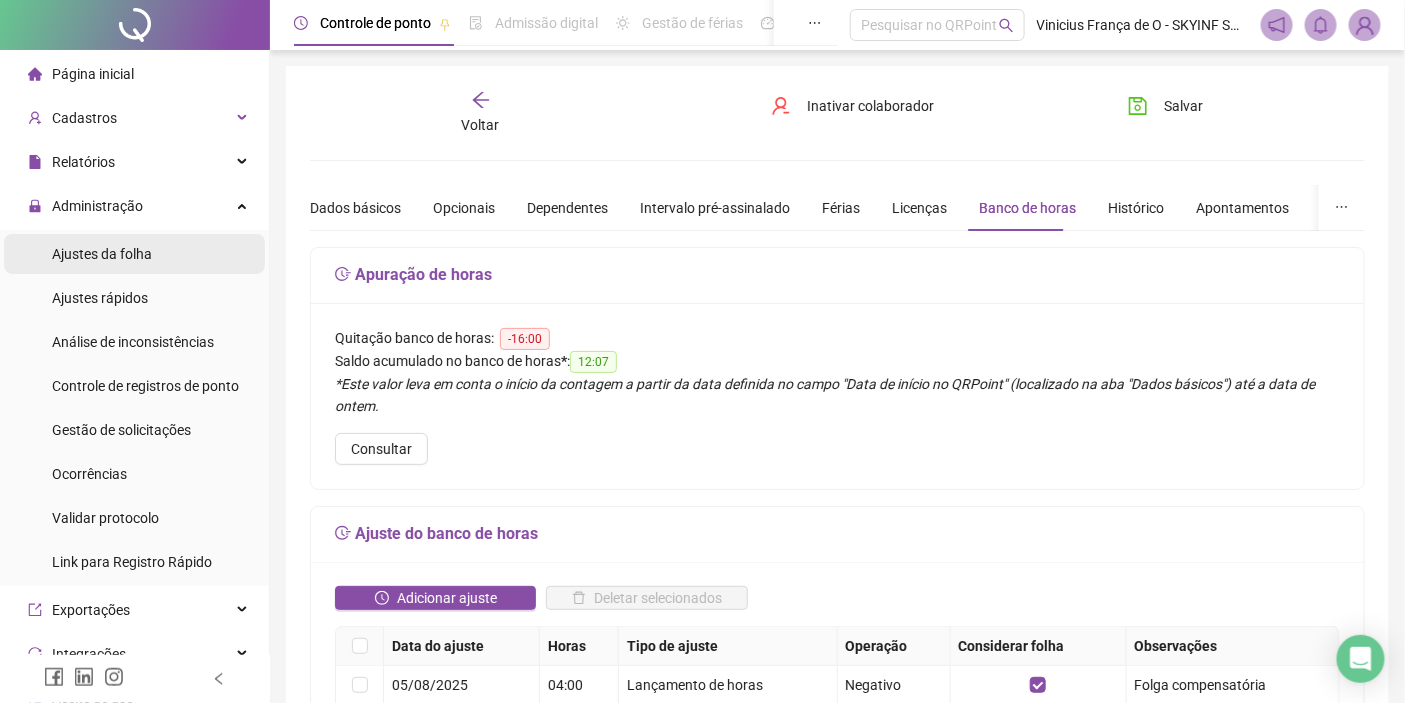 click on "Ajustes da folha" at bounding box center (134, 254) 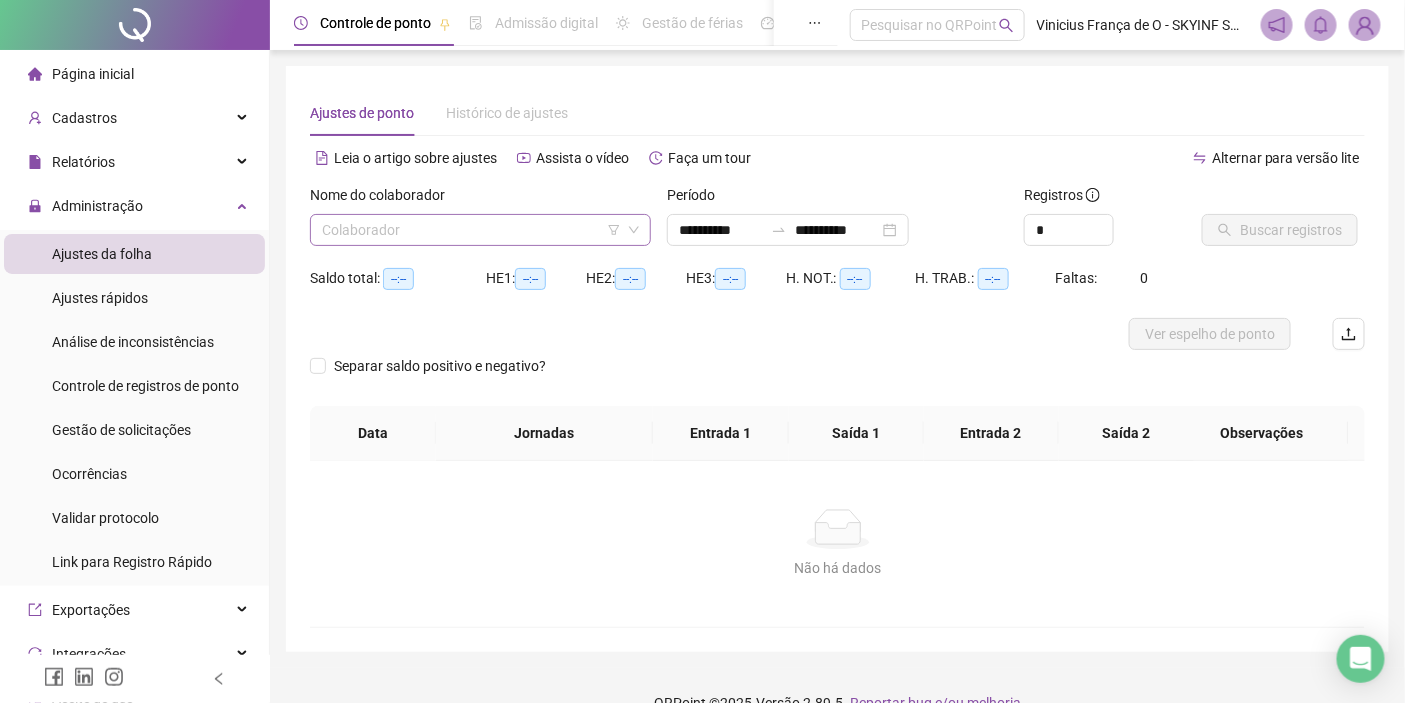 click at bounding box center [471, 230] 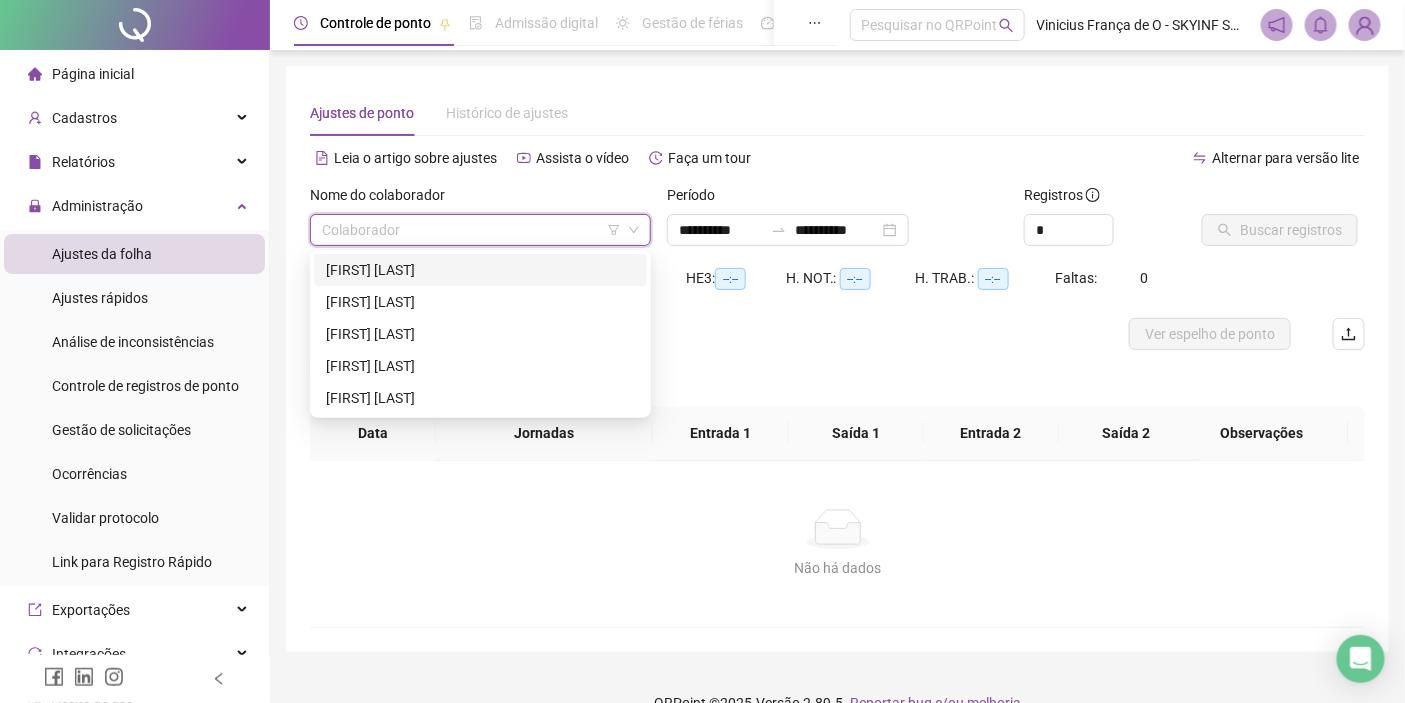 click on "[FIRST] [LAST]" at bounding box center [480, 270] 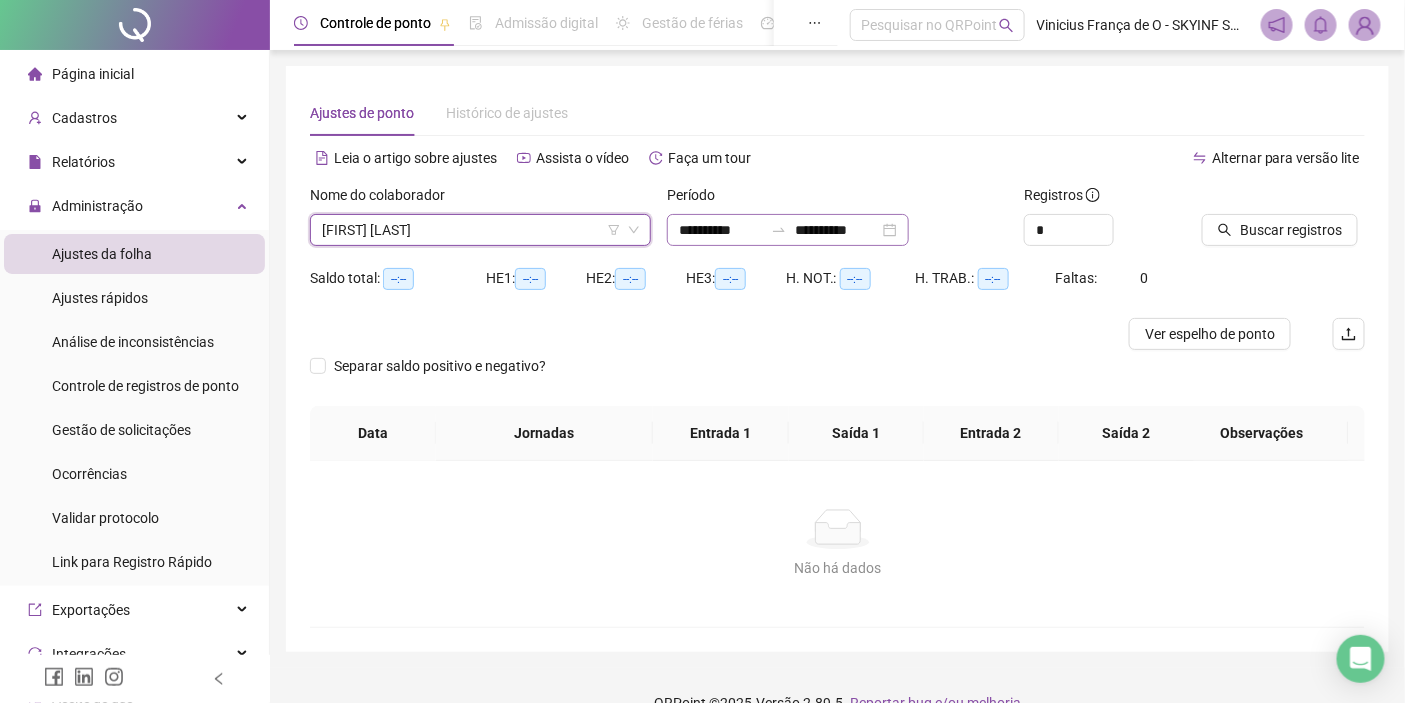 click 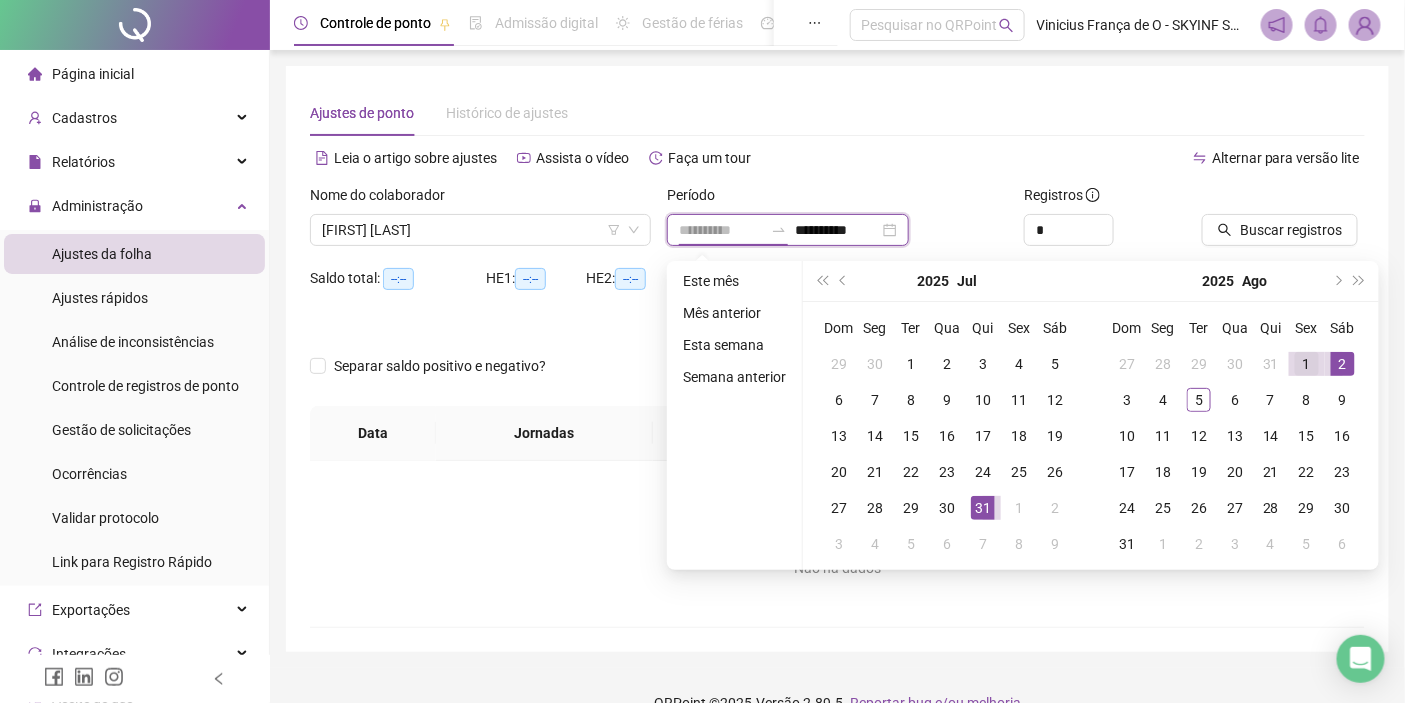 type on "**********" 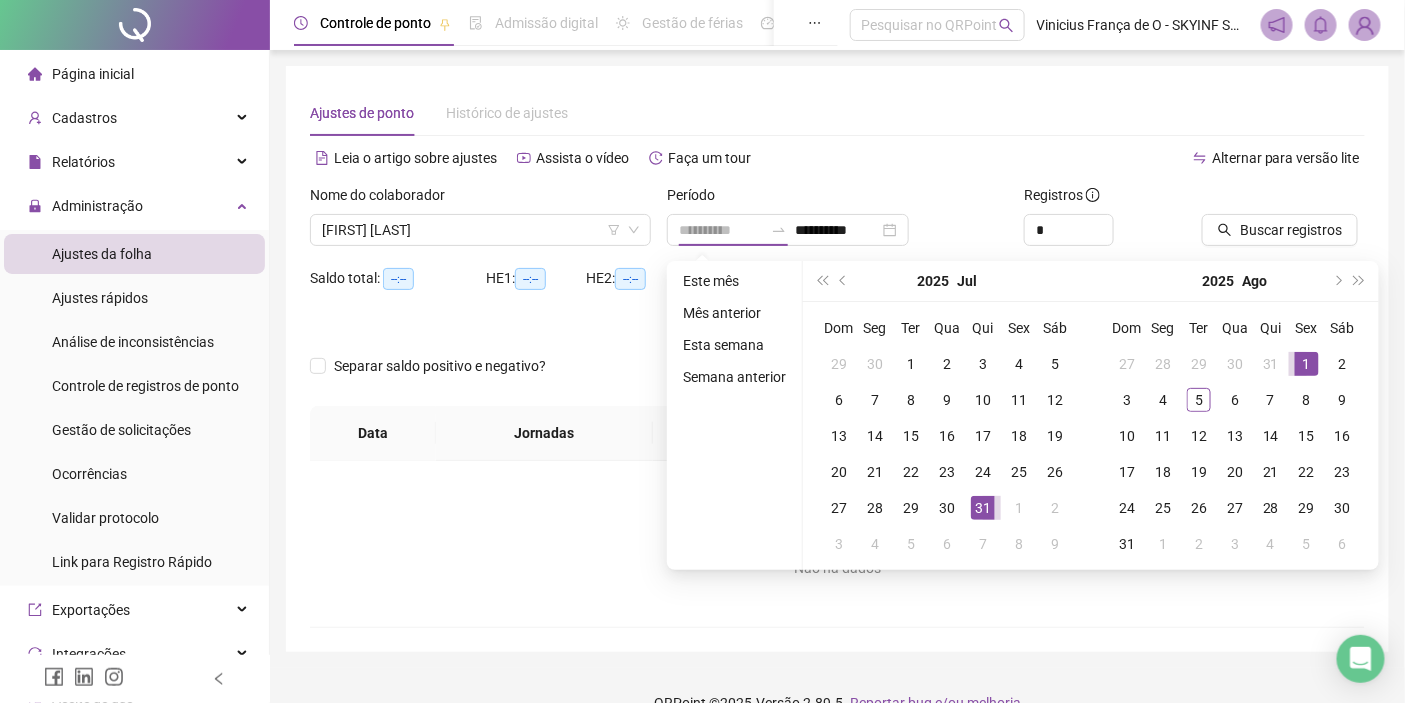 click on "1" at bounding box center [1307, 364] 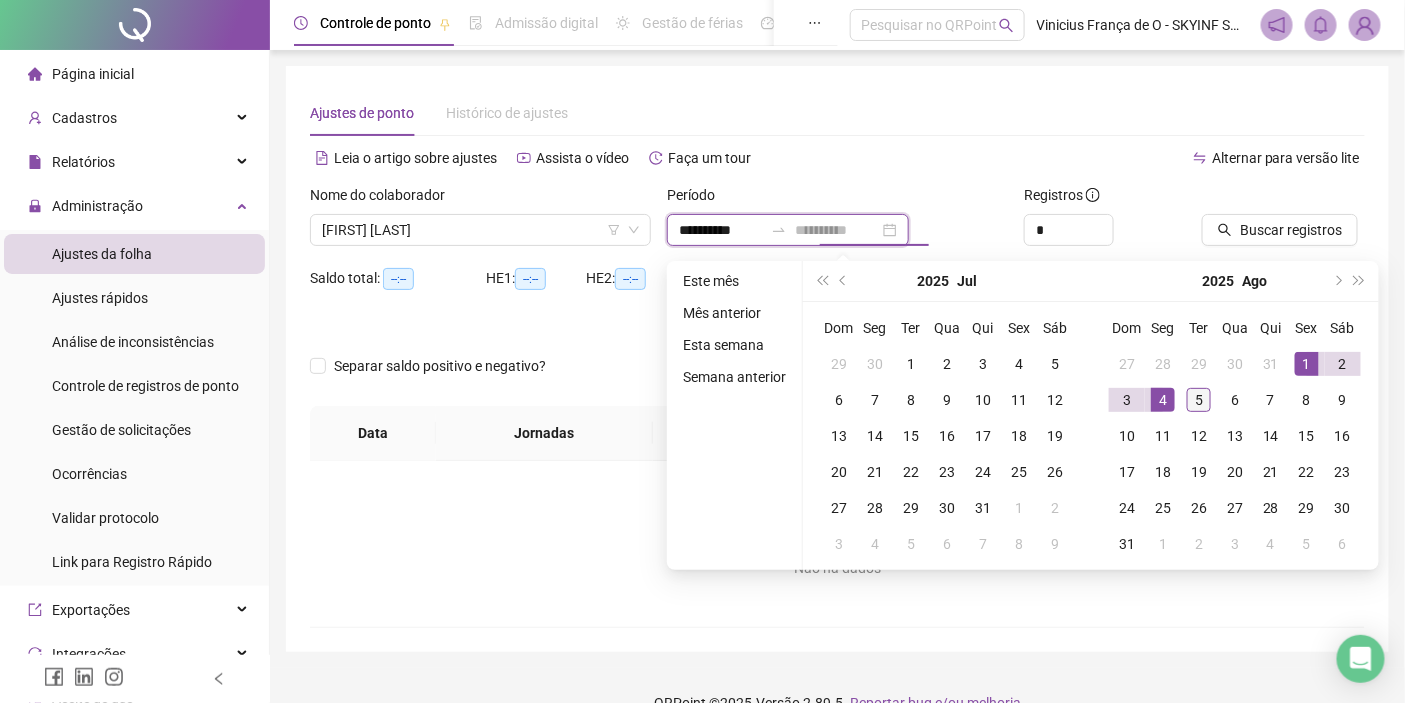 type on "**********" 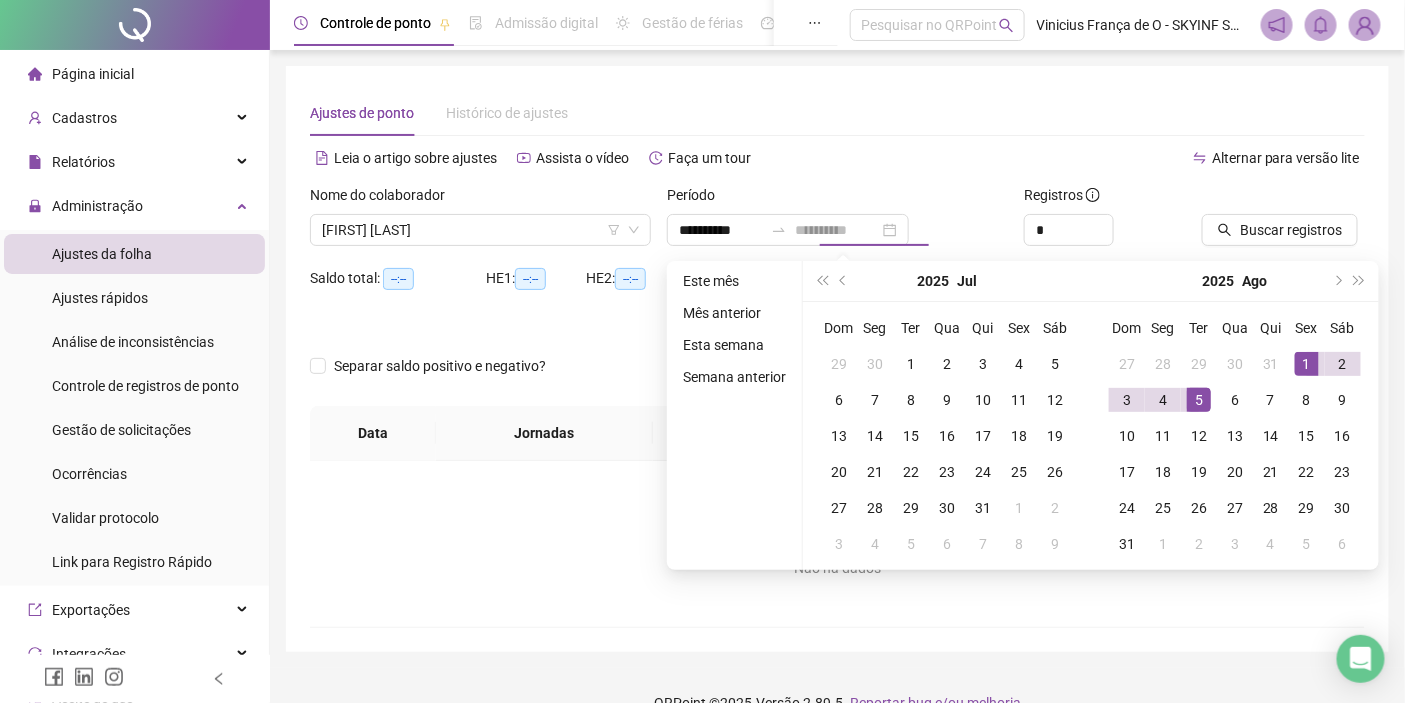 click on "5" at bounding box center [1199, 400] 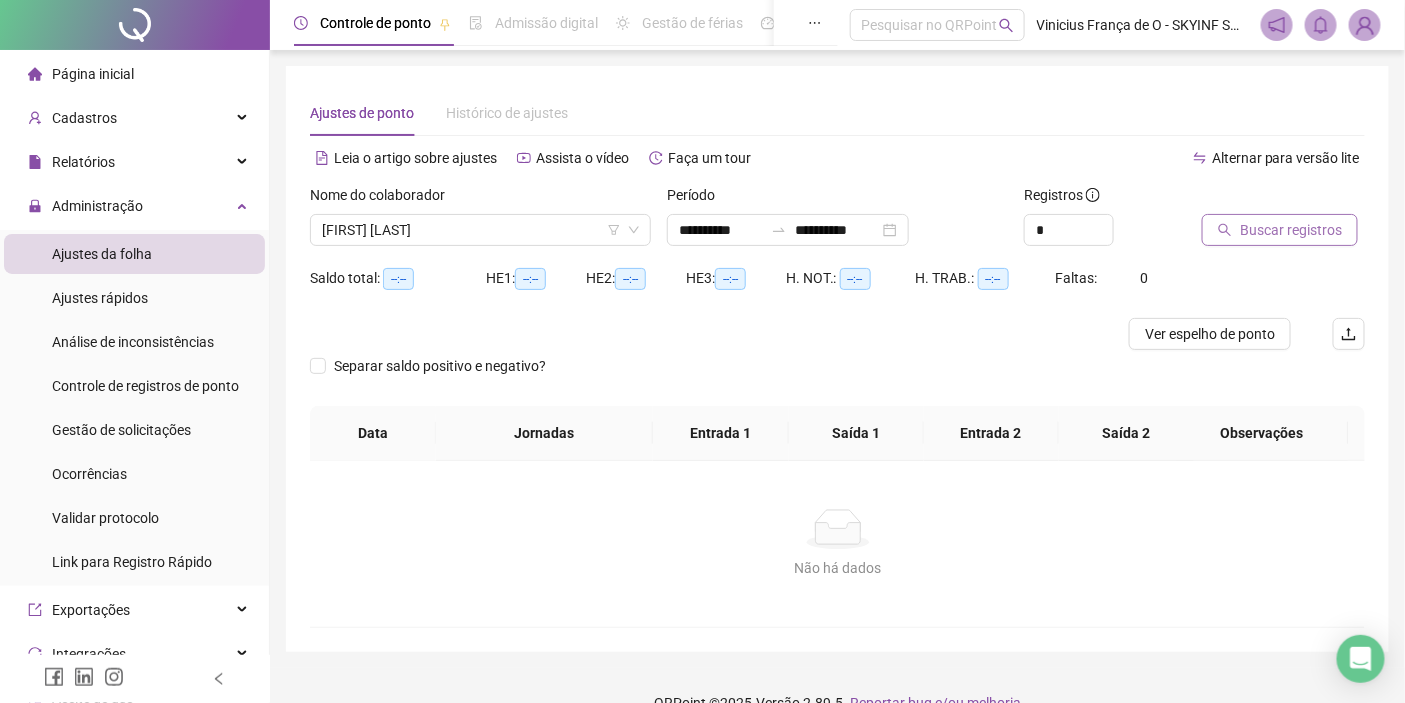 click on "Buscar registros" at bounding box center (1291, 230) 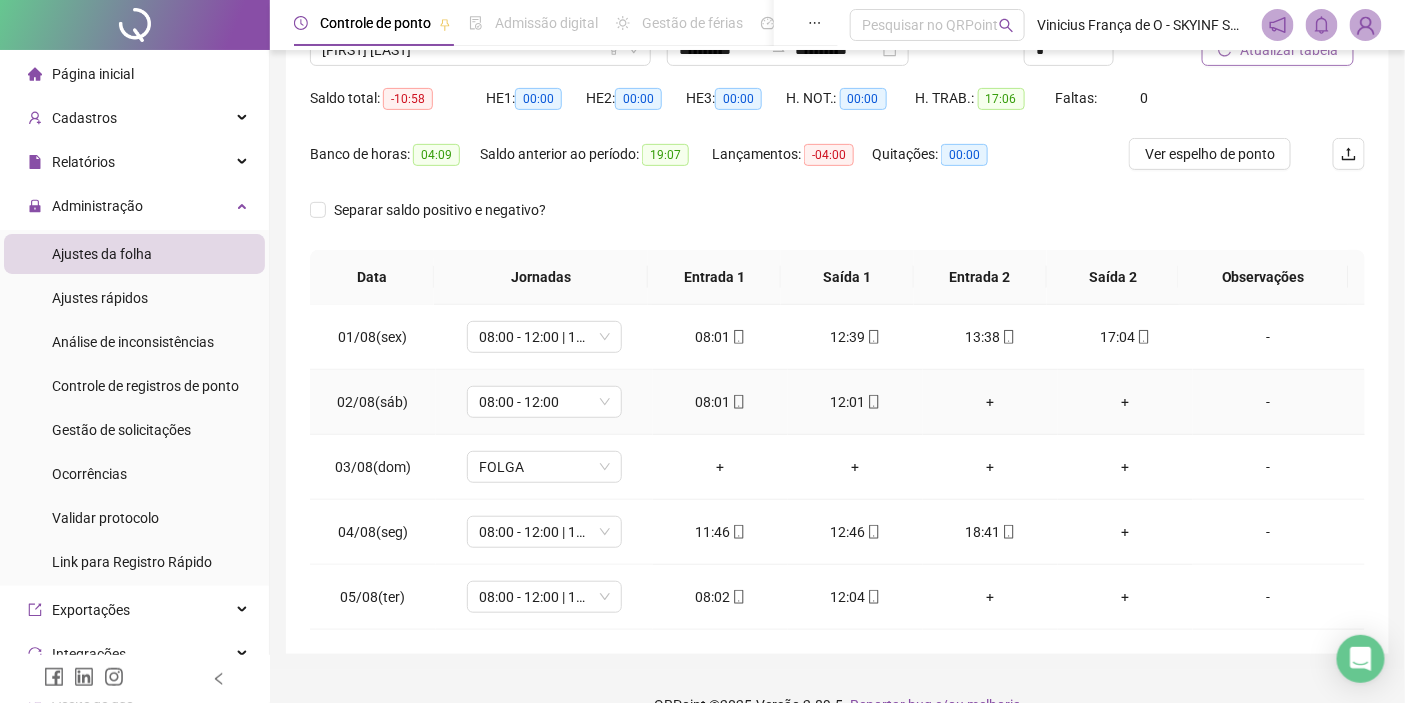 scroll, scrollTop: 216, scrollLeft: 0, axis: vertical 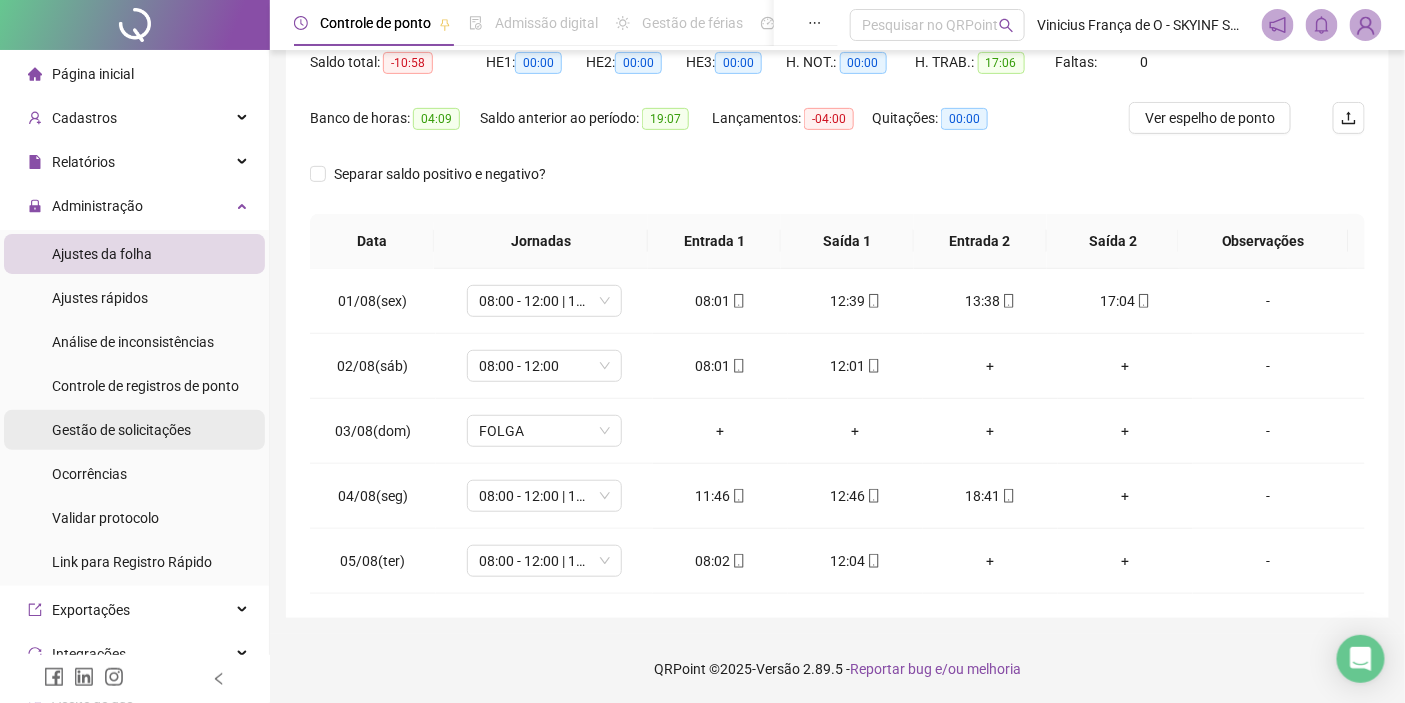 click on "Gestão de solicitações" at bounding box center (121, 430) 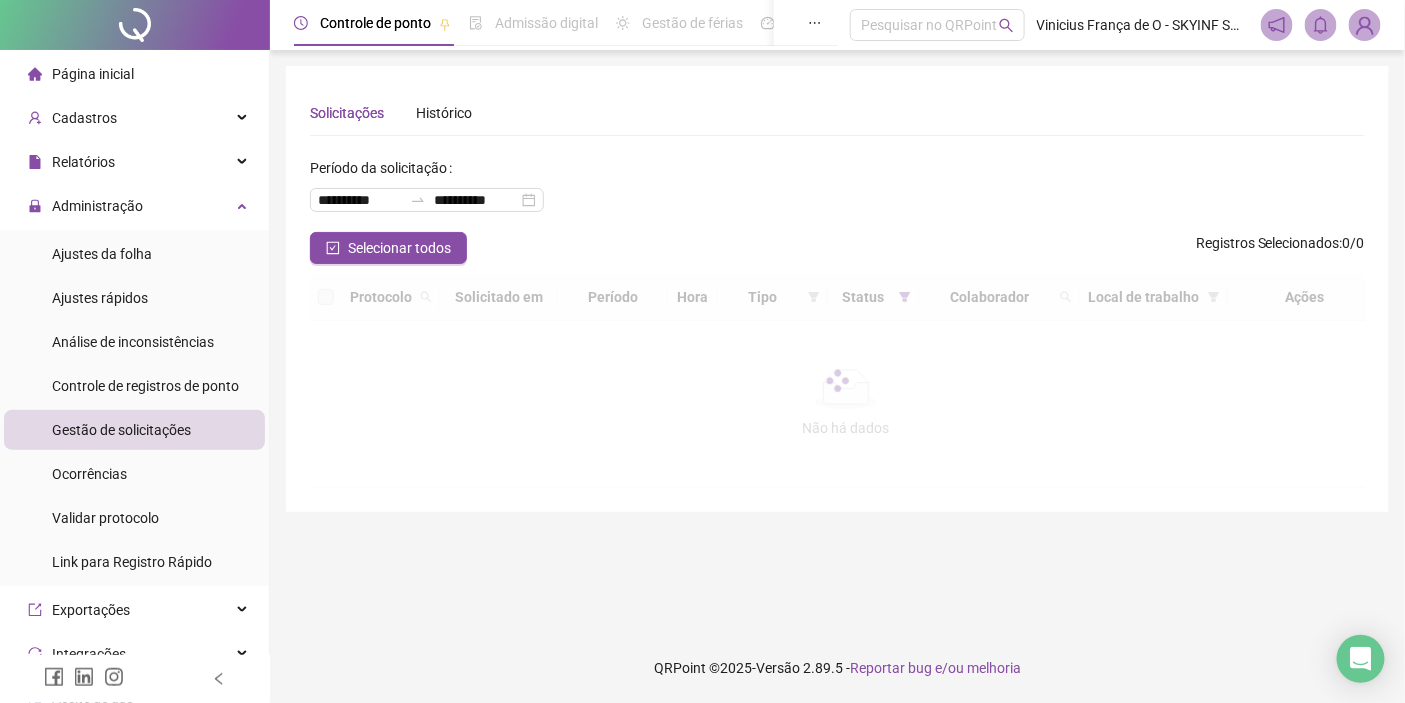 scroll, scrollTop: 0, scrollLeft: 0, axis: both 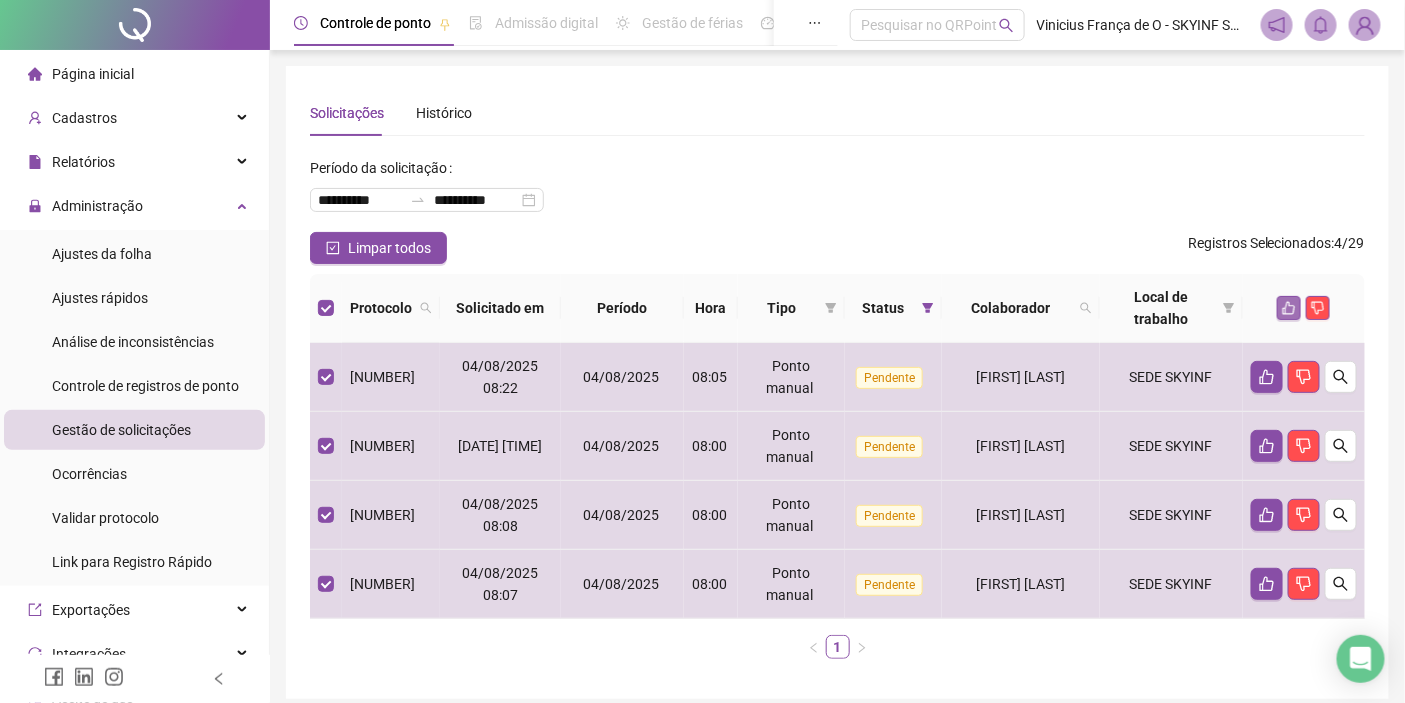 click at bounding box center [1289, 308] 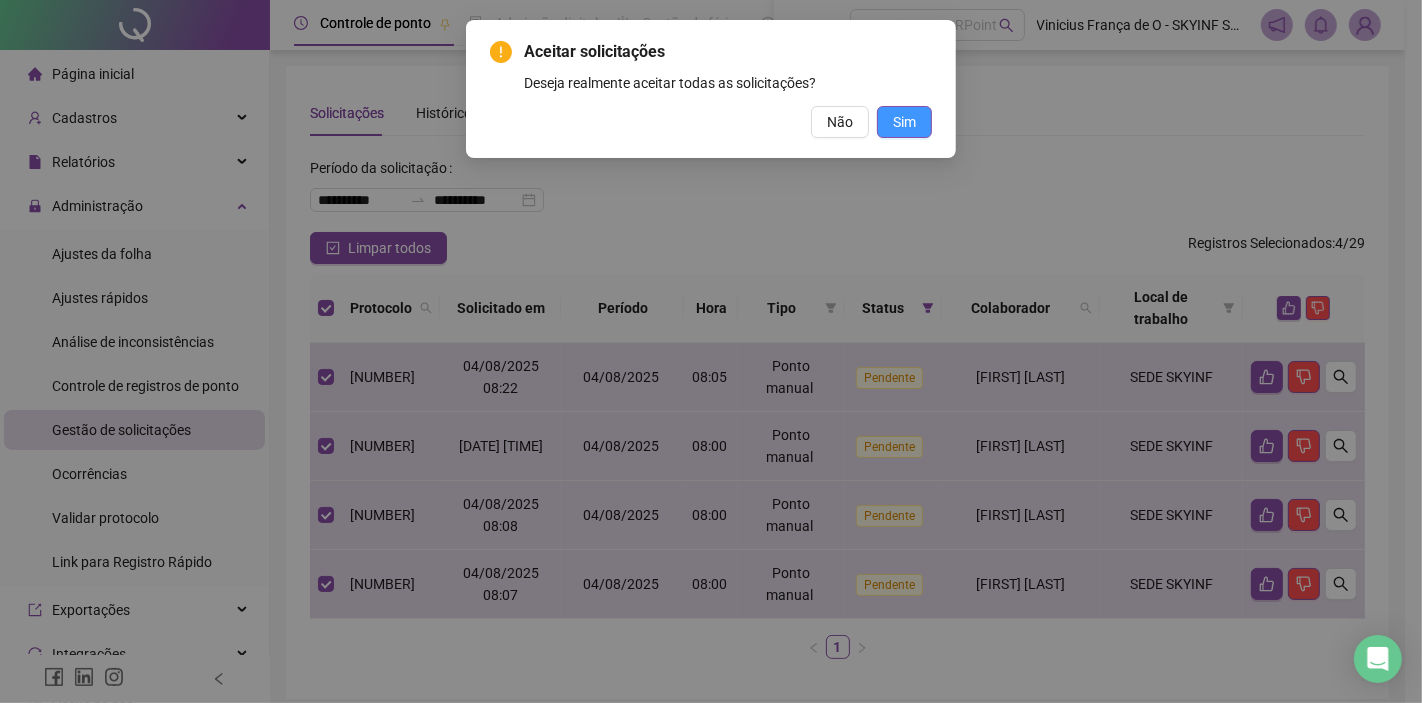 click on "Sim" at bounding box center (904, 122) 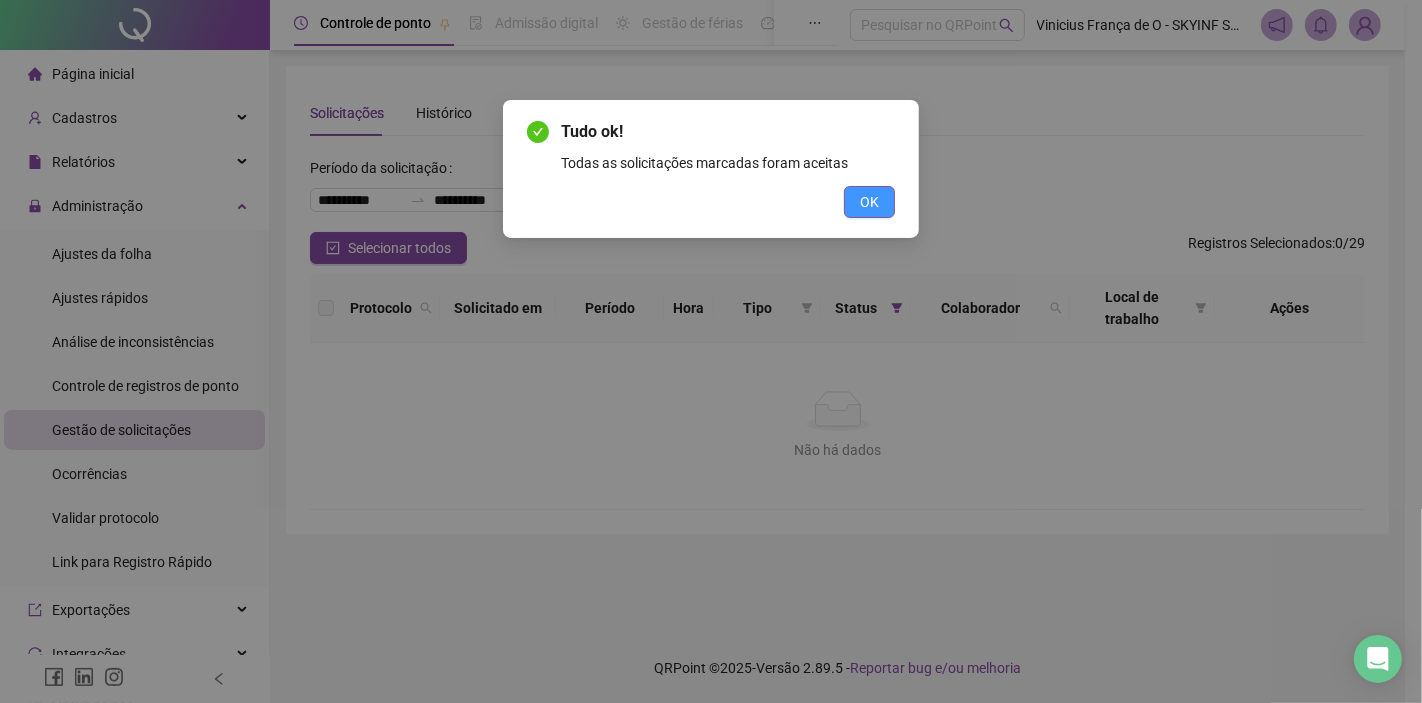 click on "OK" at bounding box center [869, 202] 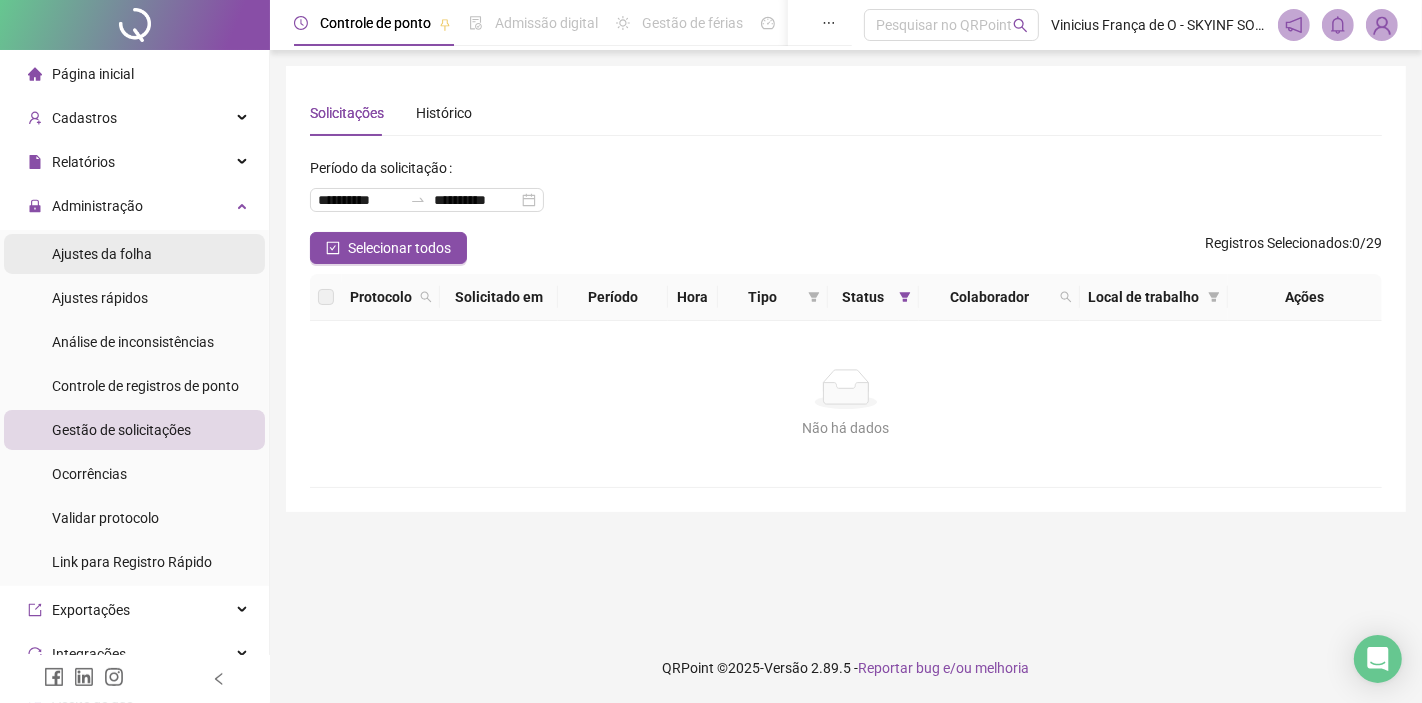 click on "Ajustes da folha" at bounding box center (134, 254) 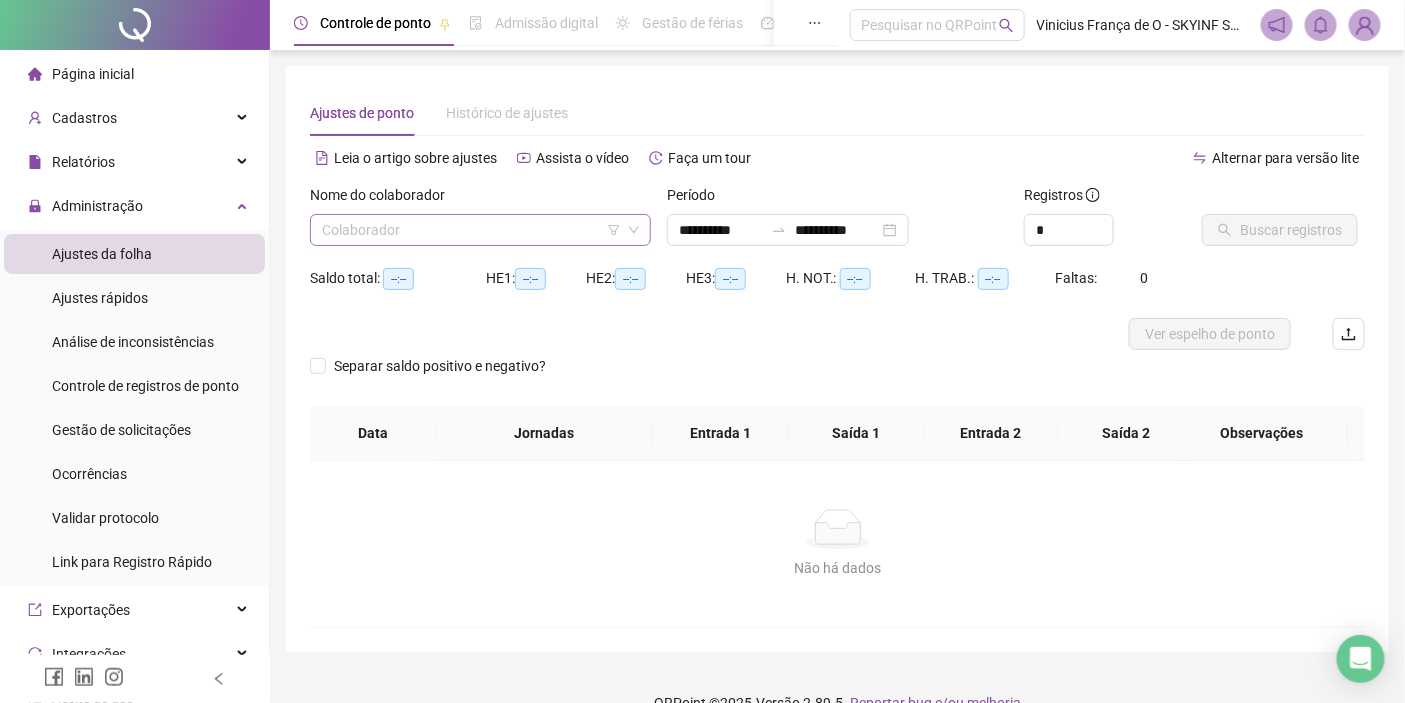 click at bounding box center (471, 230) 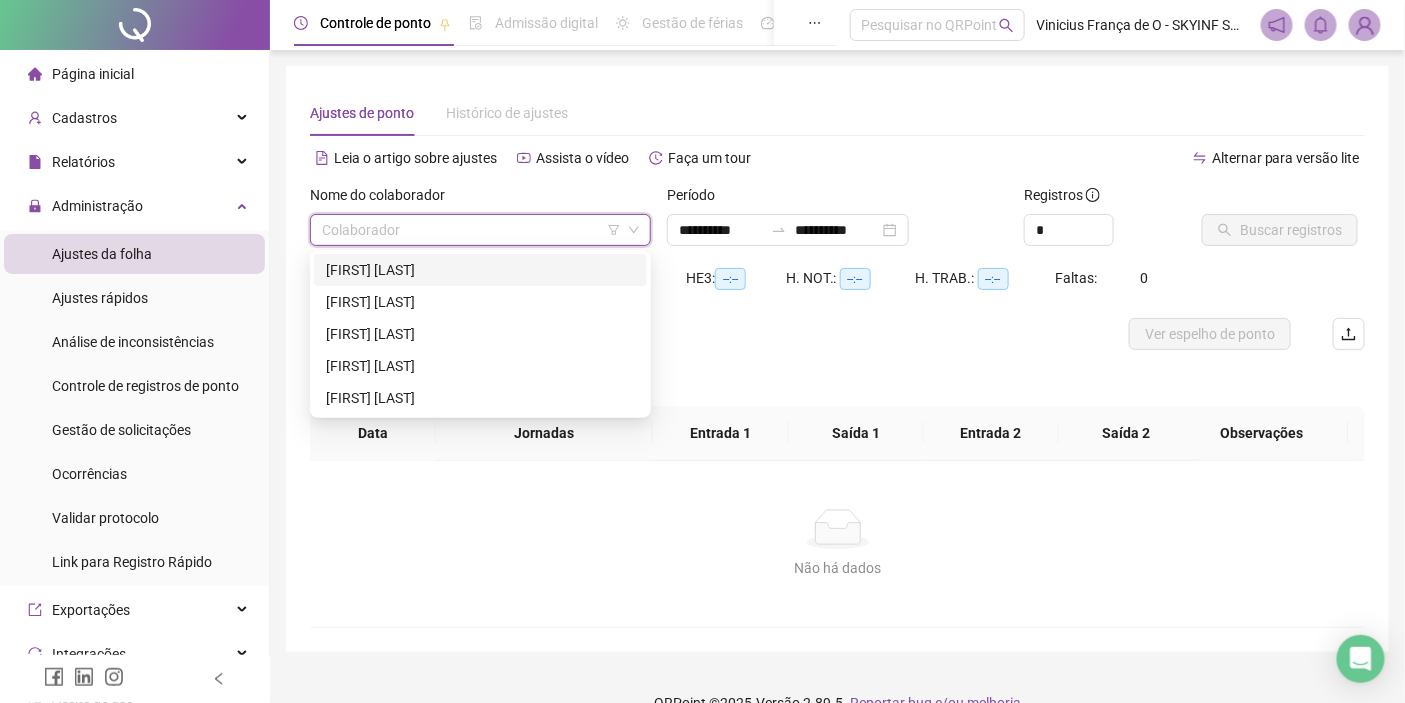 click on "[FIRST] [LAST]" at bounding box center (480, 270) 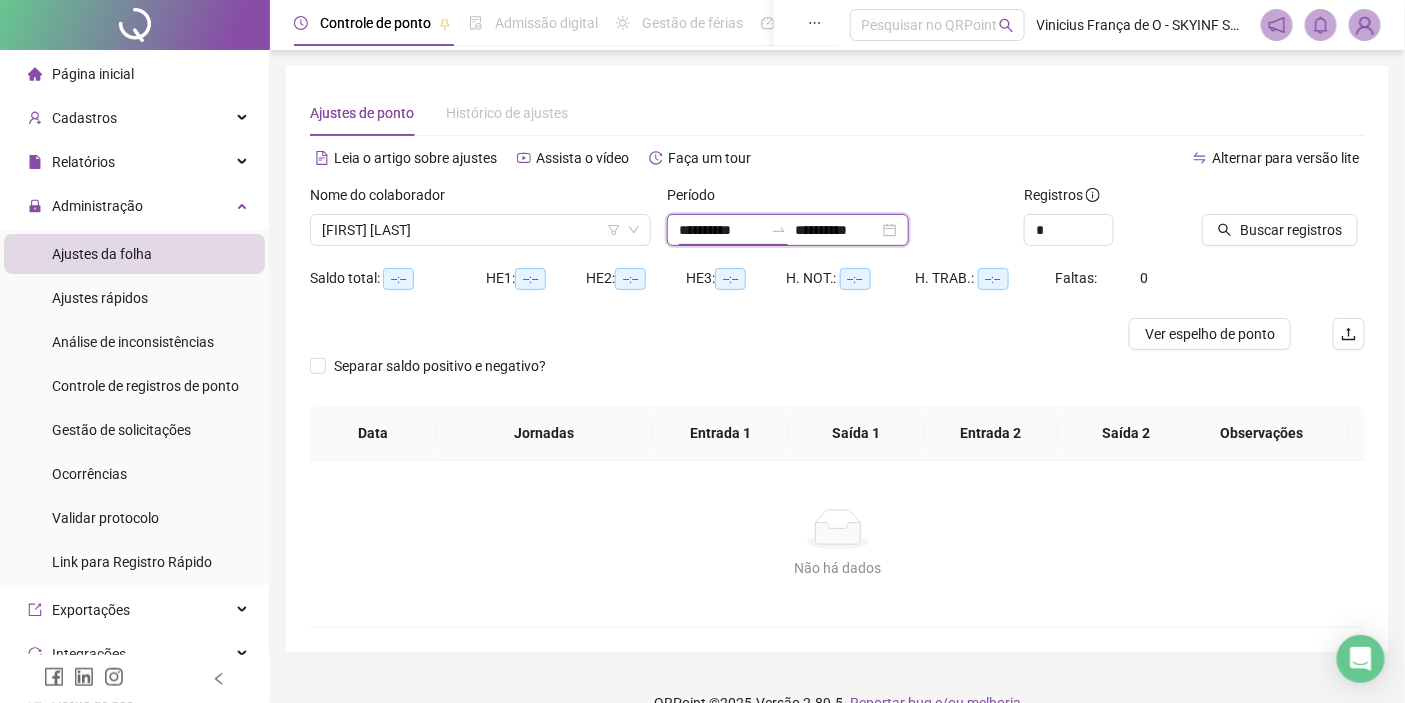 click on "**********" at bounding box center [721, 230] 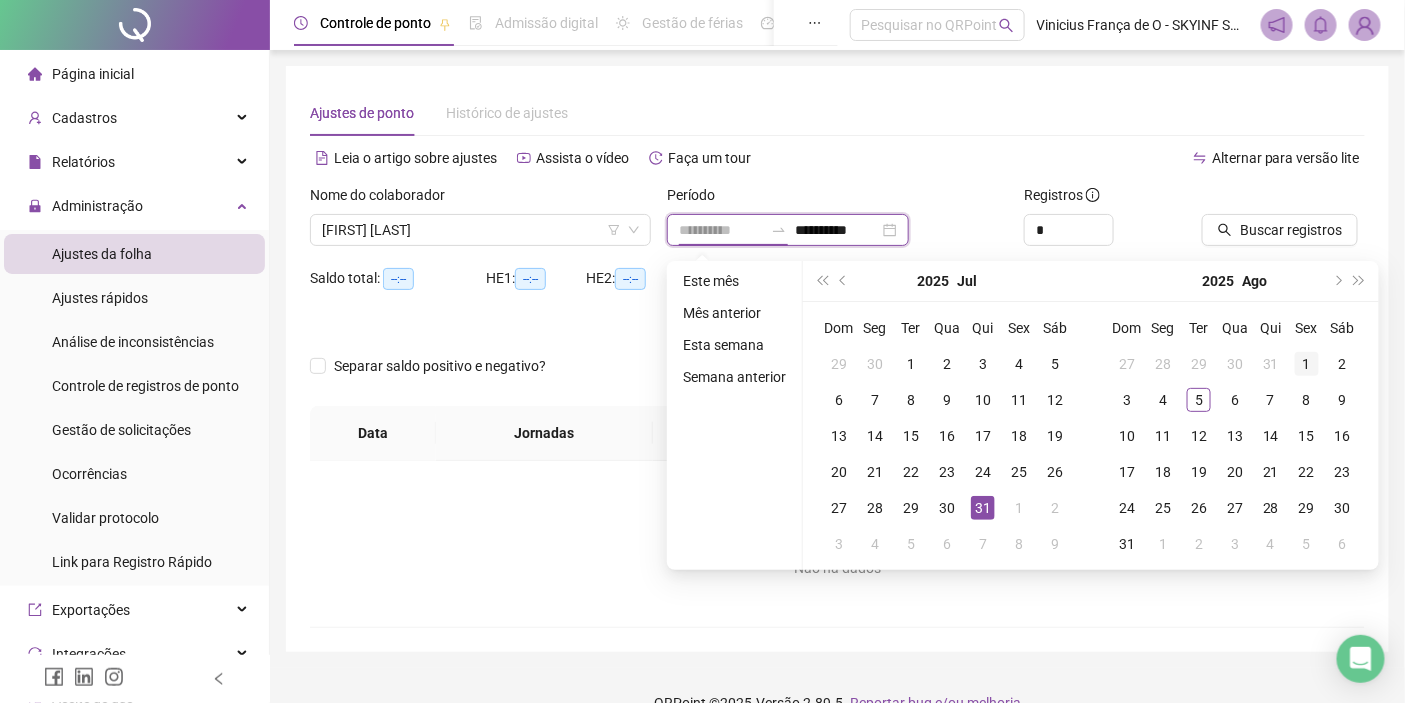 type on "**********" 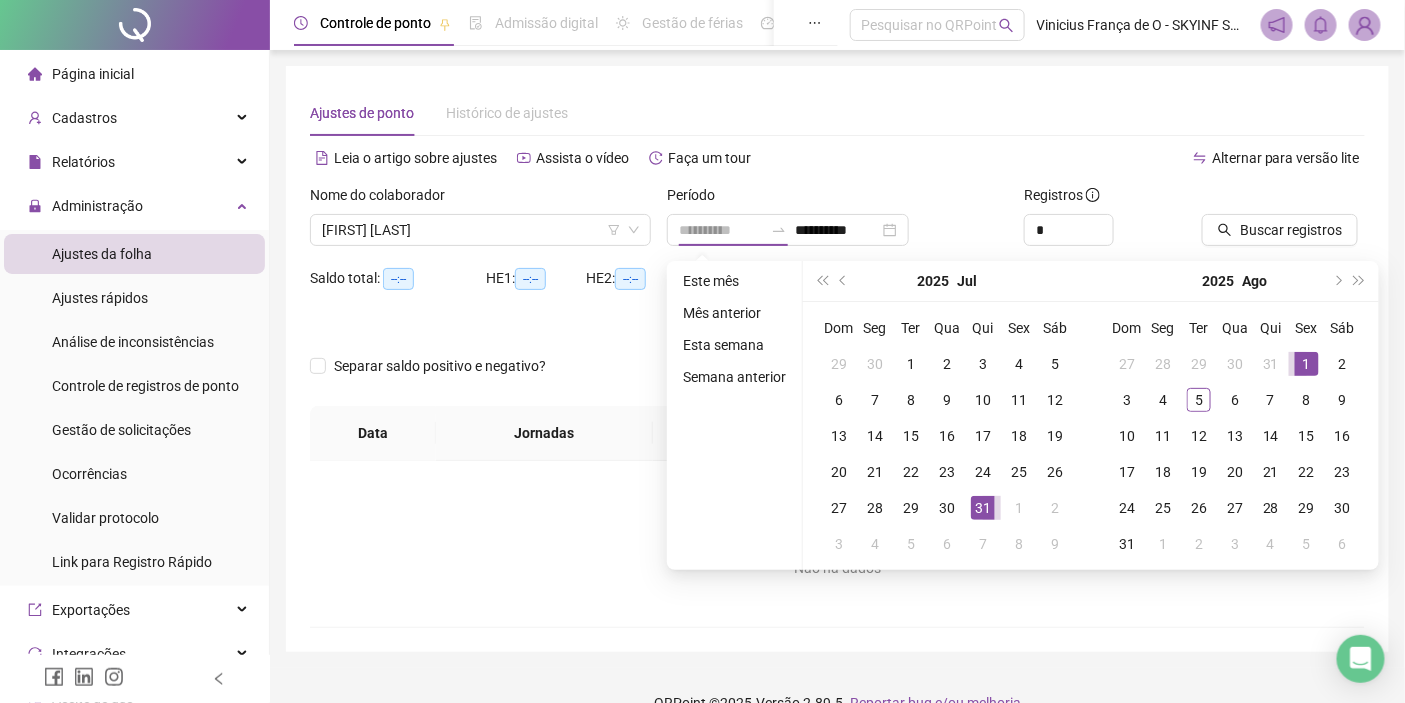 click on "1" at bounding box center (1307, 364) 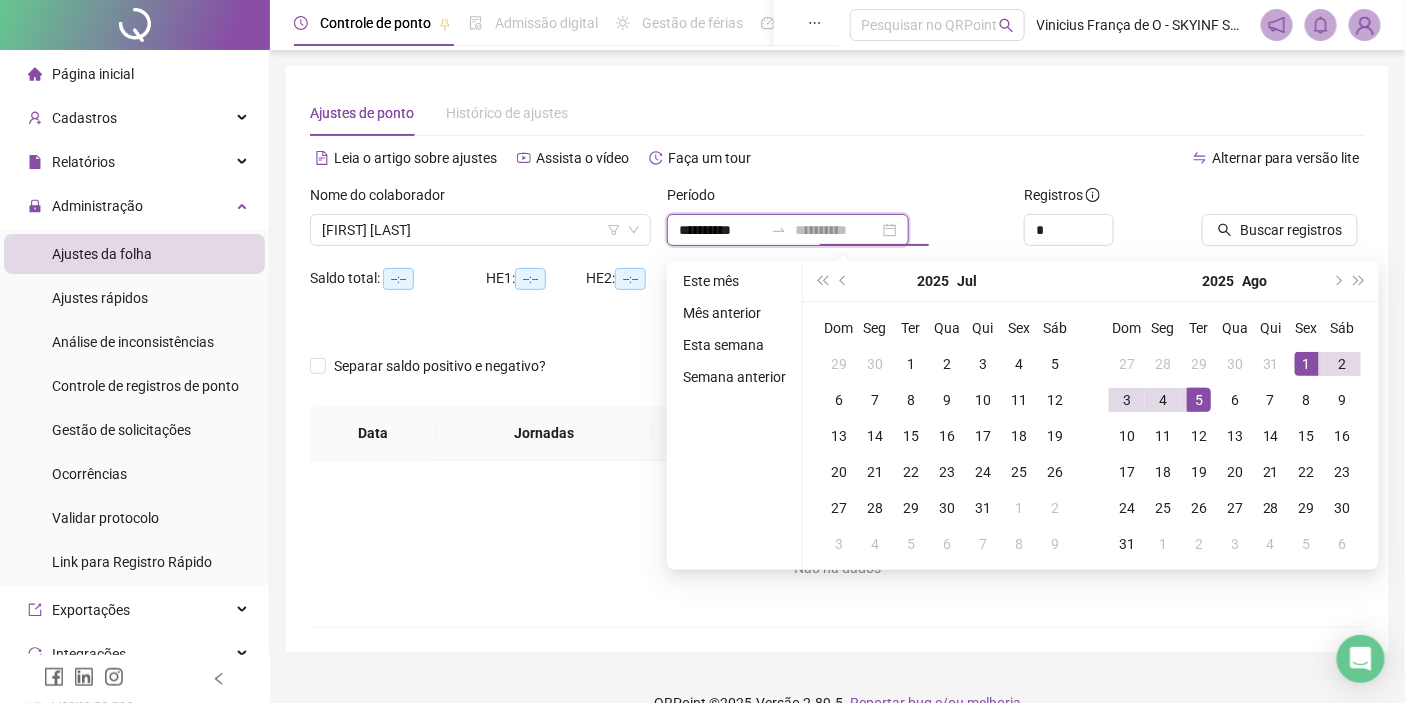 type on "**********" 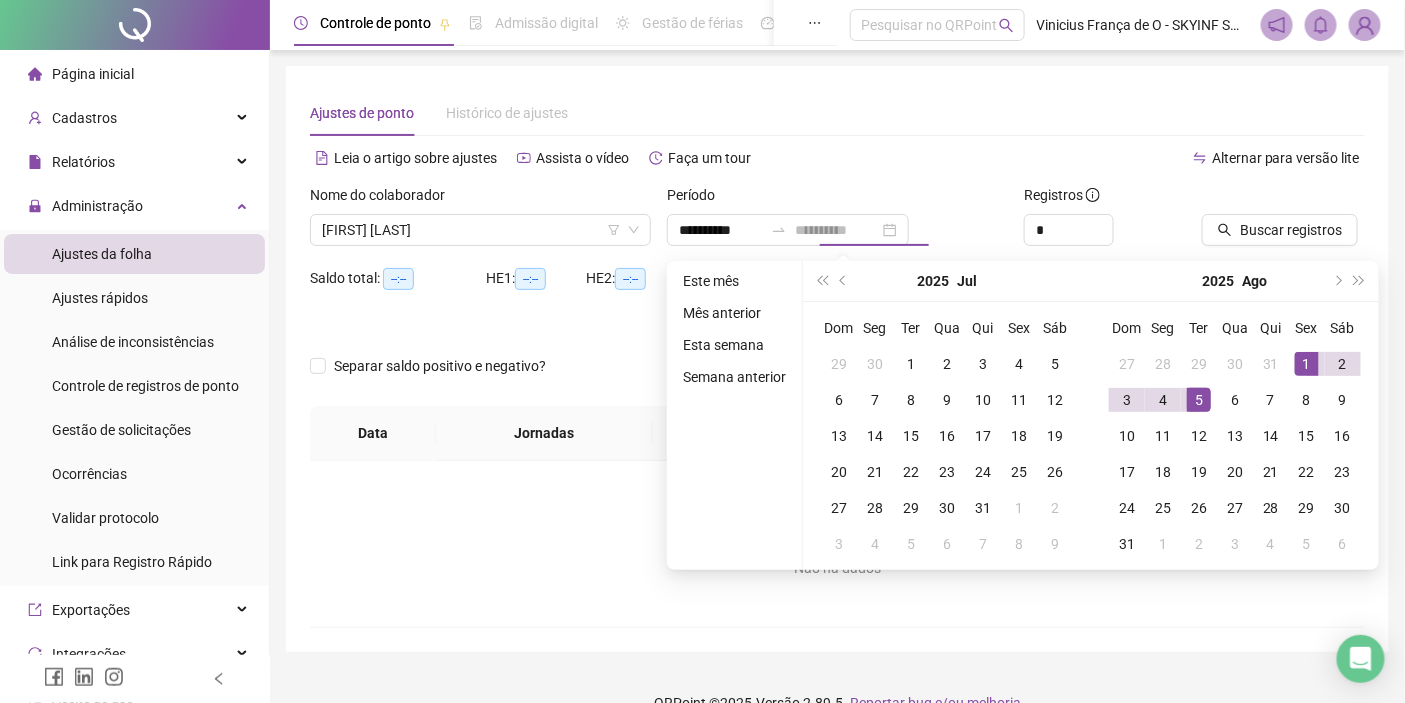 click on "5" at bounding box center [1199, 400] 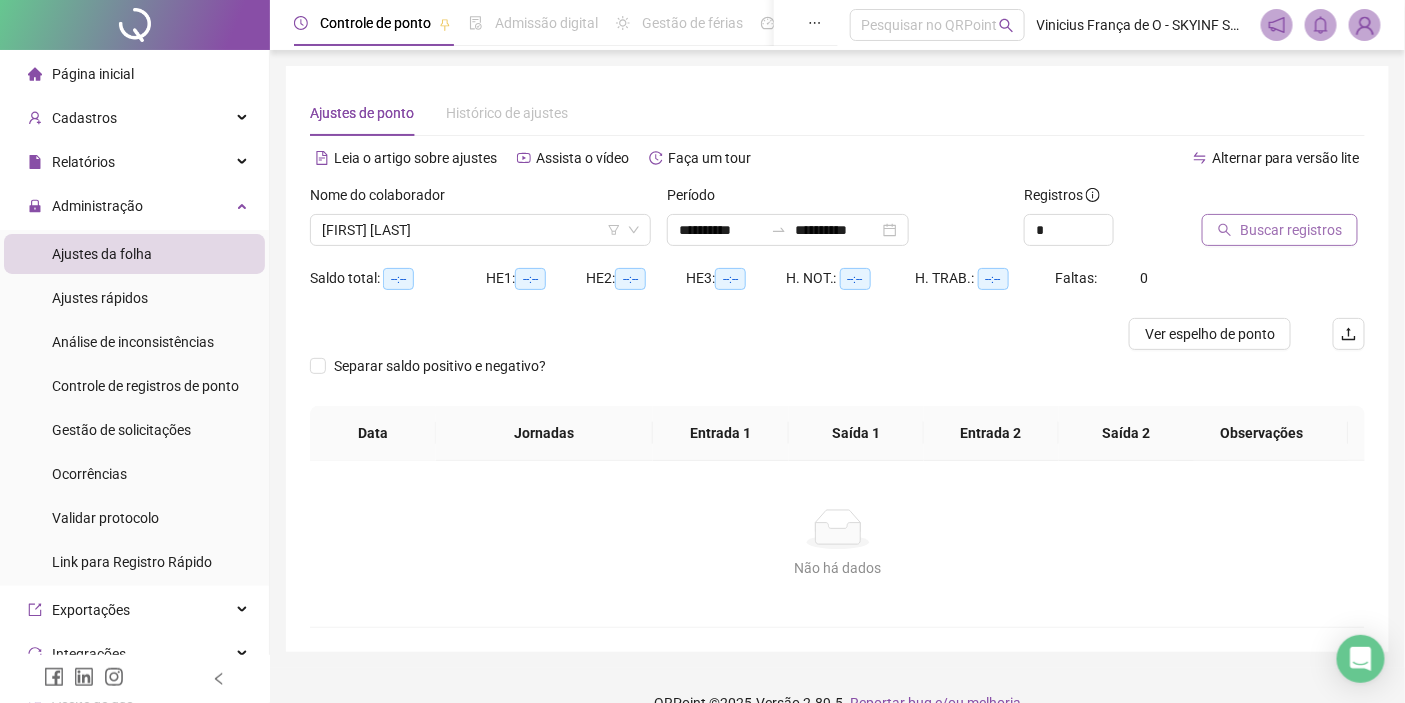 click on "Buscar registros" at bounding box center (1291, 230) 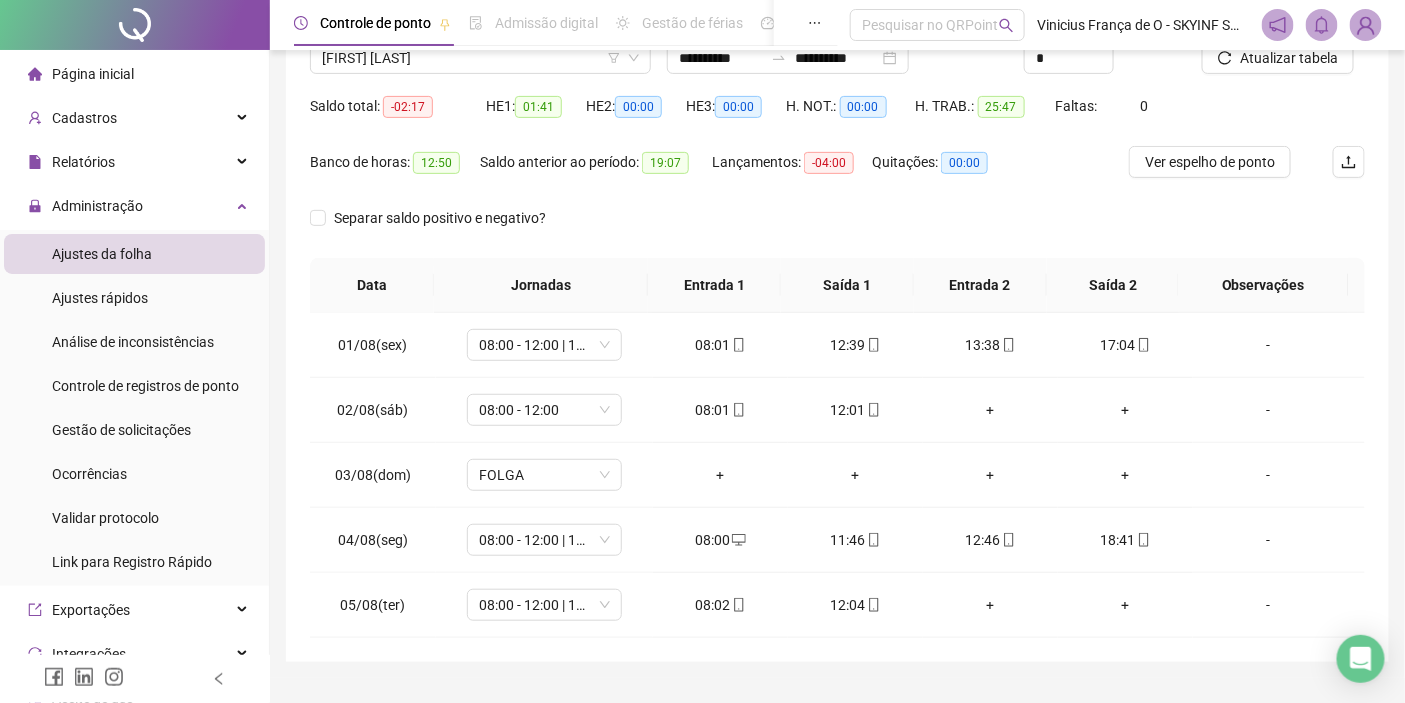 scroll, scrollTop: 216, scrollLeft: 0, axis: vertical 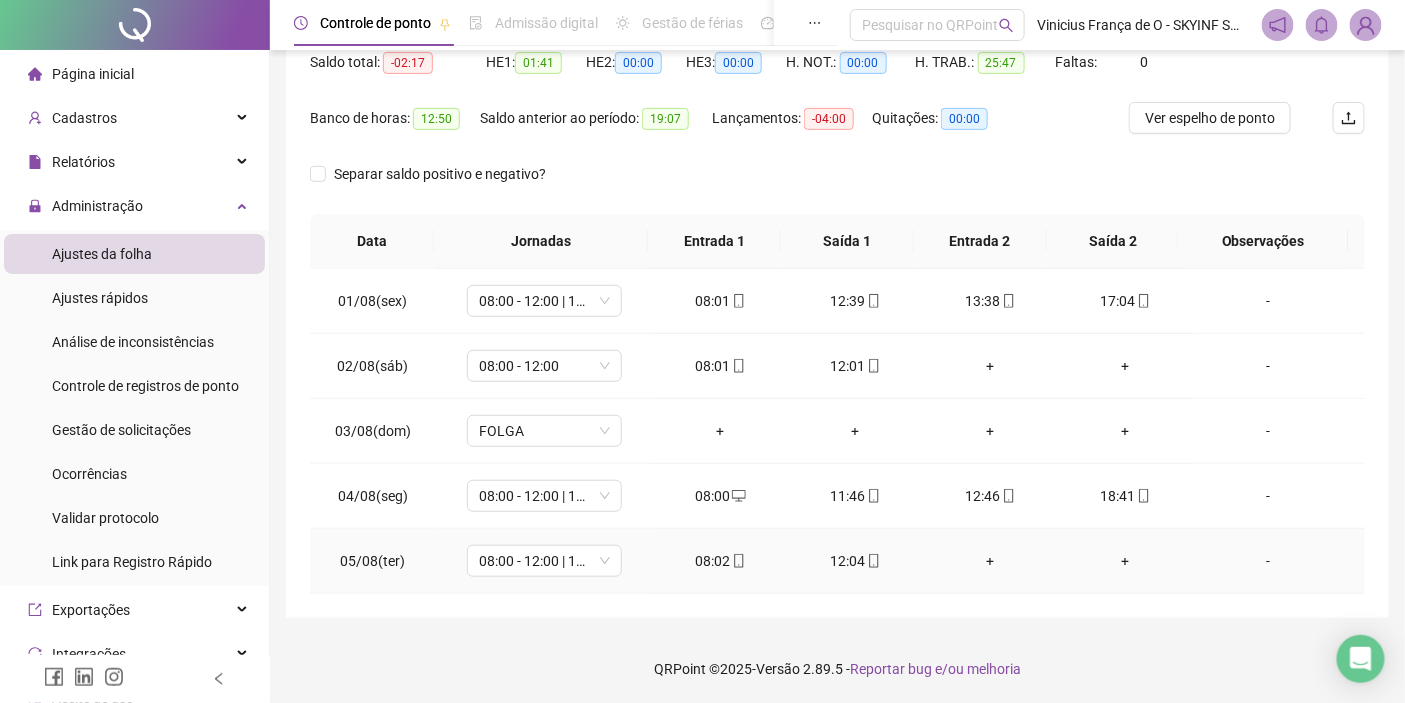 click on "-" at bounding box center [1268, 561] 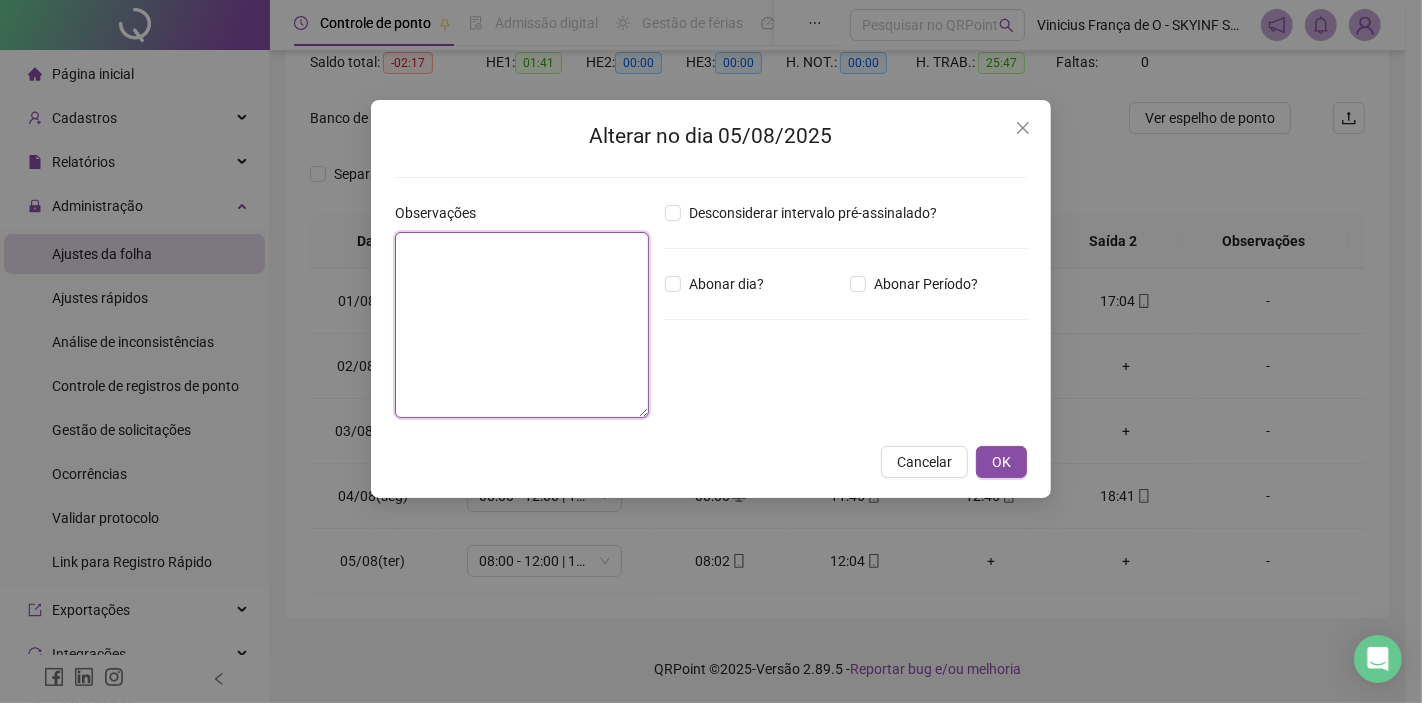 click at bounding box center [522, 325] 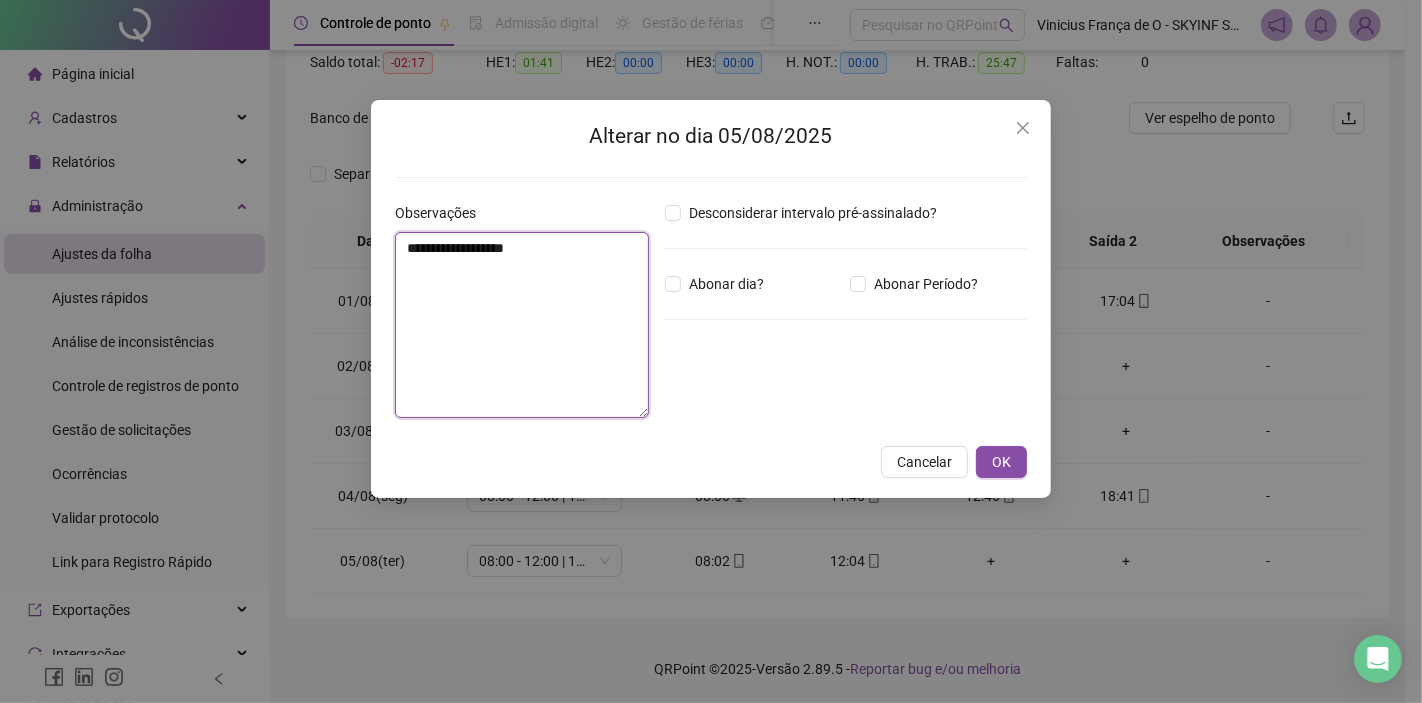 type on "**********" 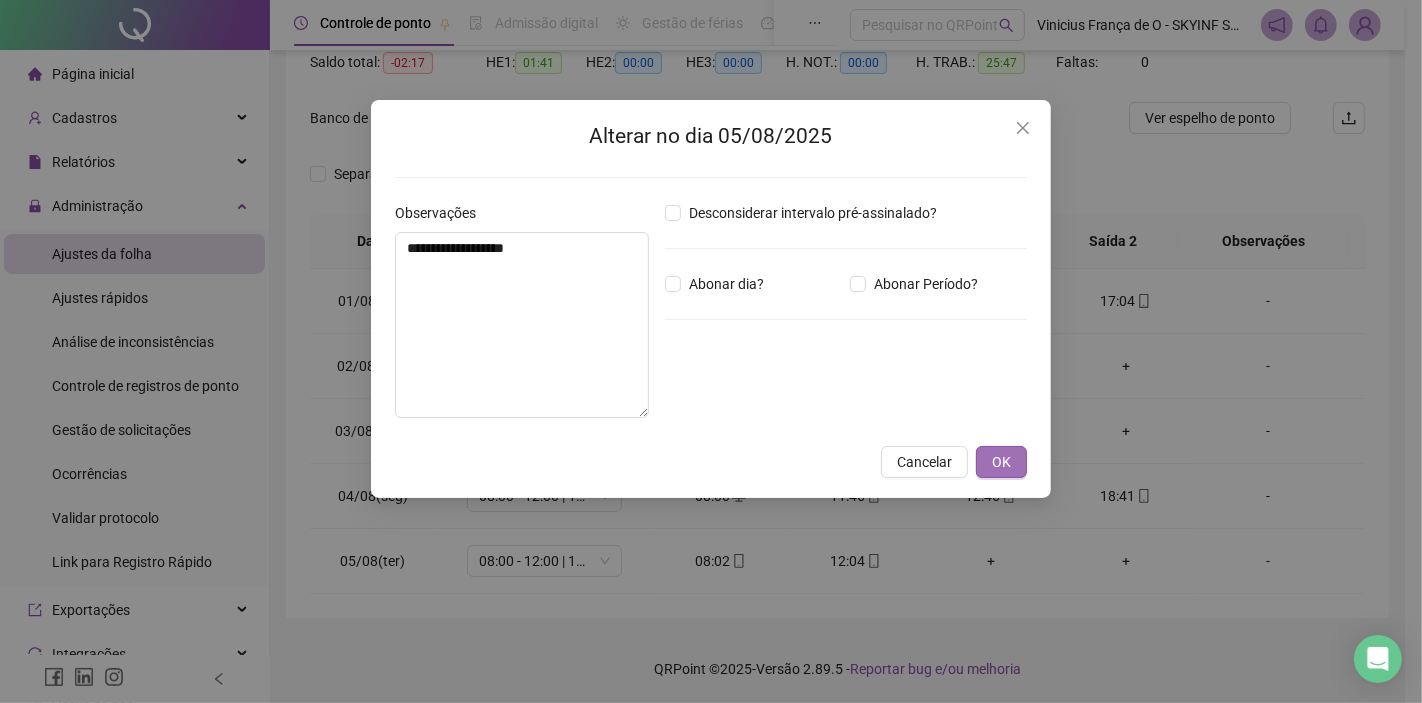 click on "OK" at bounding box center [1001, 462] 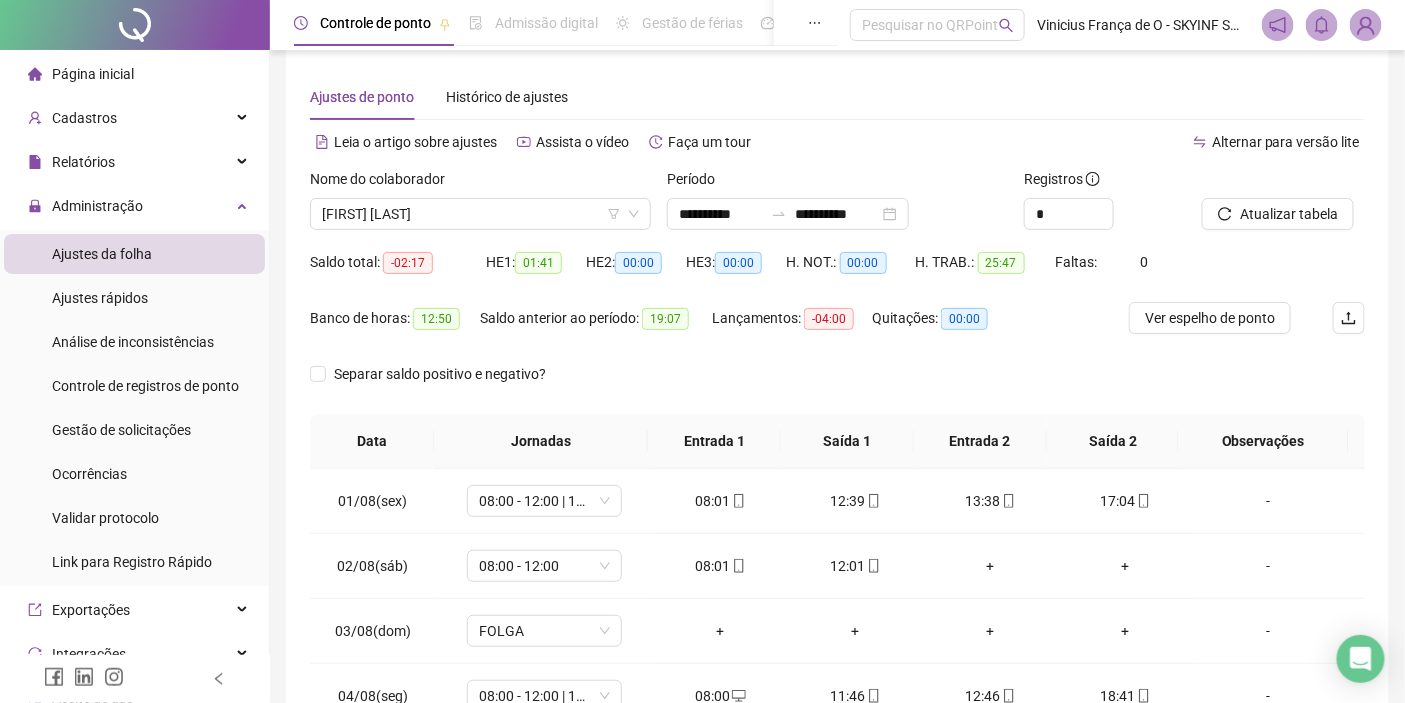 scroll, scrollTop: 0, scrollLeft: 0, axis: both 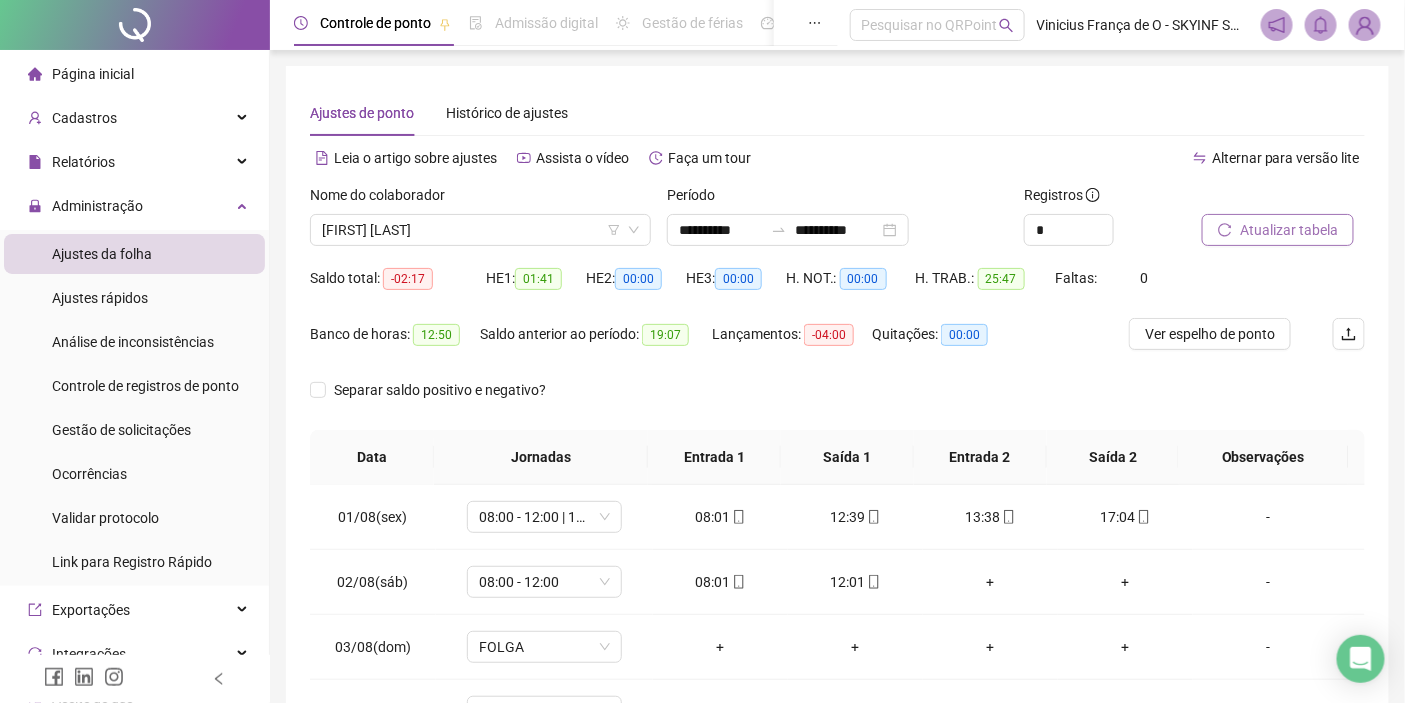 click on "Atualizar tabela" at bounding box center [1289, 230] 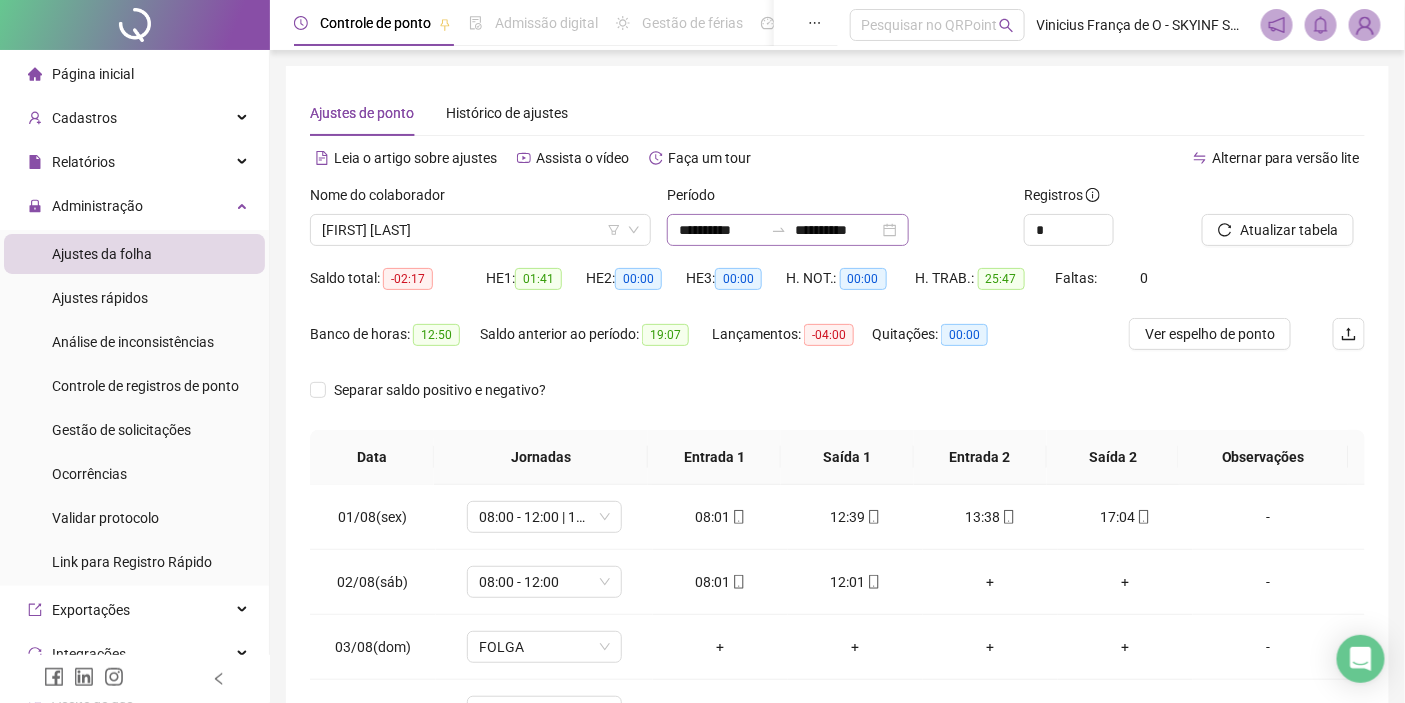 click at bounding box center [779, 230] 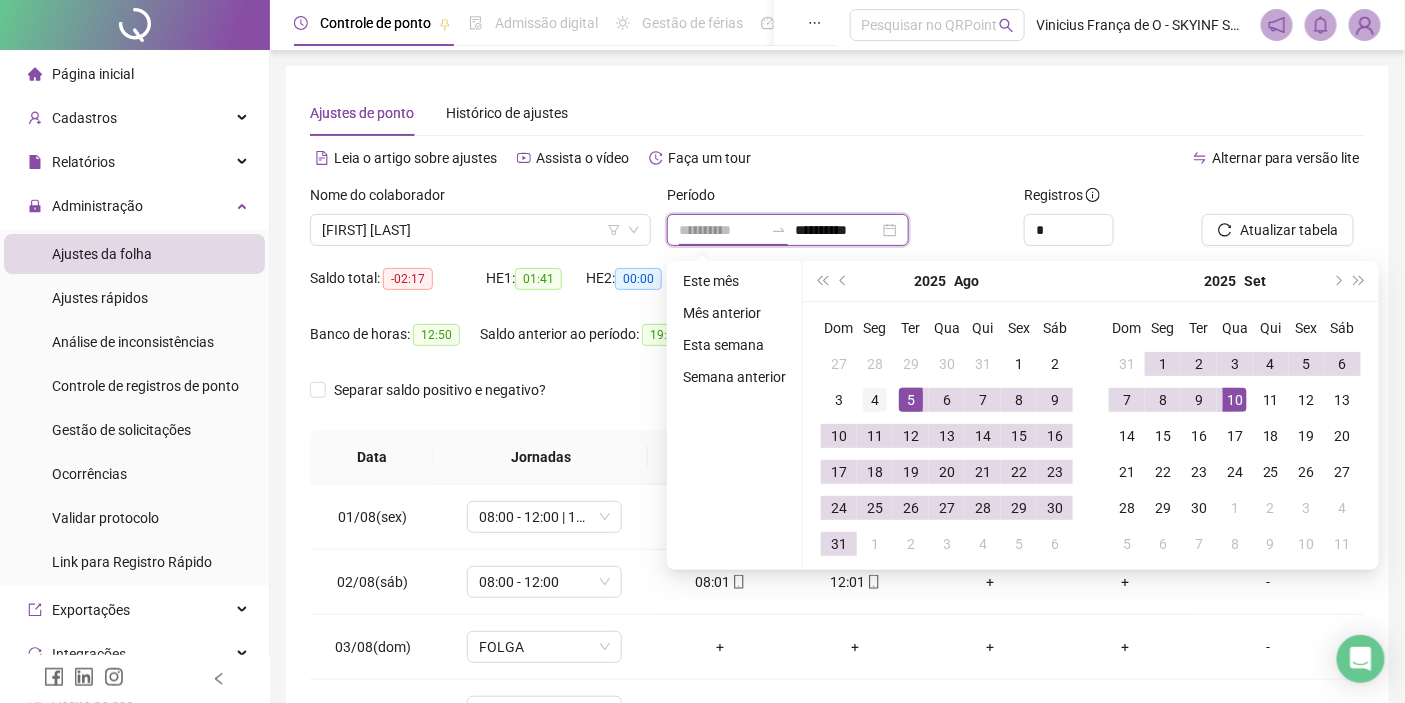type on "**********" 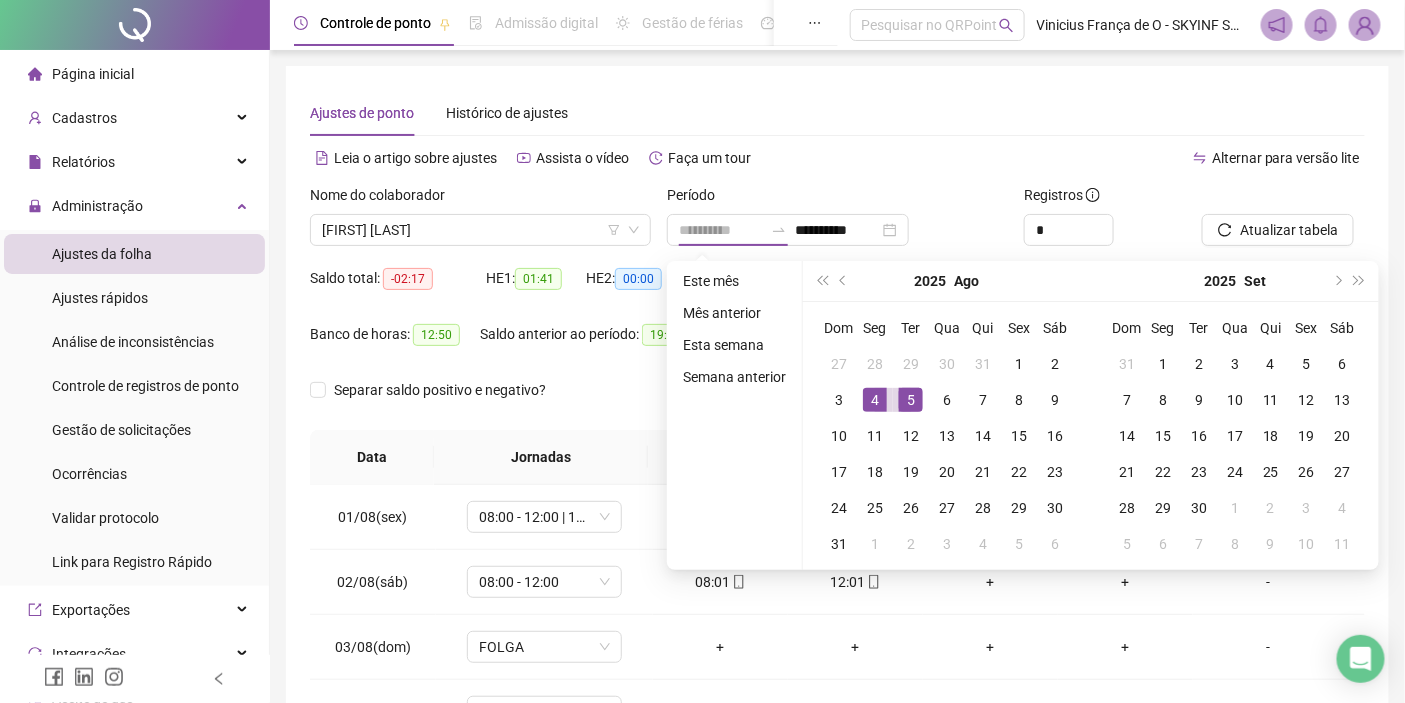 click on "4" at bounding box center (875, 400) 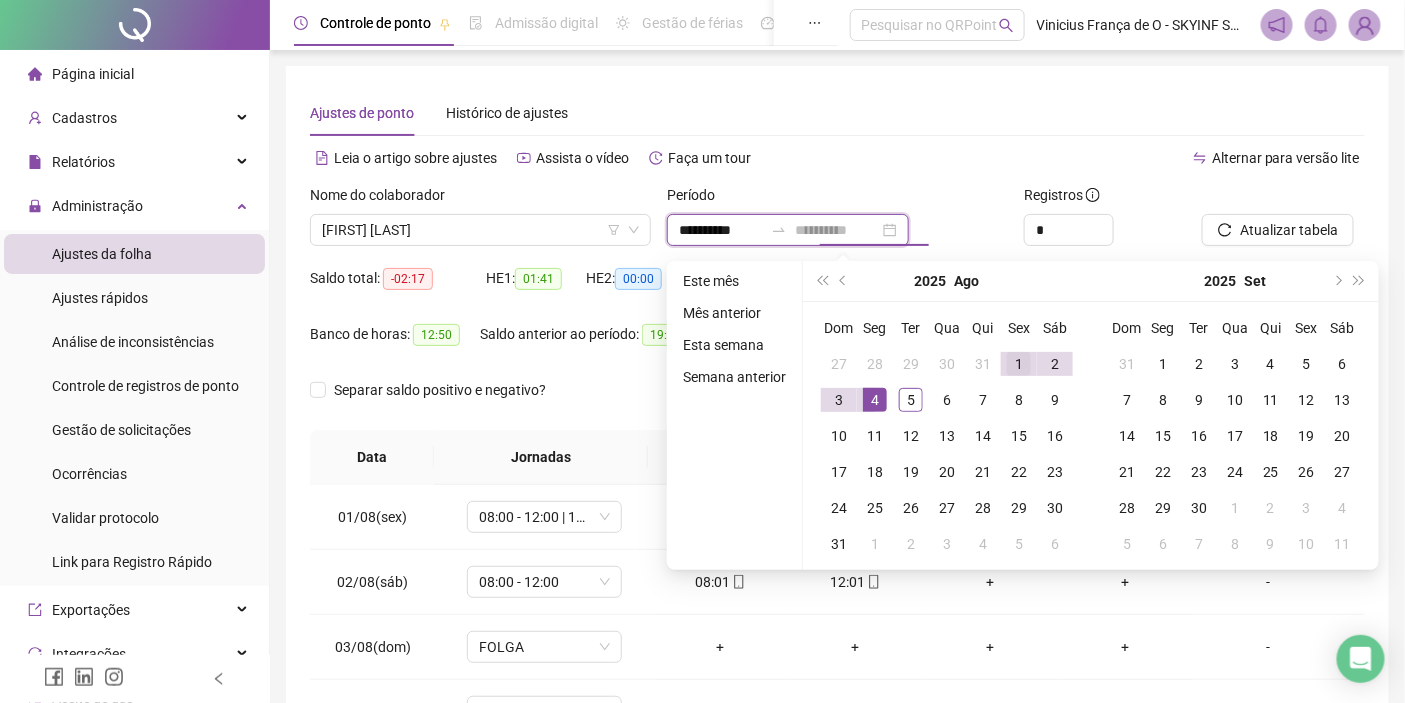 type on "**********" 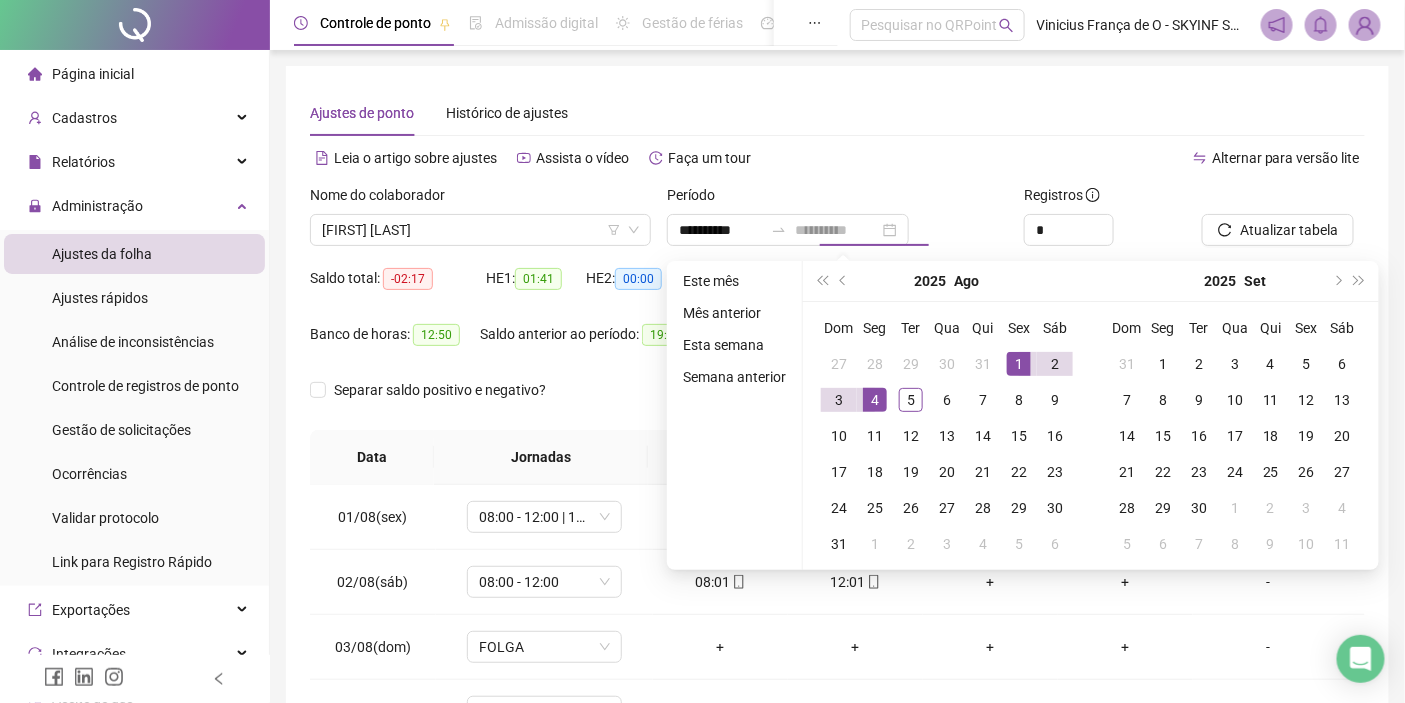 click on "1" at bounding box center (1019, 364) 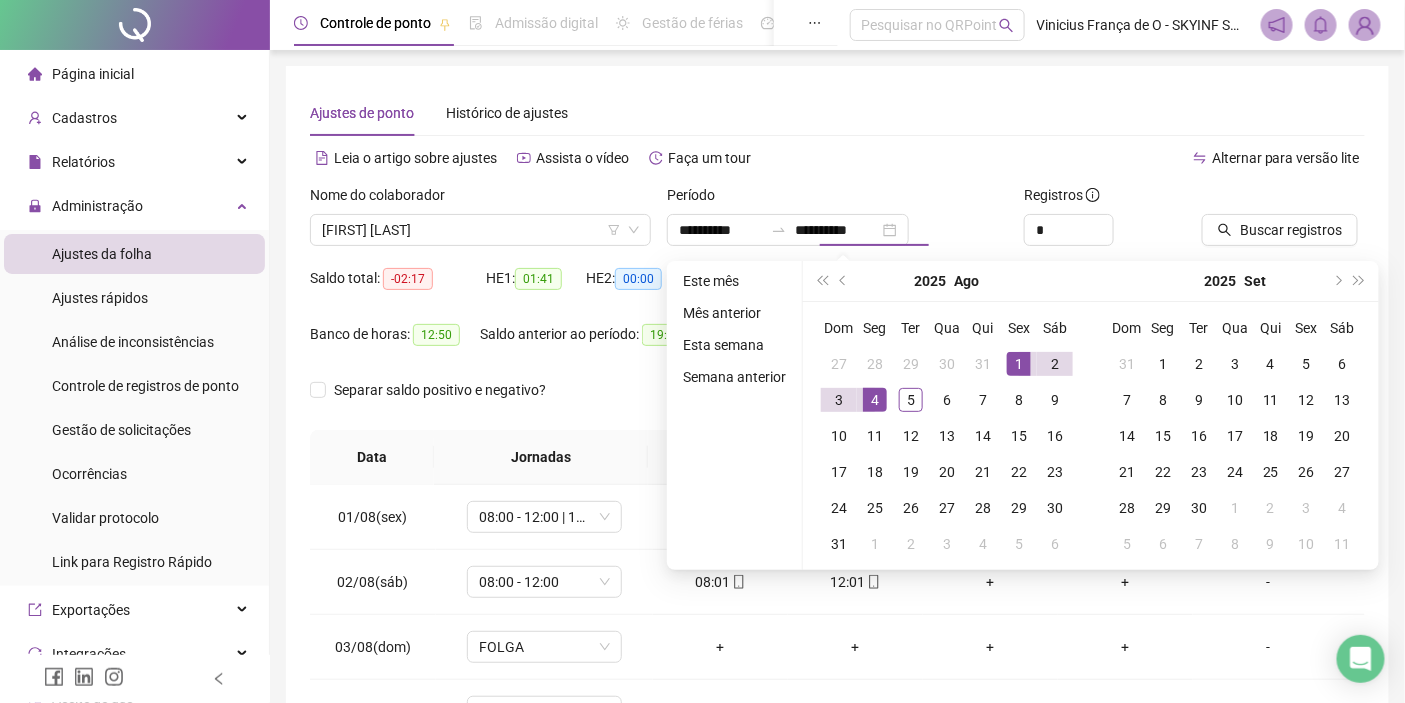 type on "**********" 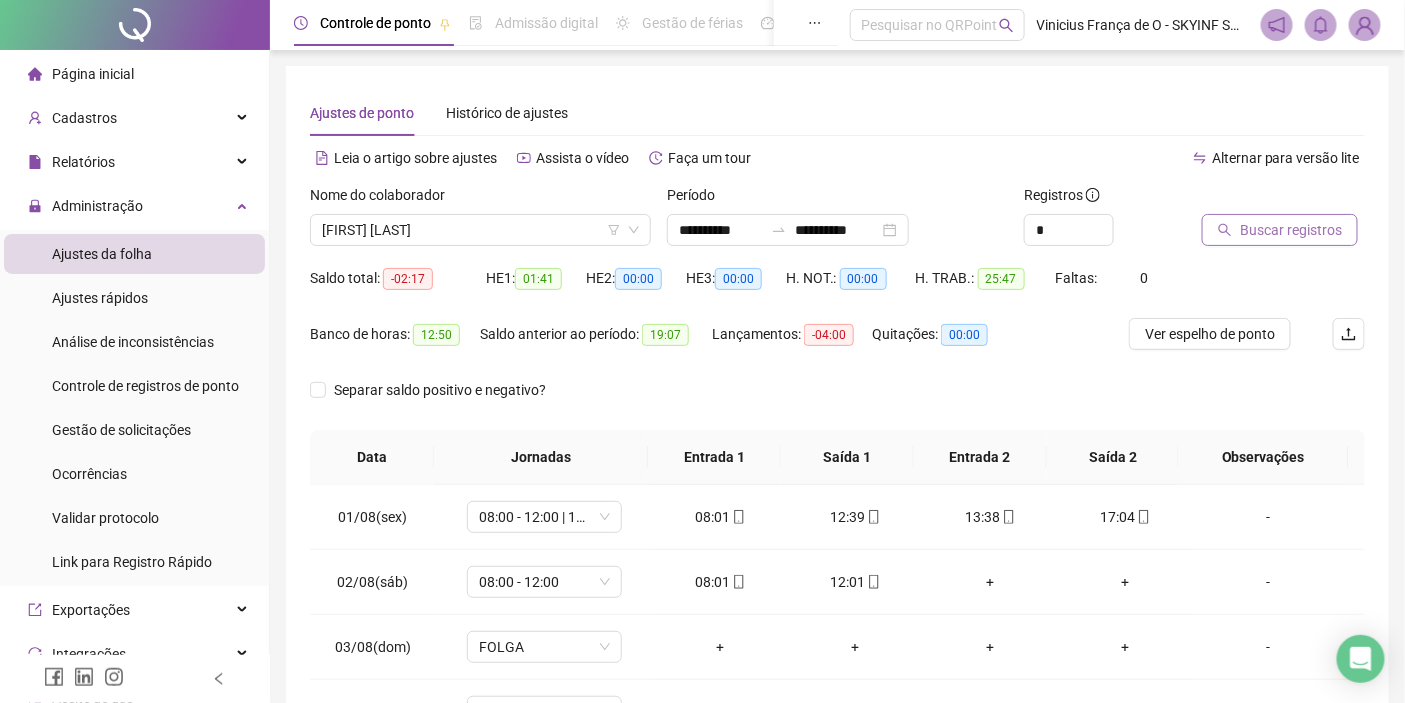 click on "Buscar registros" at bounding box center (1291, 230) 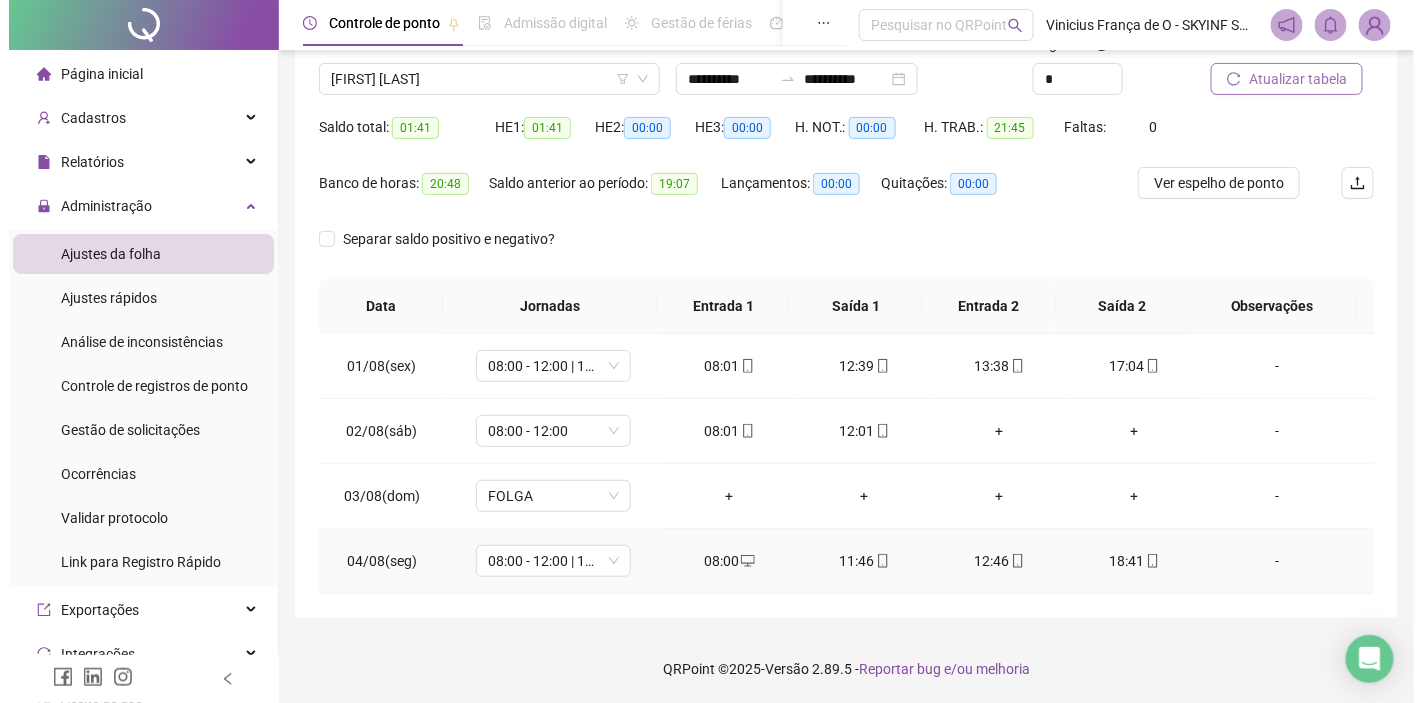 scroll, scrollTop: 152, scrollLeft: 0, axis: vertical 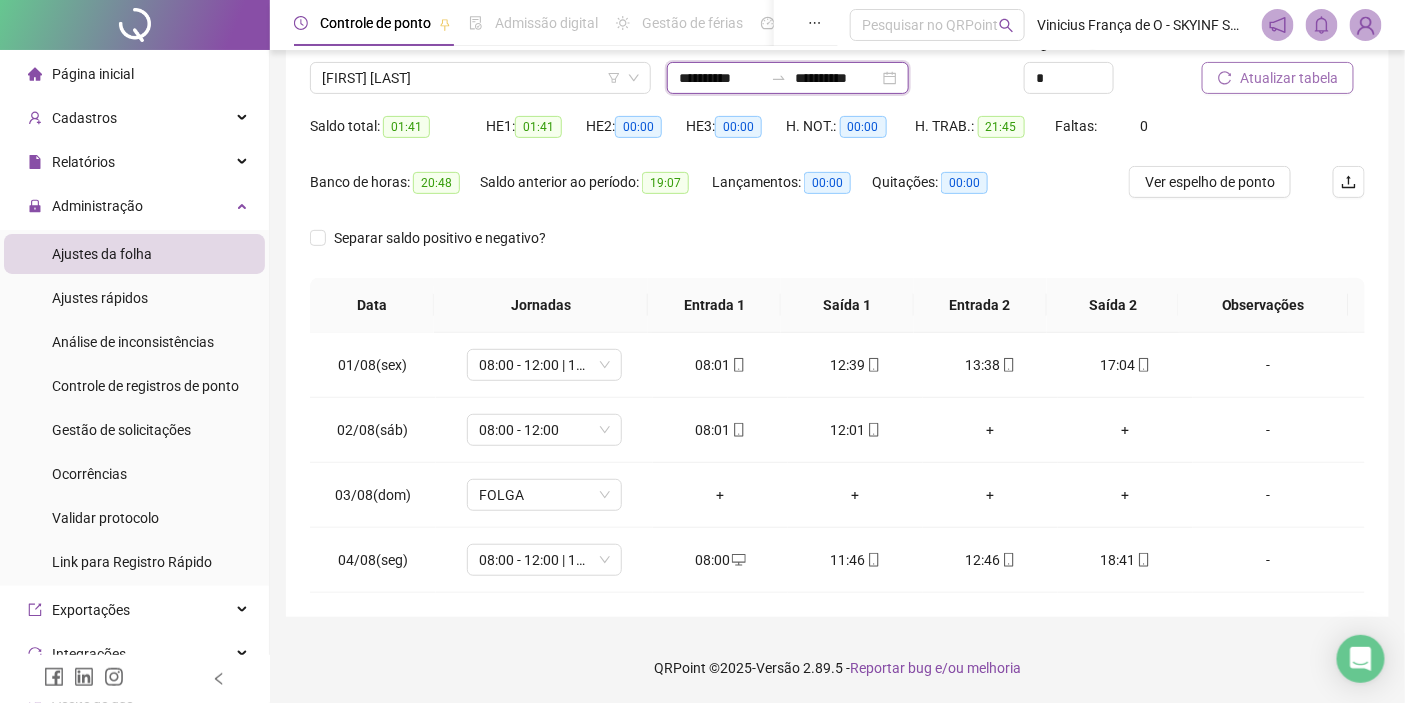 click on "**********" at bounding box center (837, 78) 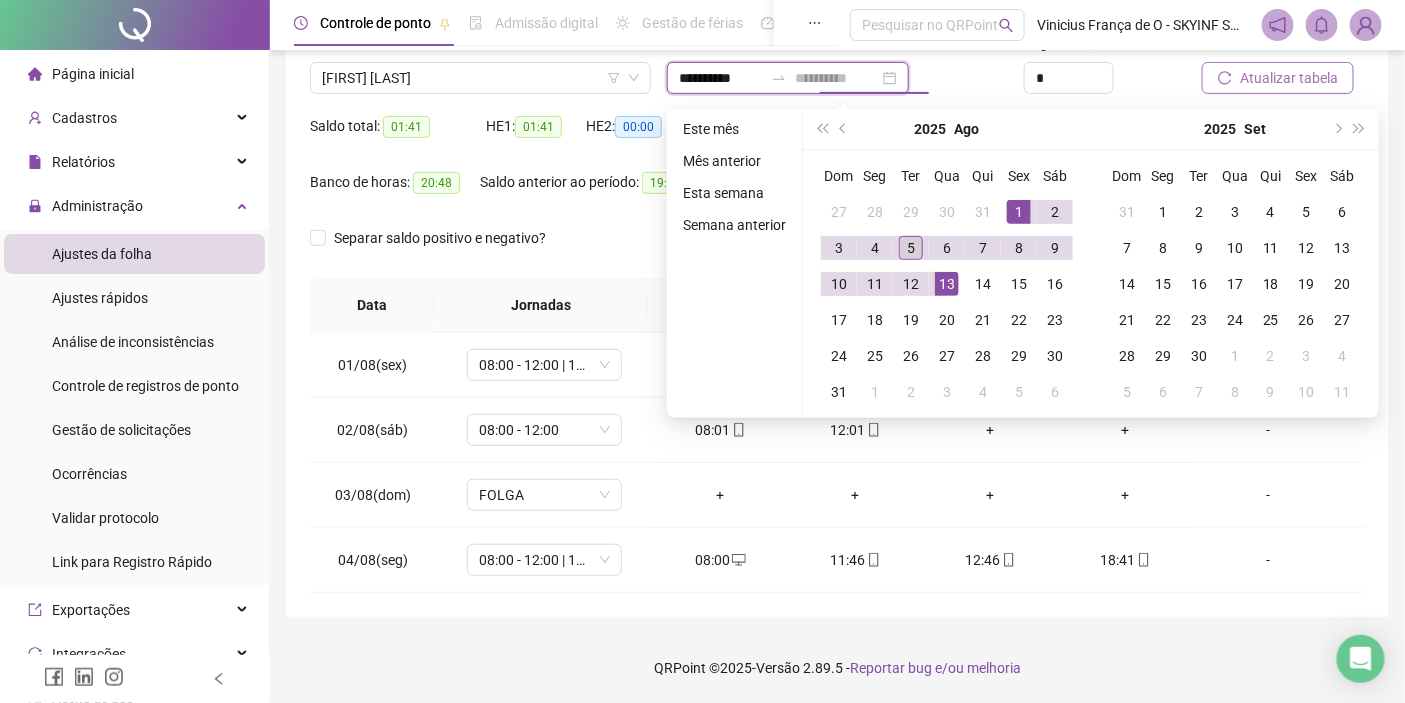 type on "**********" 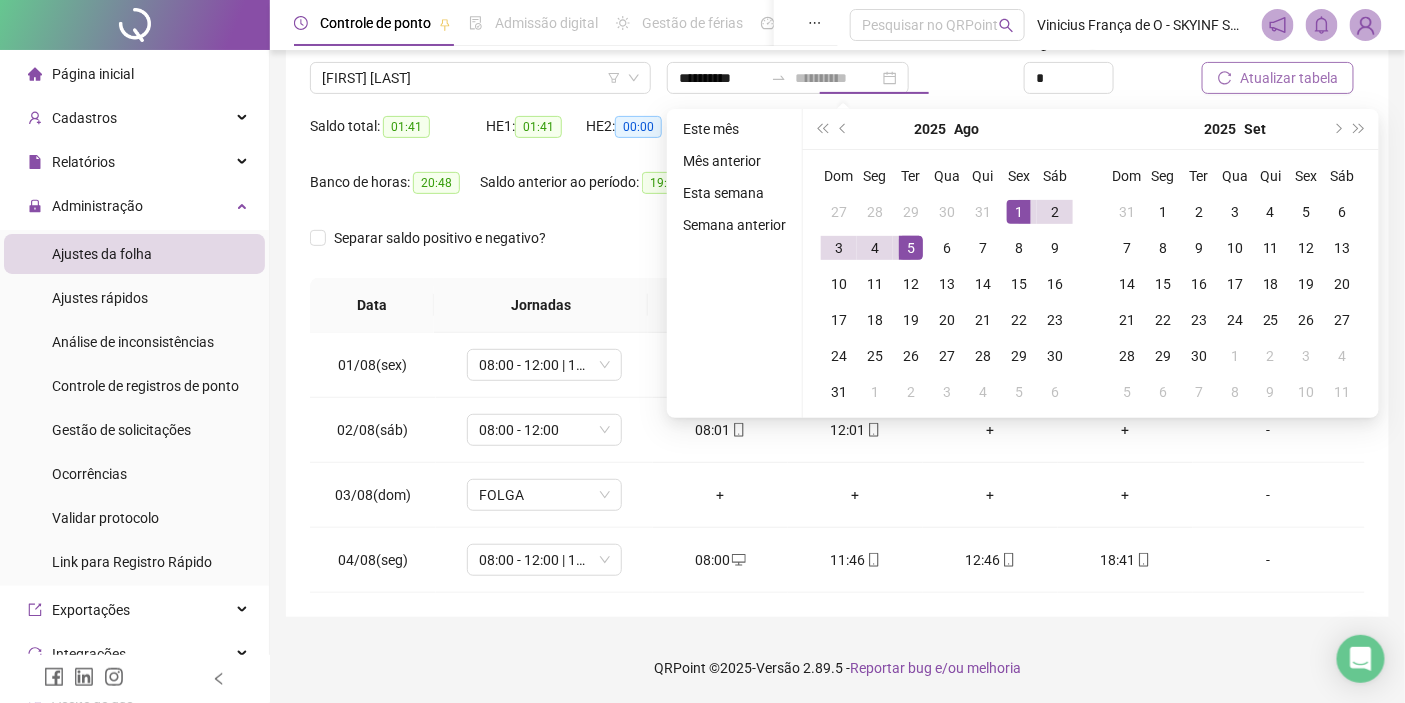 click on "5" at bounding box center [911, 248] 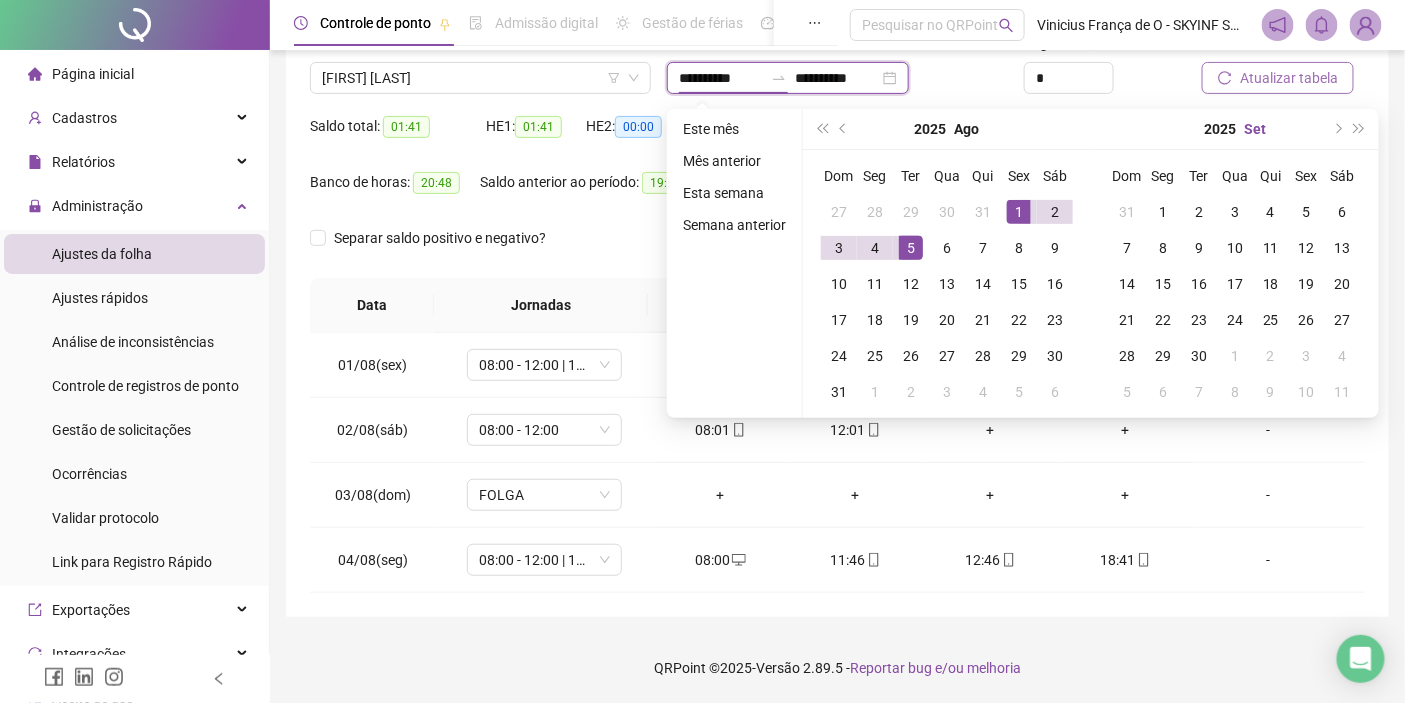 type on "**********" 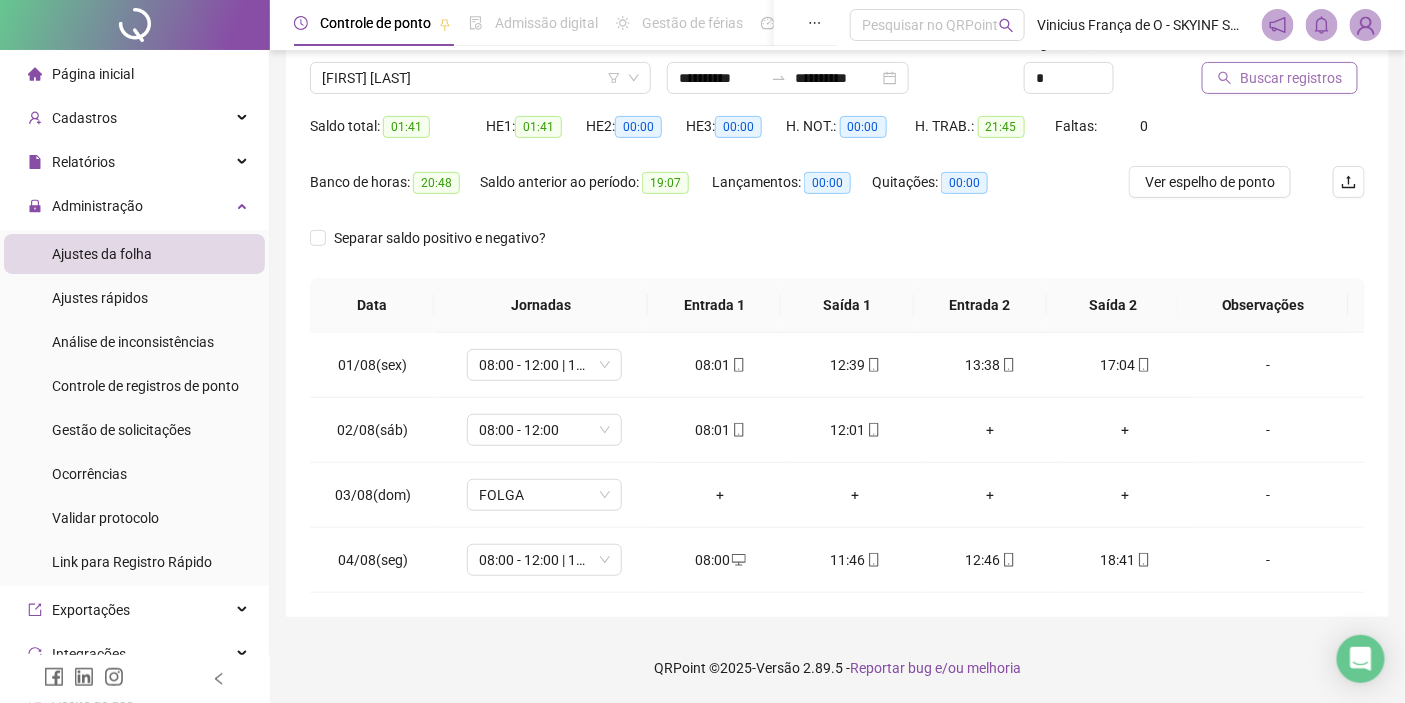 click on "Buscar registros" at bounding box center [1291, 78] 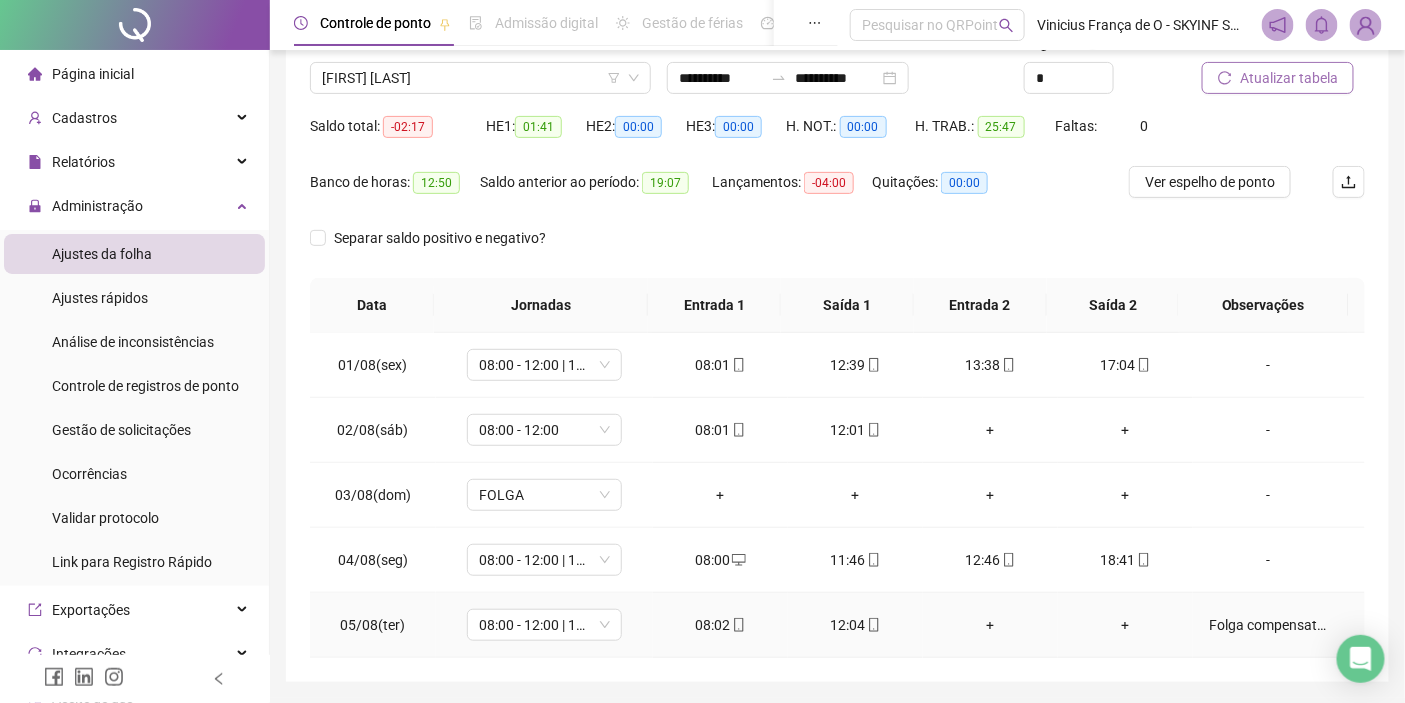 click on "Folga compensatória" at bounding box center (1268, 625) 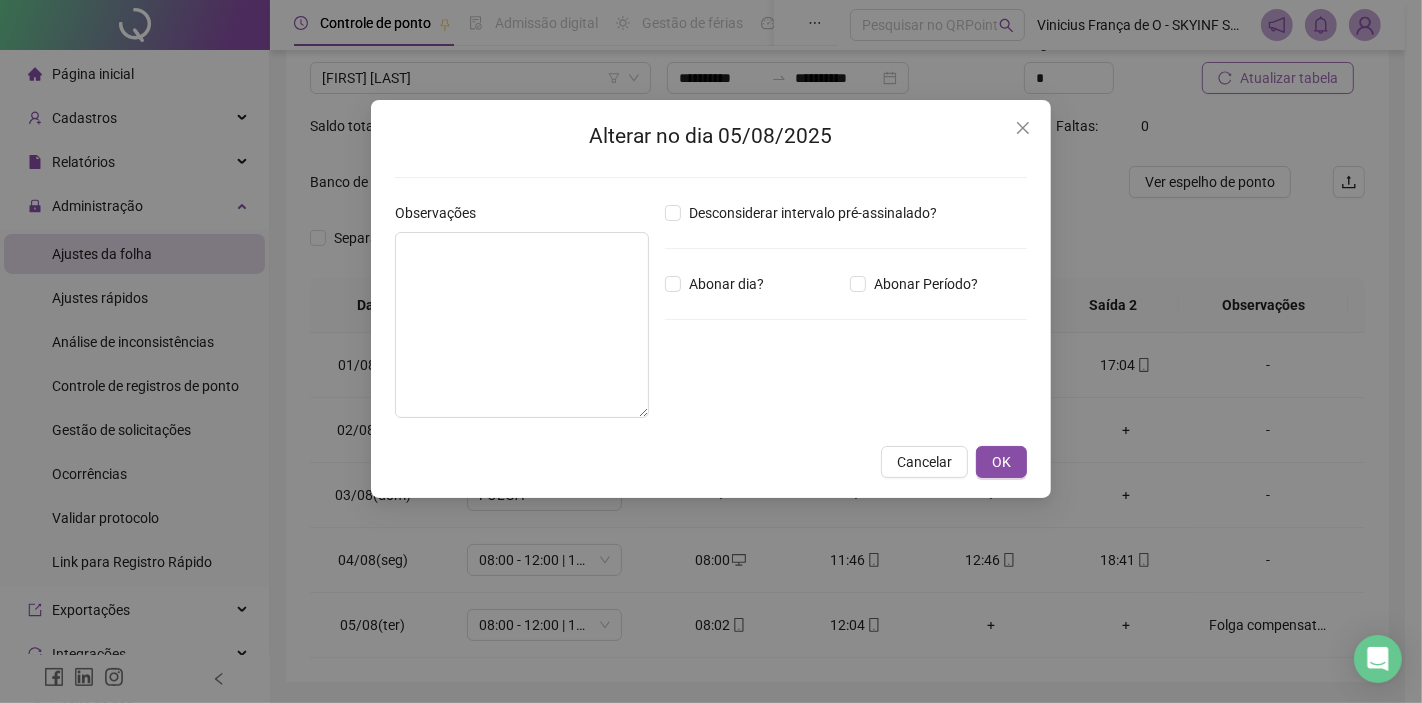 type on "**********" 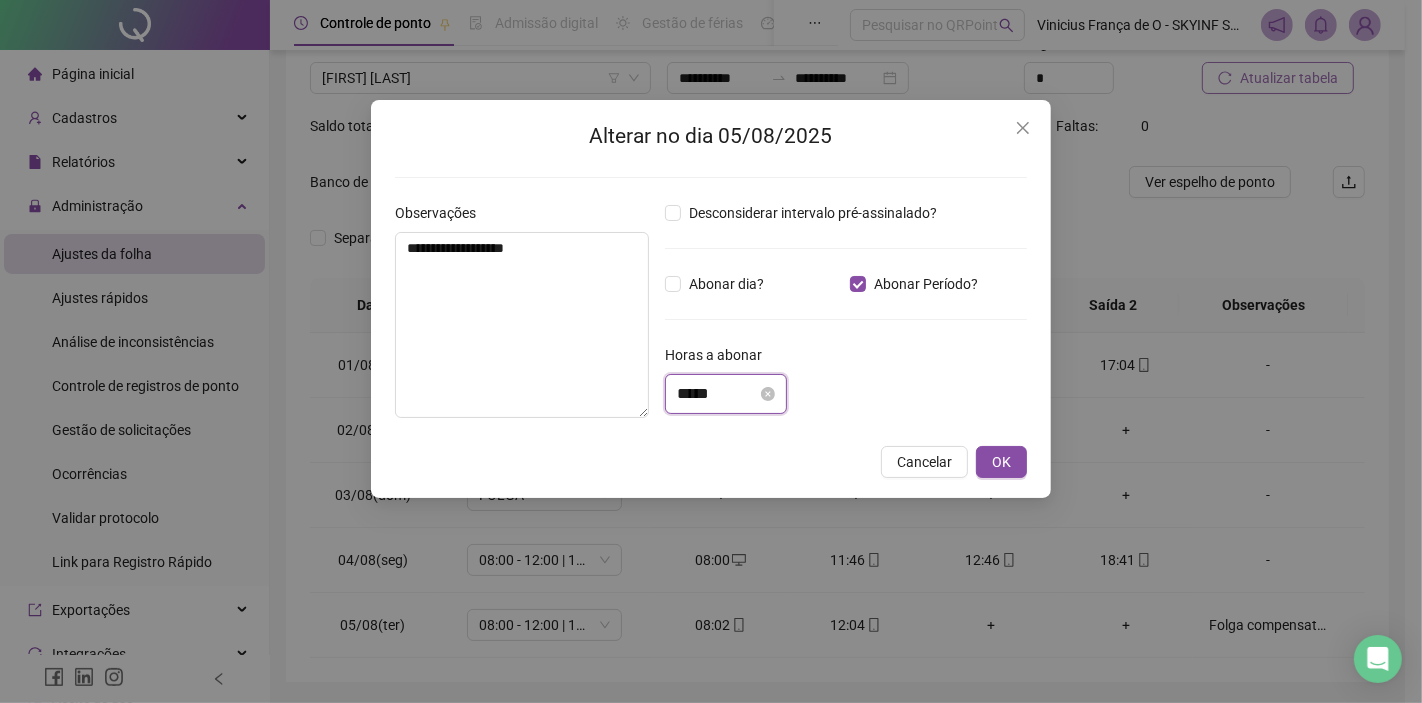 click on "*****" at bounding box center (717, 394) 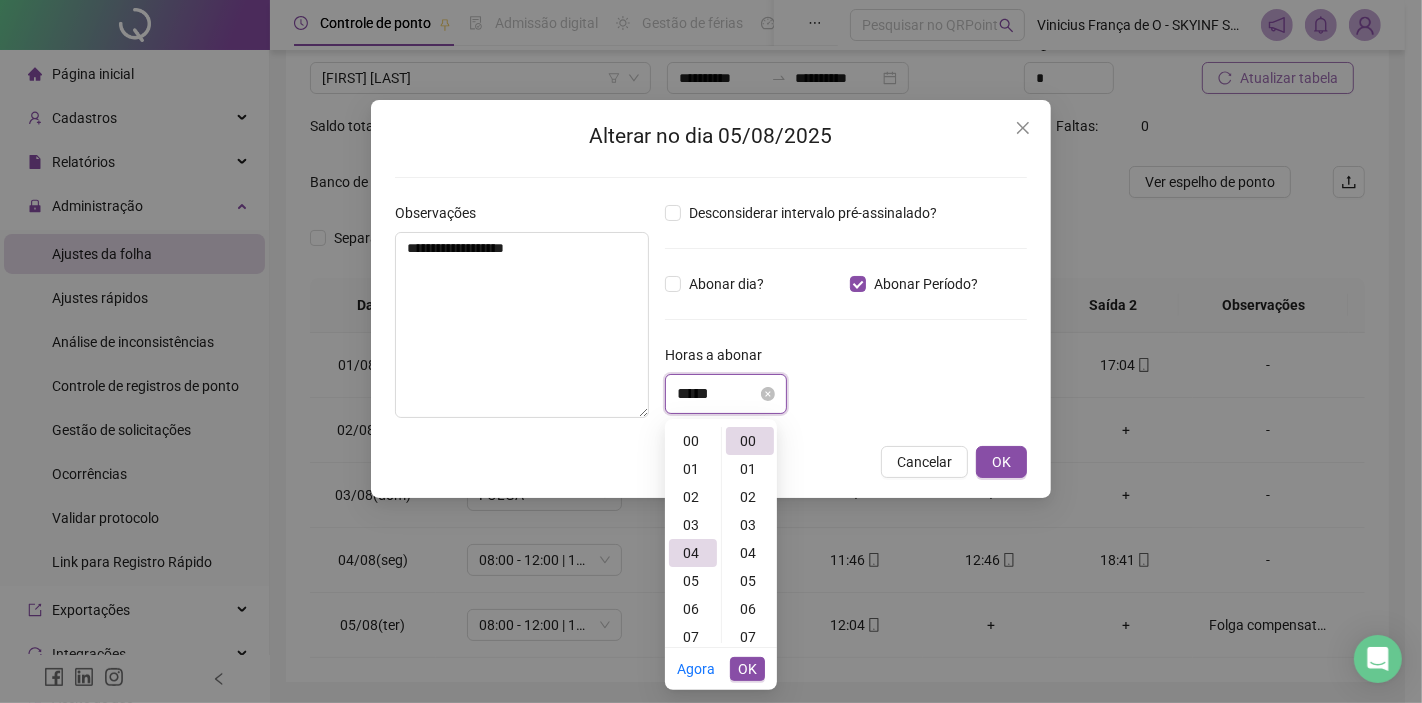 scroll, scrollTop: 112, scrollLeft: 0, axis: vertical 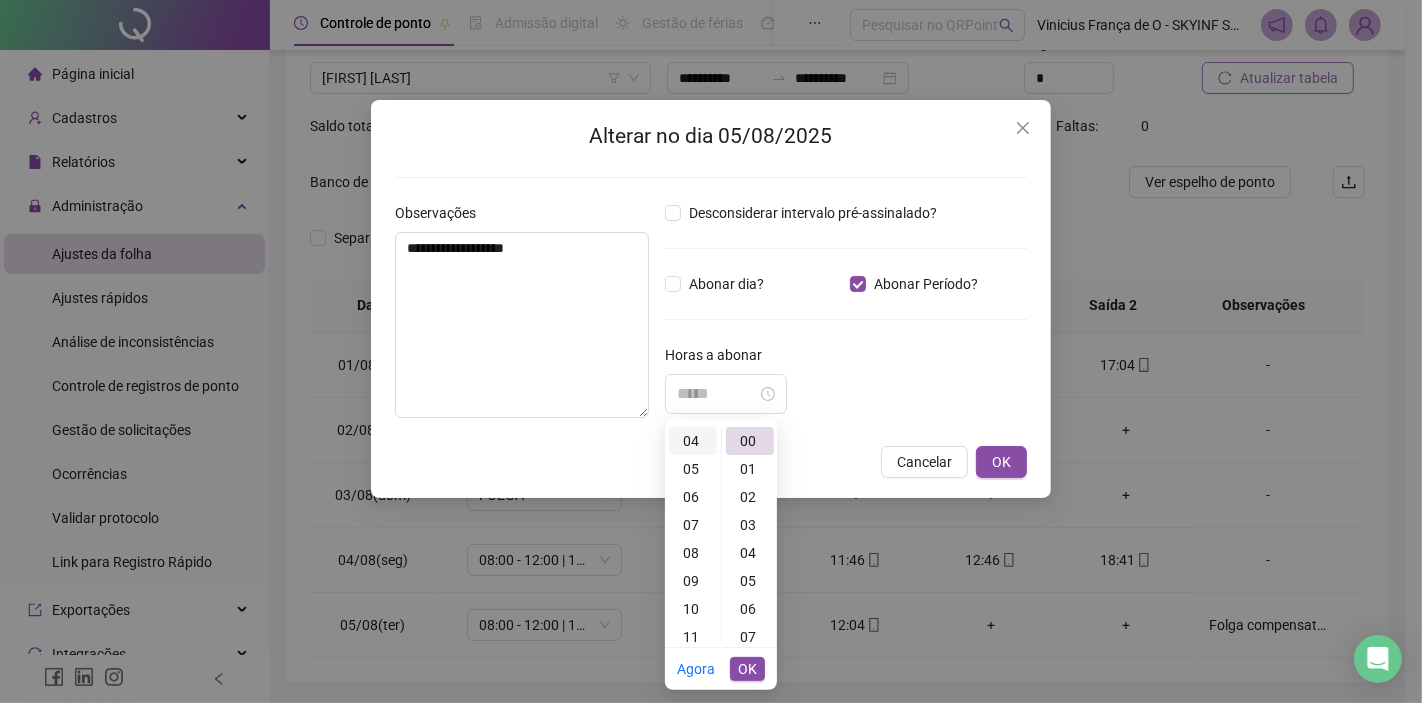 click on "04" at bounding box center (693, 441) 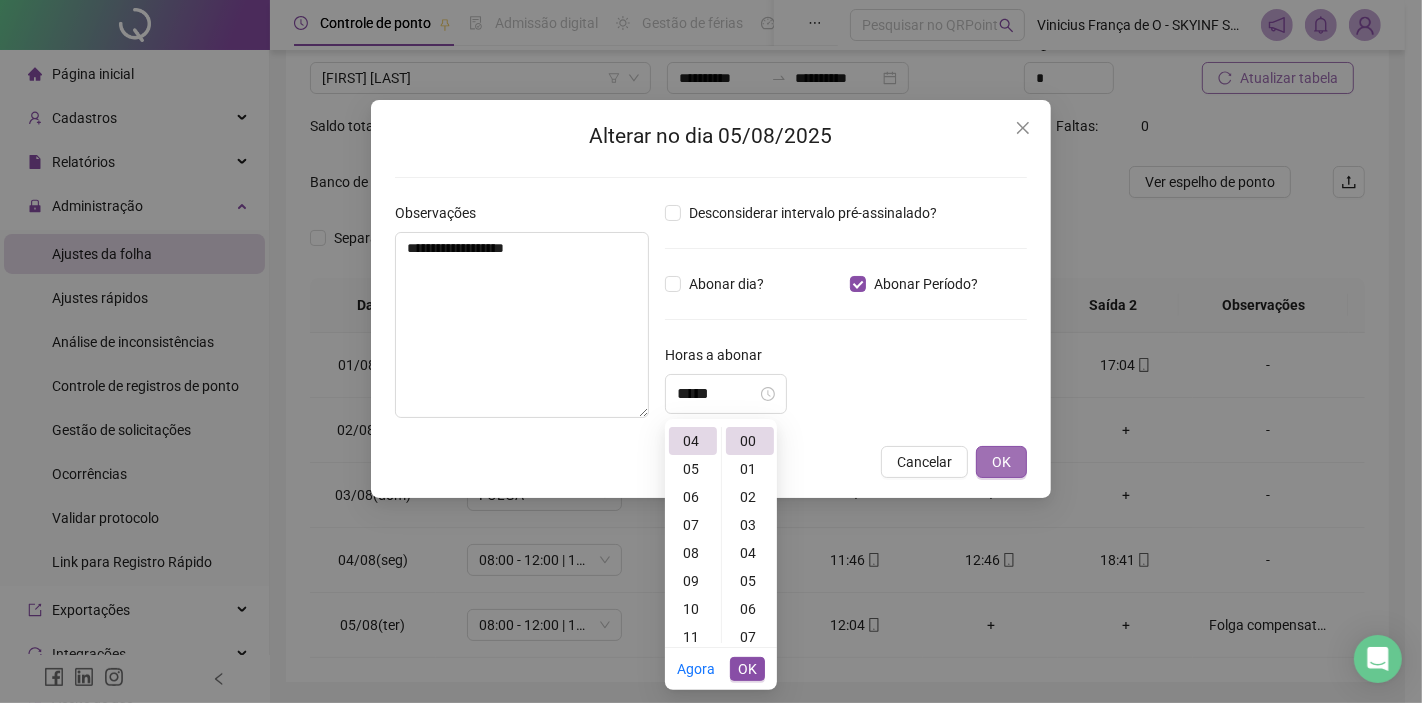 type on "*****" 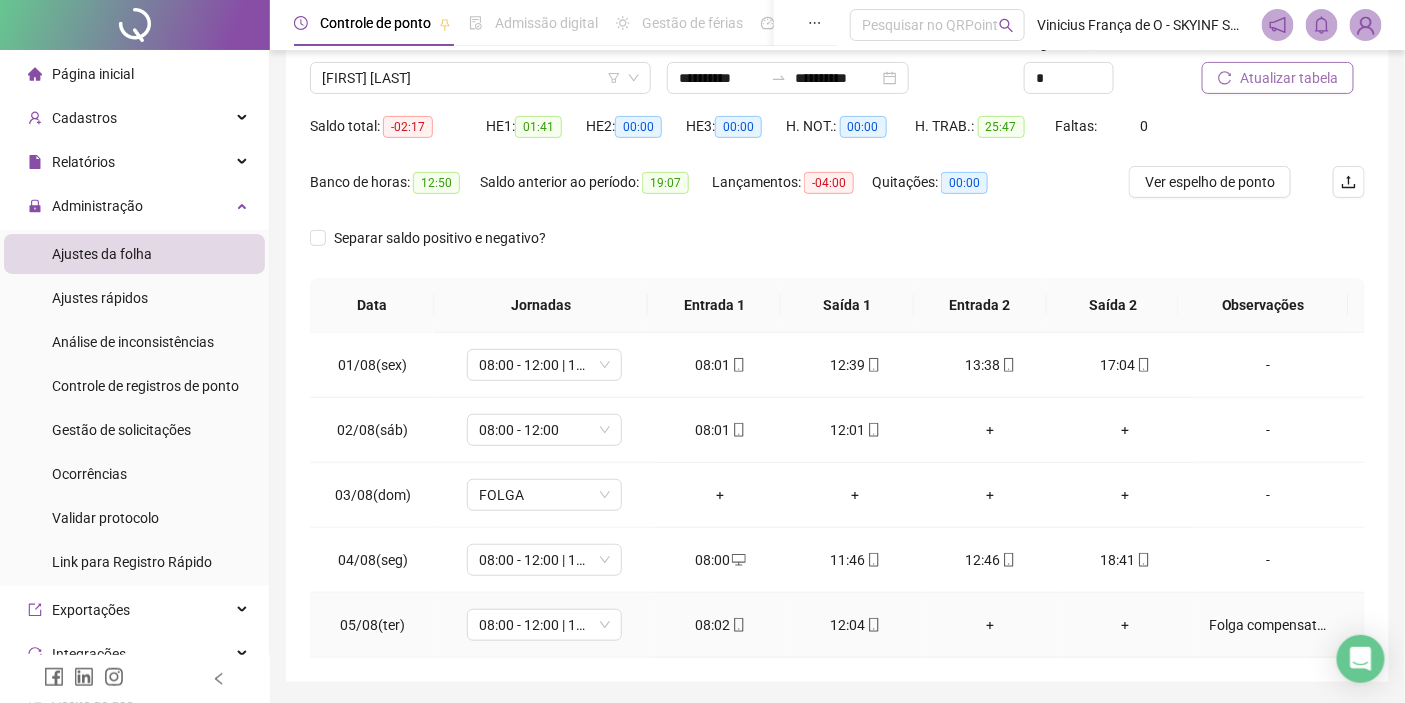 click on "Folga compensatória" at bounding box center [1268, 625] 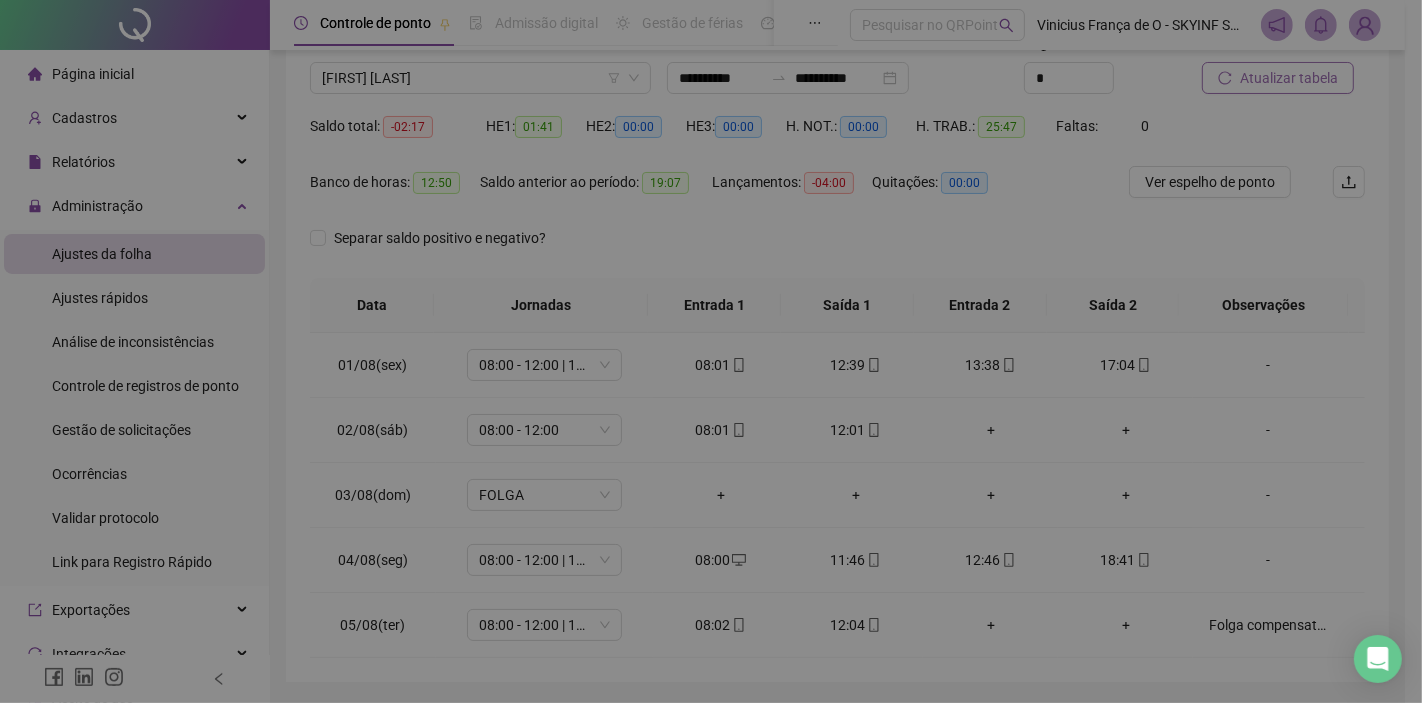 type on "**********" 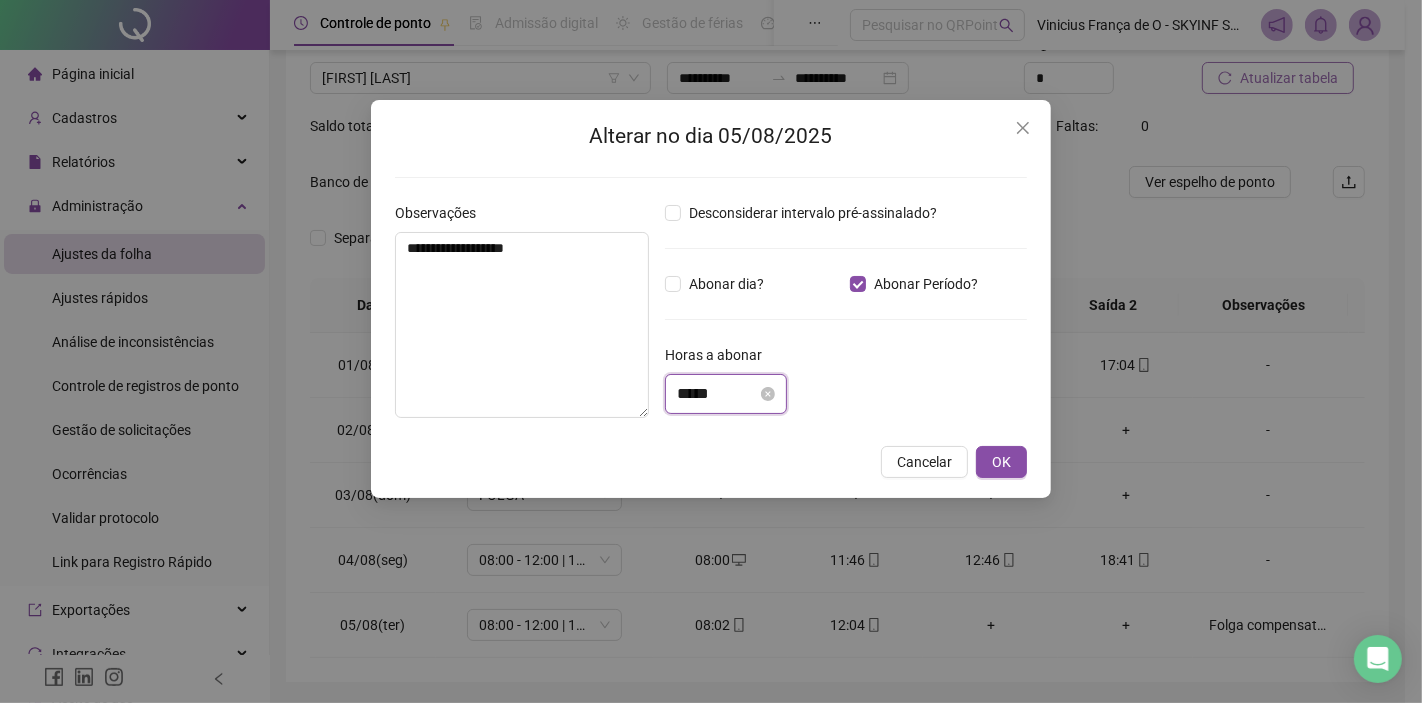 click on "*****" at bounding box center (717, 394) 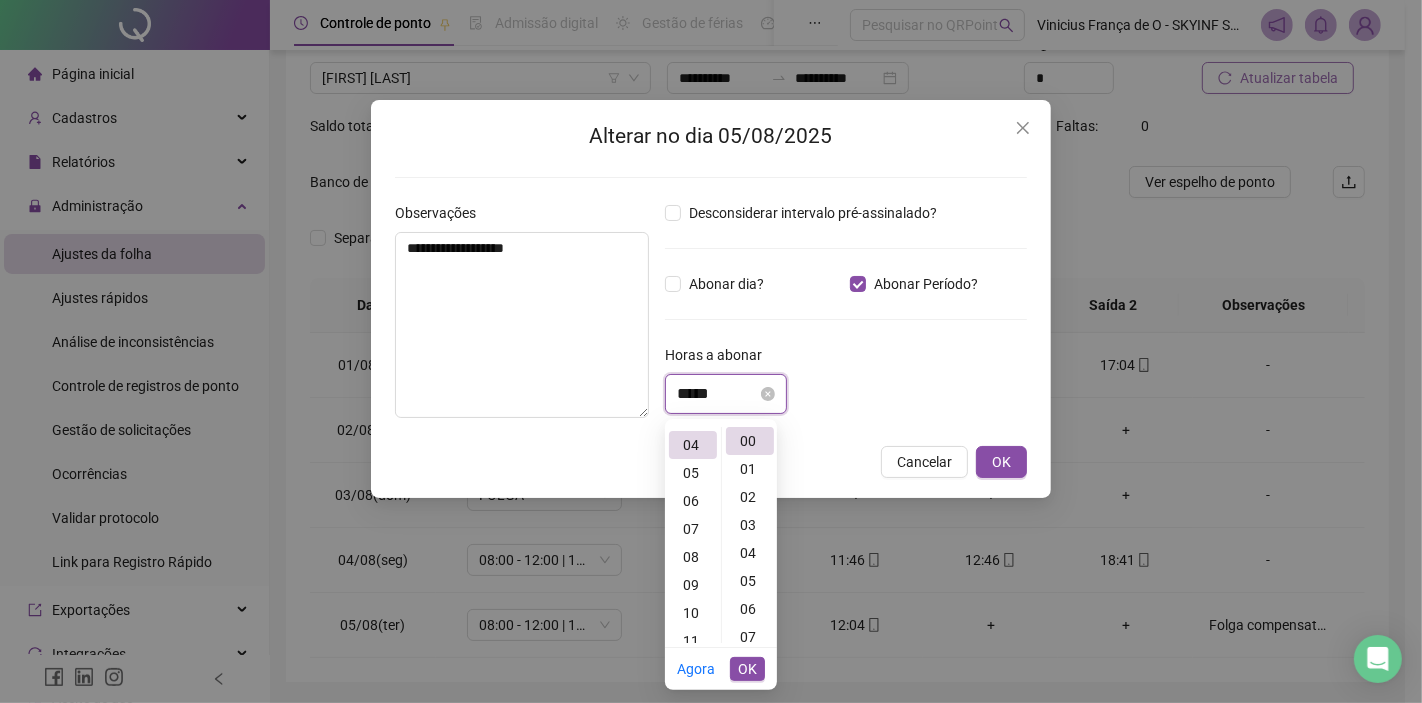 scroll, scrollTop: 112, scrollLeft: 0, axis: vertical 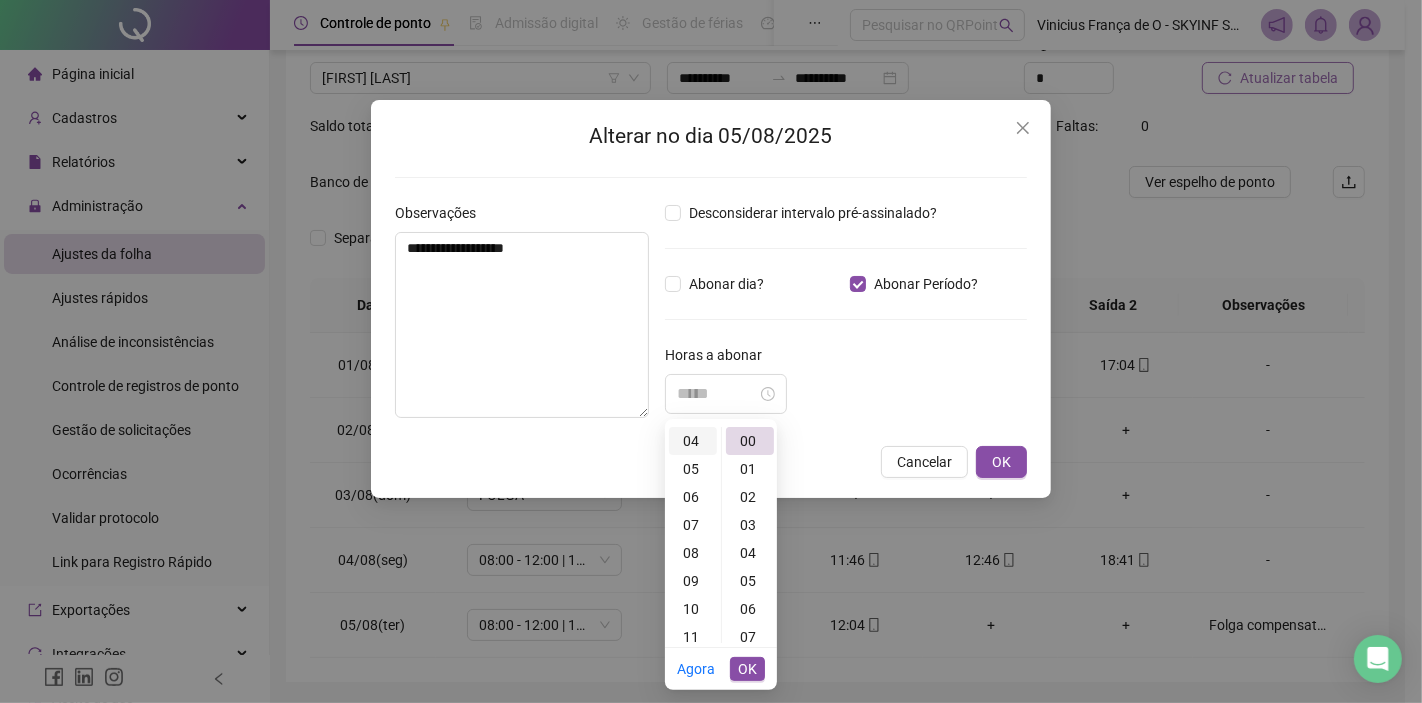click on "04" at bounding box center (693, 441) 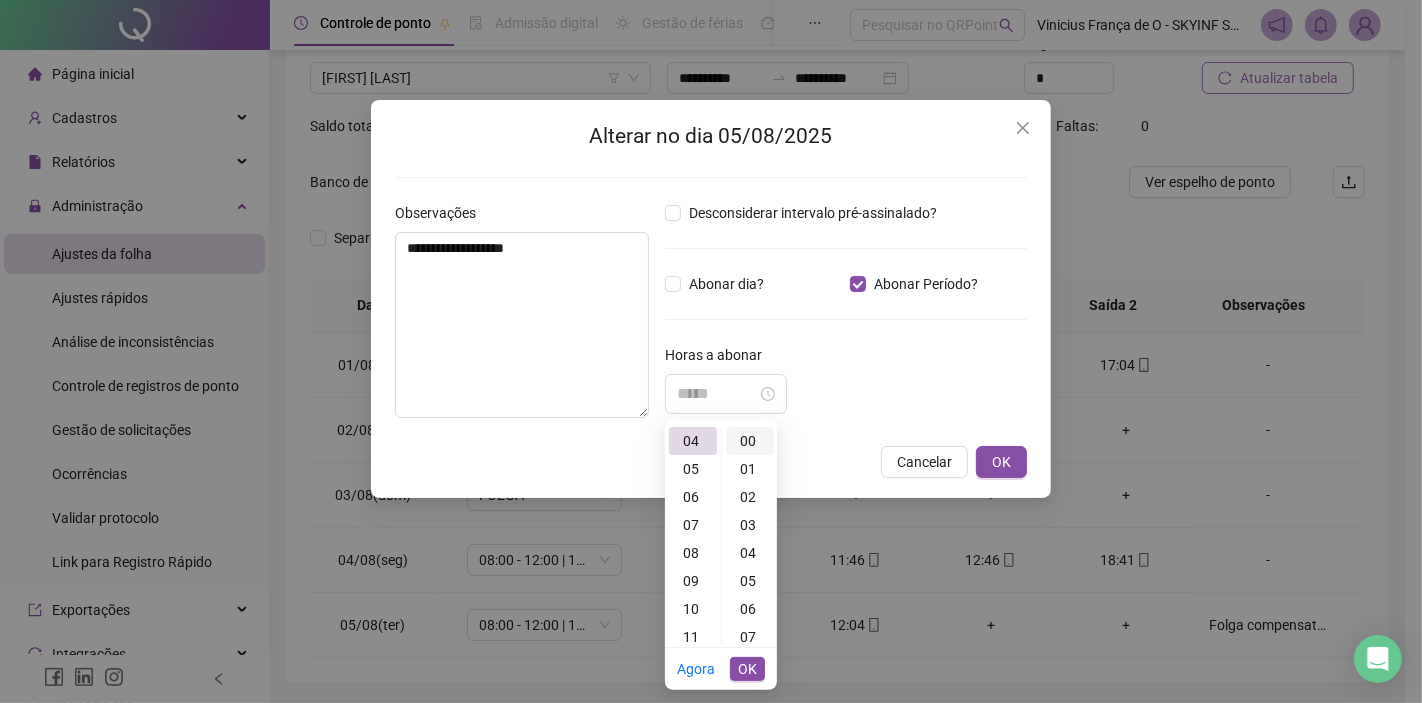 click on "00" at bounding box center (750, 441) 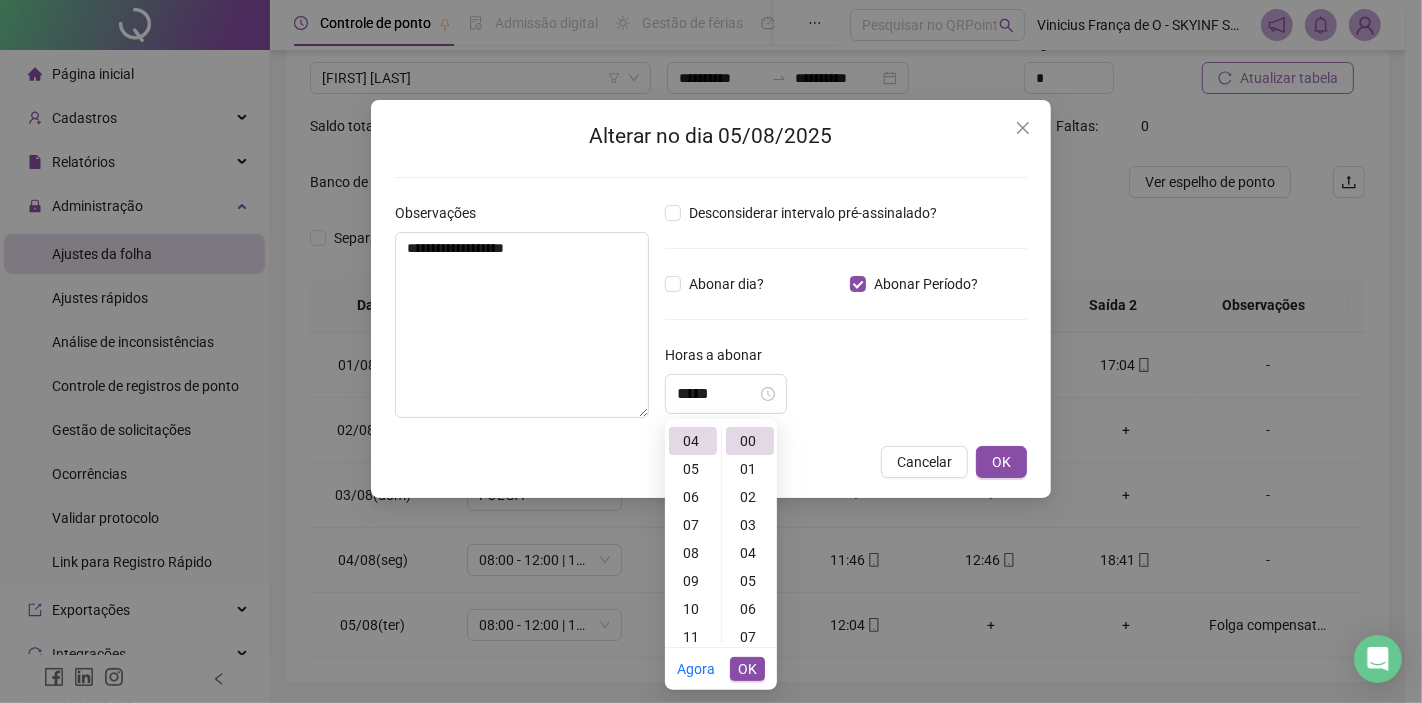 click on "*****" at bounding box center (846, 394) 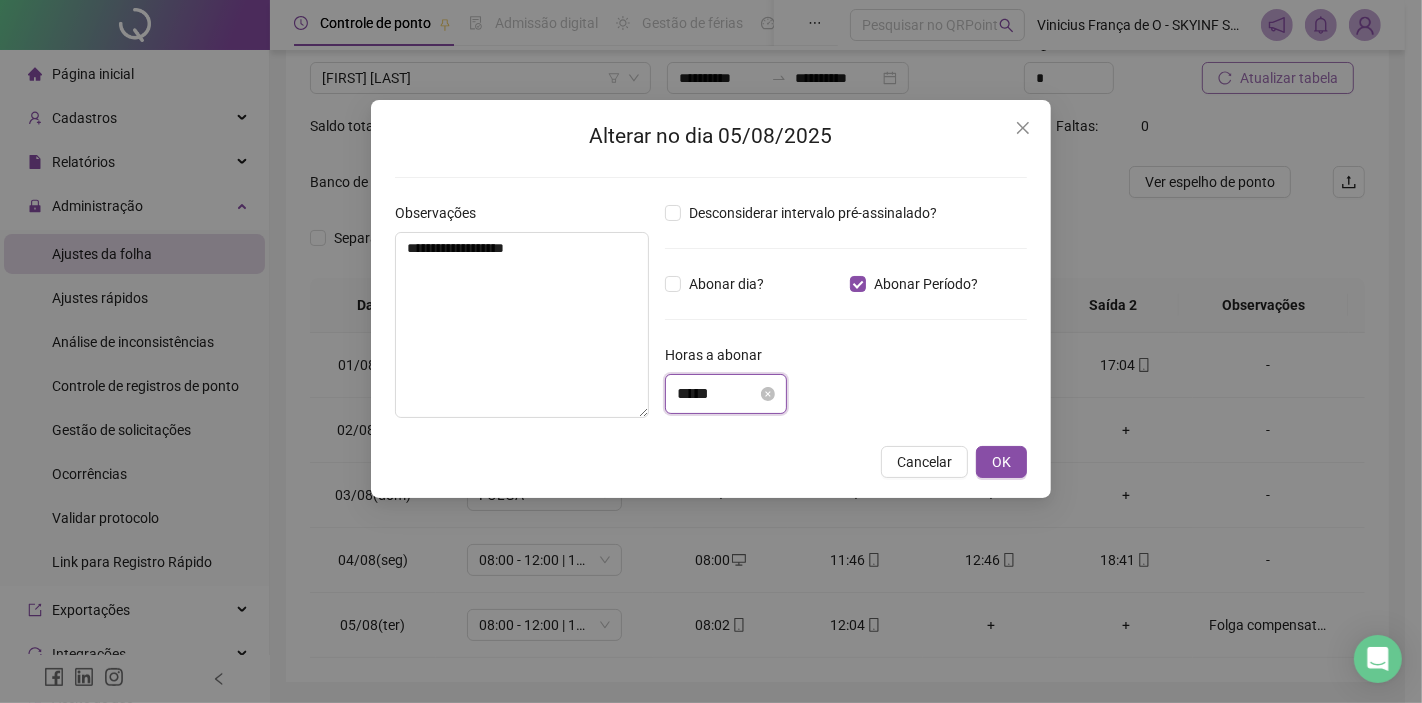 click on "*****" at bounding box center [717, 394] 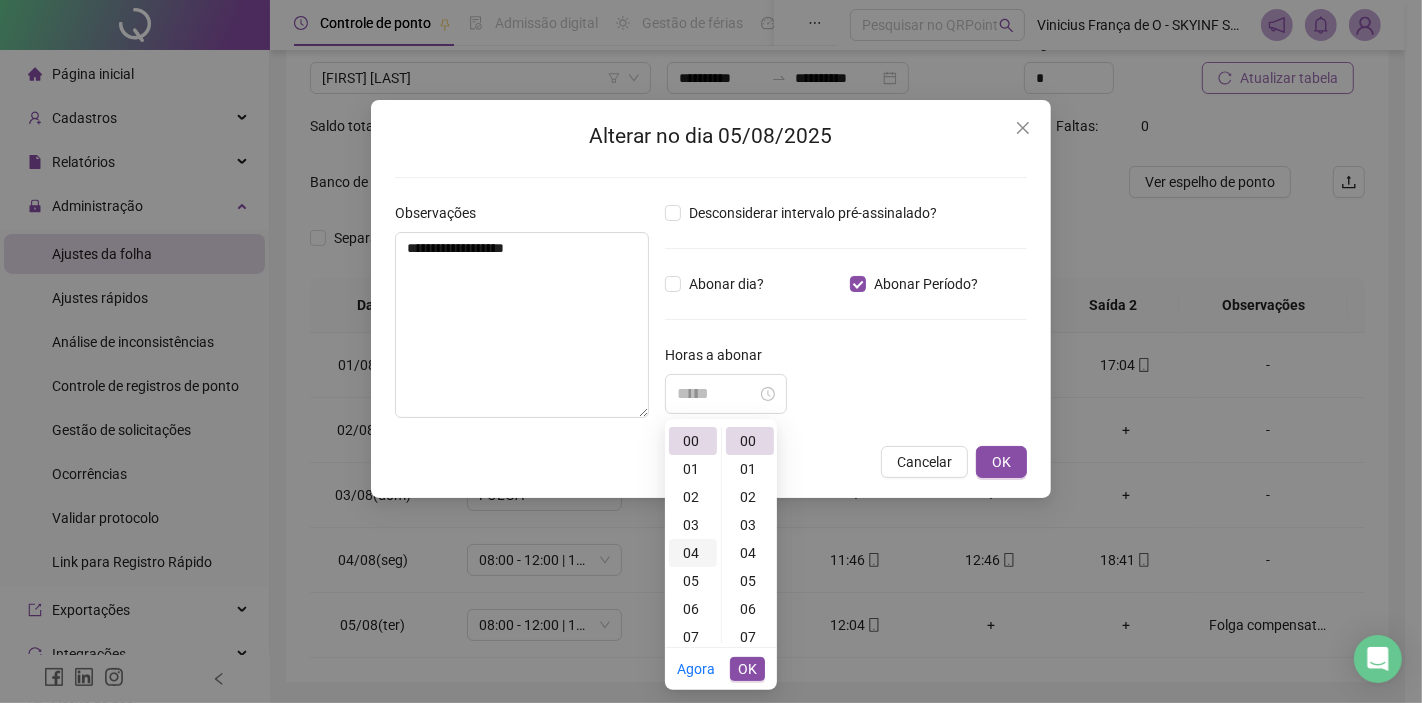 click on "04" at bounding box center [693, 553] 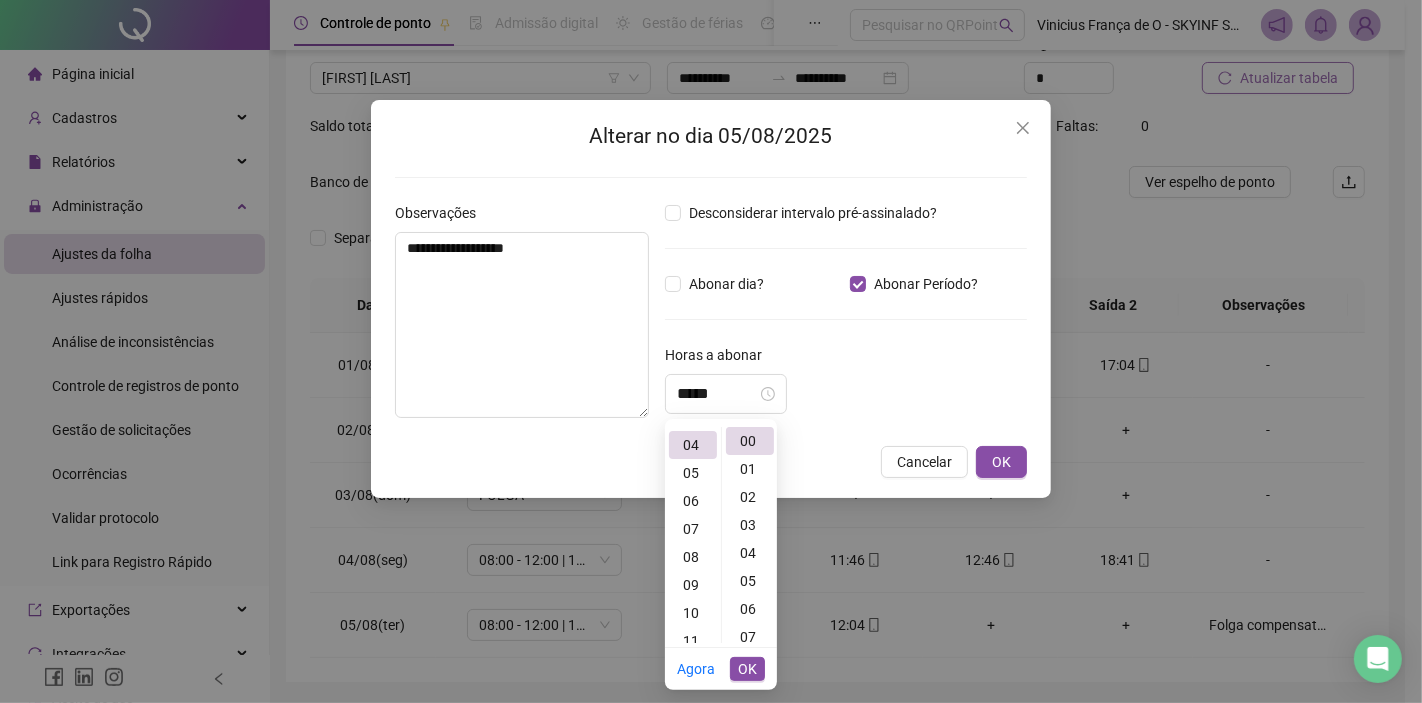 scroll, scrollTop: 112, scrollLeft: 0, axis: vertical 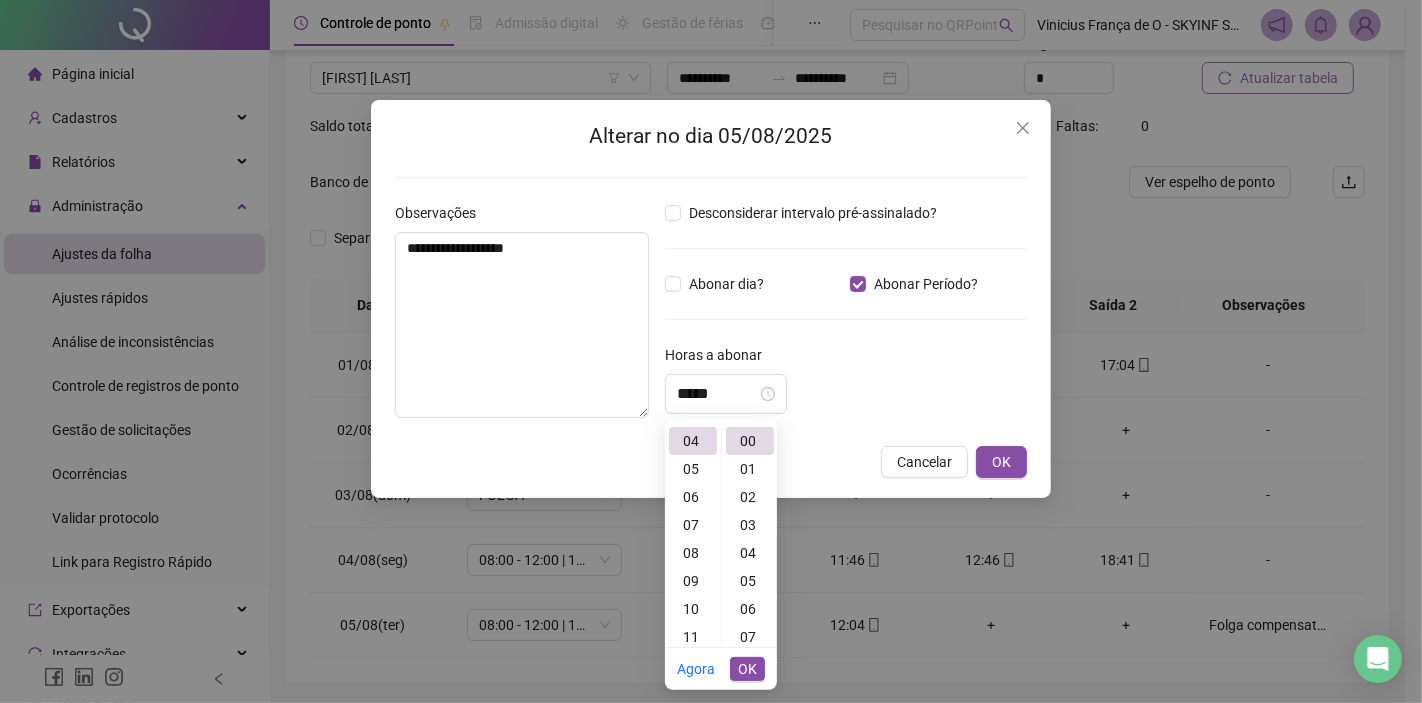 click on "*****" at bounding box center [846, 394] 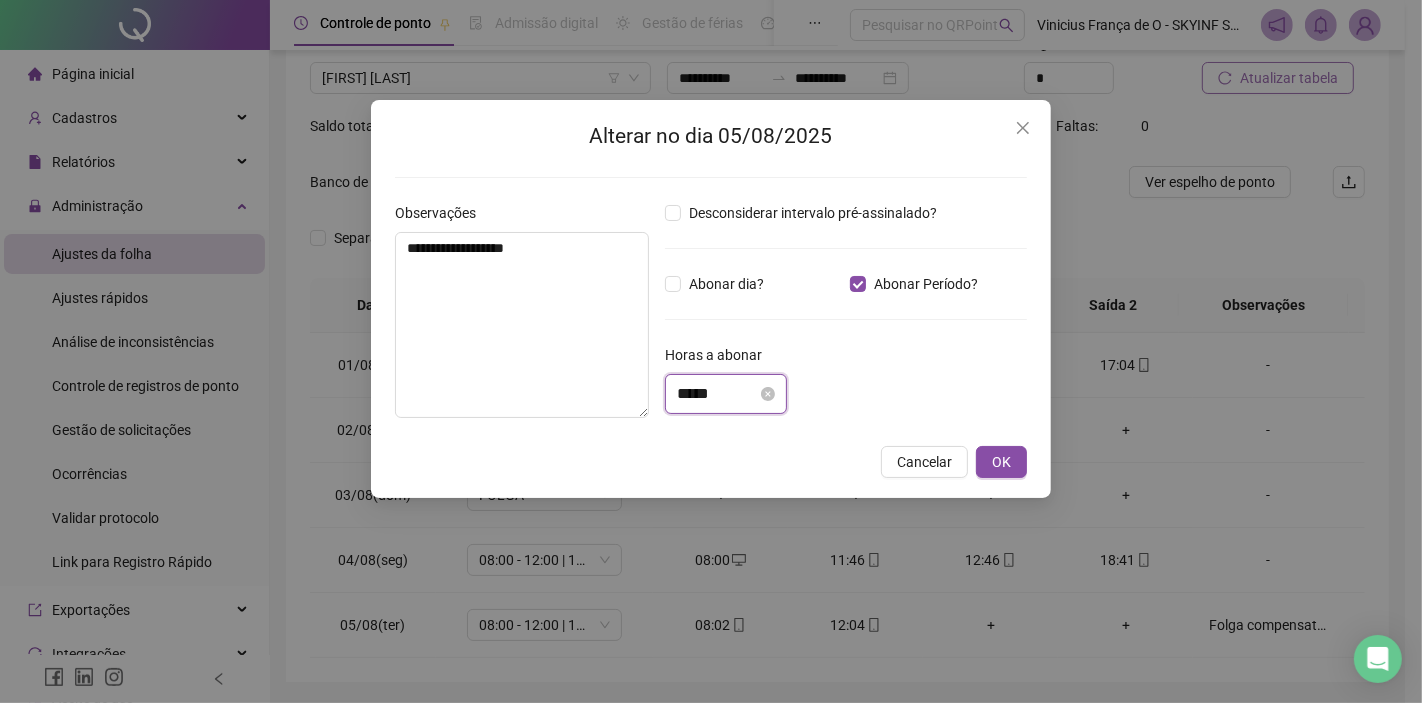 click on "*****" at bounding box center (717, 394) 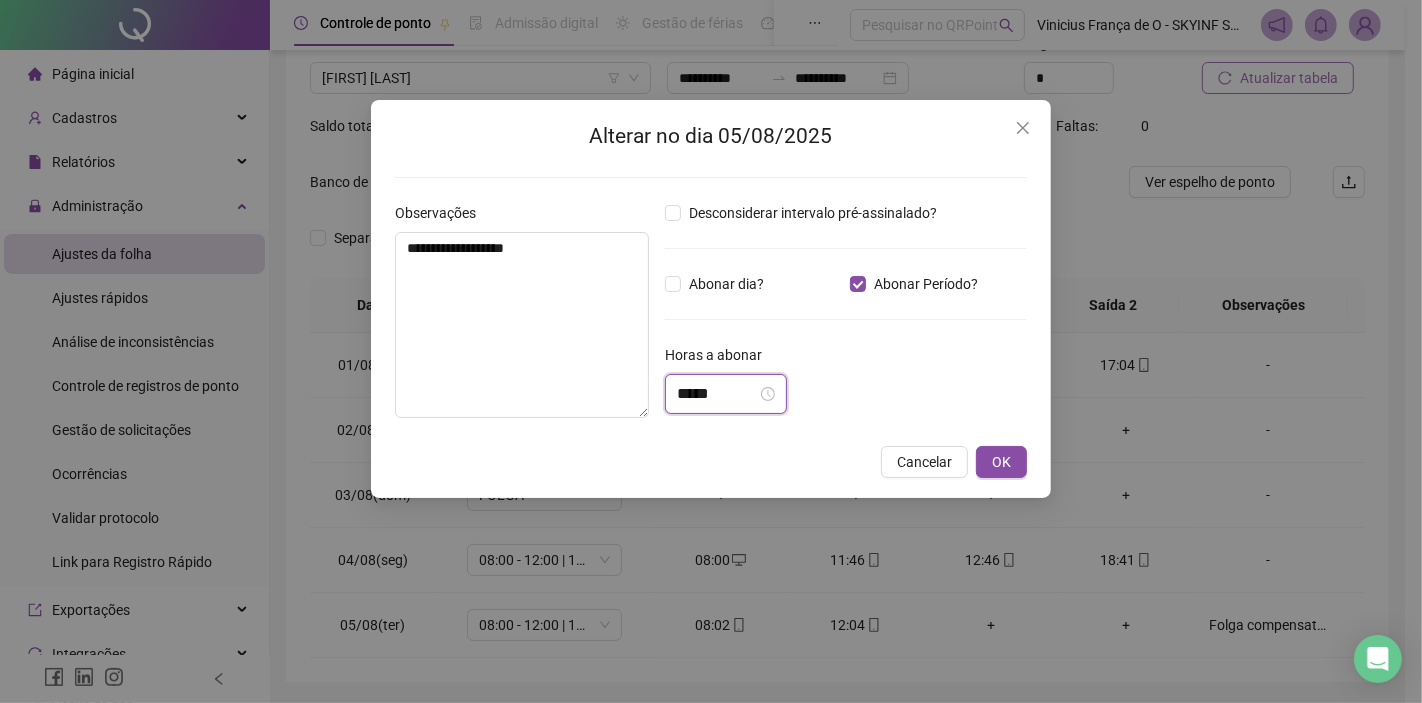 scroll, scrollTop: 0, scrollLeft: 0, axis: both 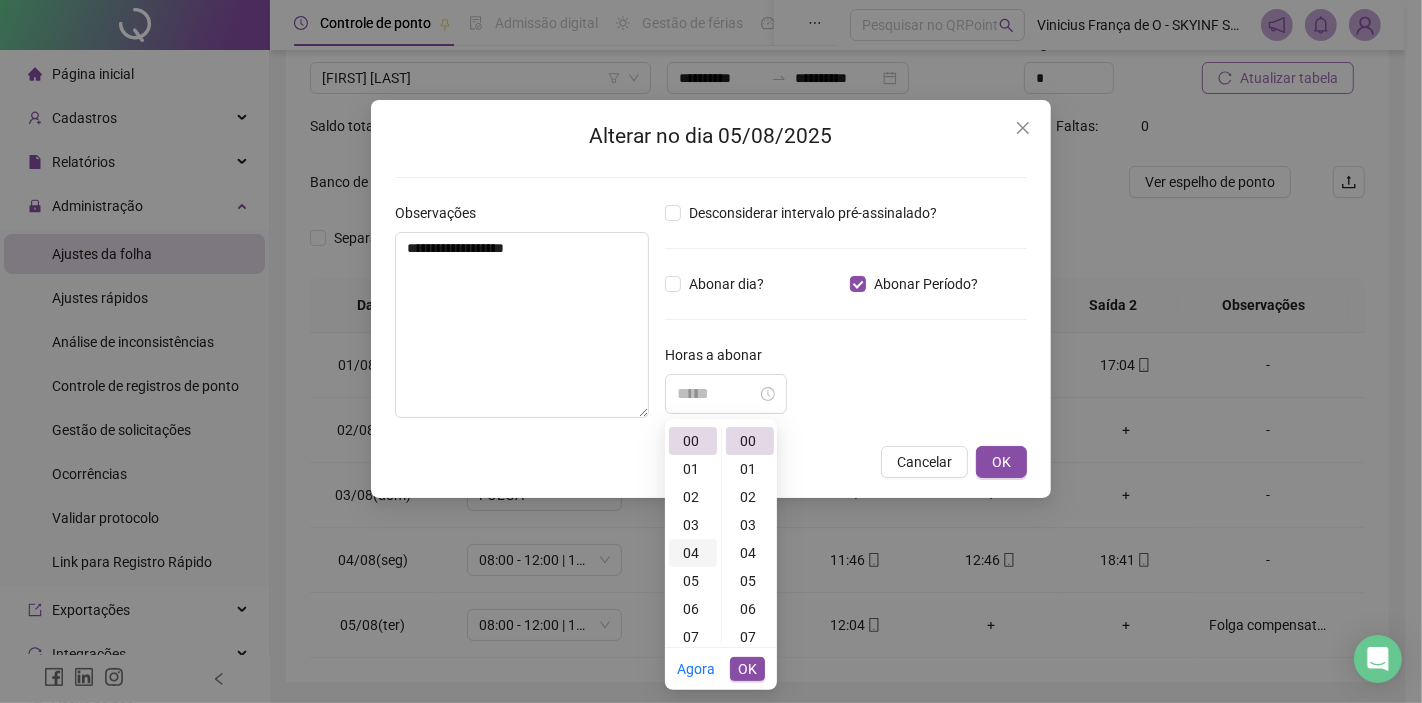 click on "04" at bounding box center [693, 553] 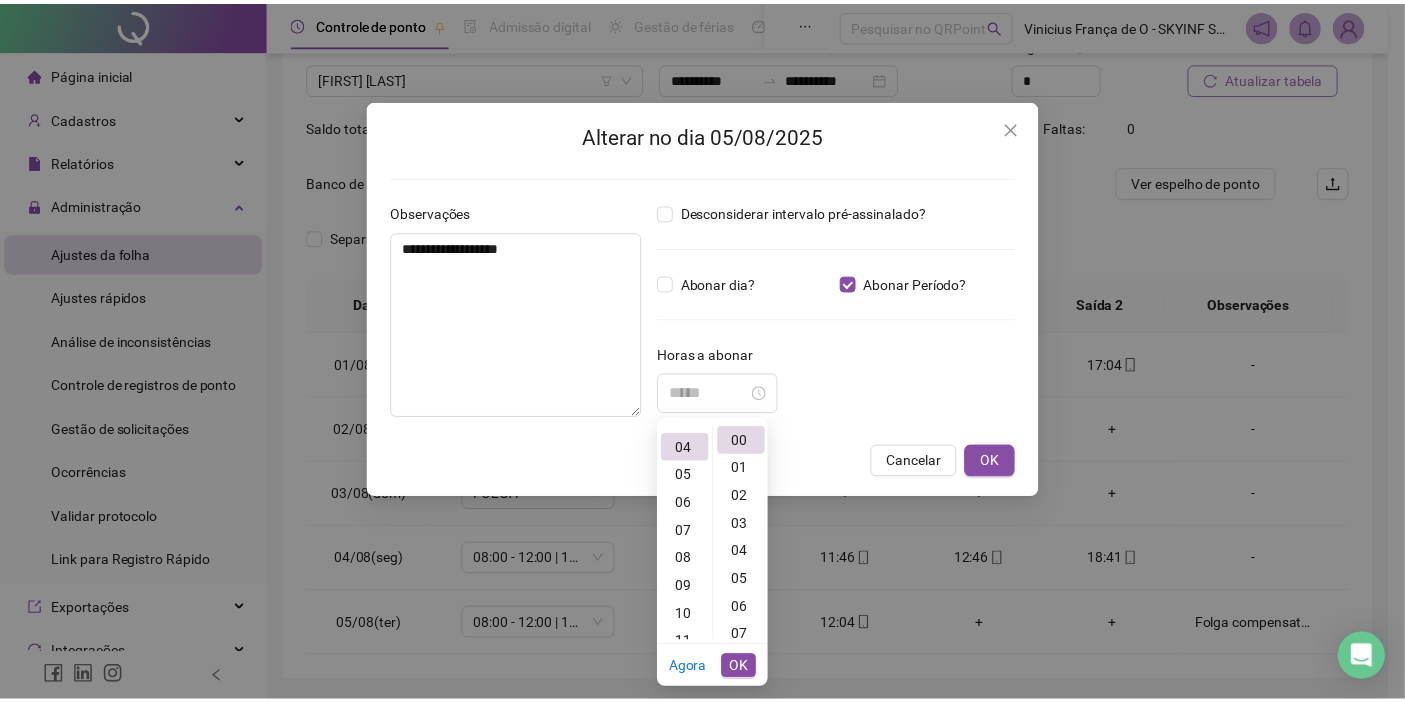 scroll, scrollTop: 112, scrollLeft: 0, axis: vertical 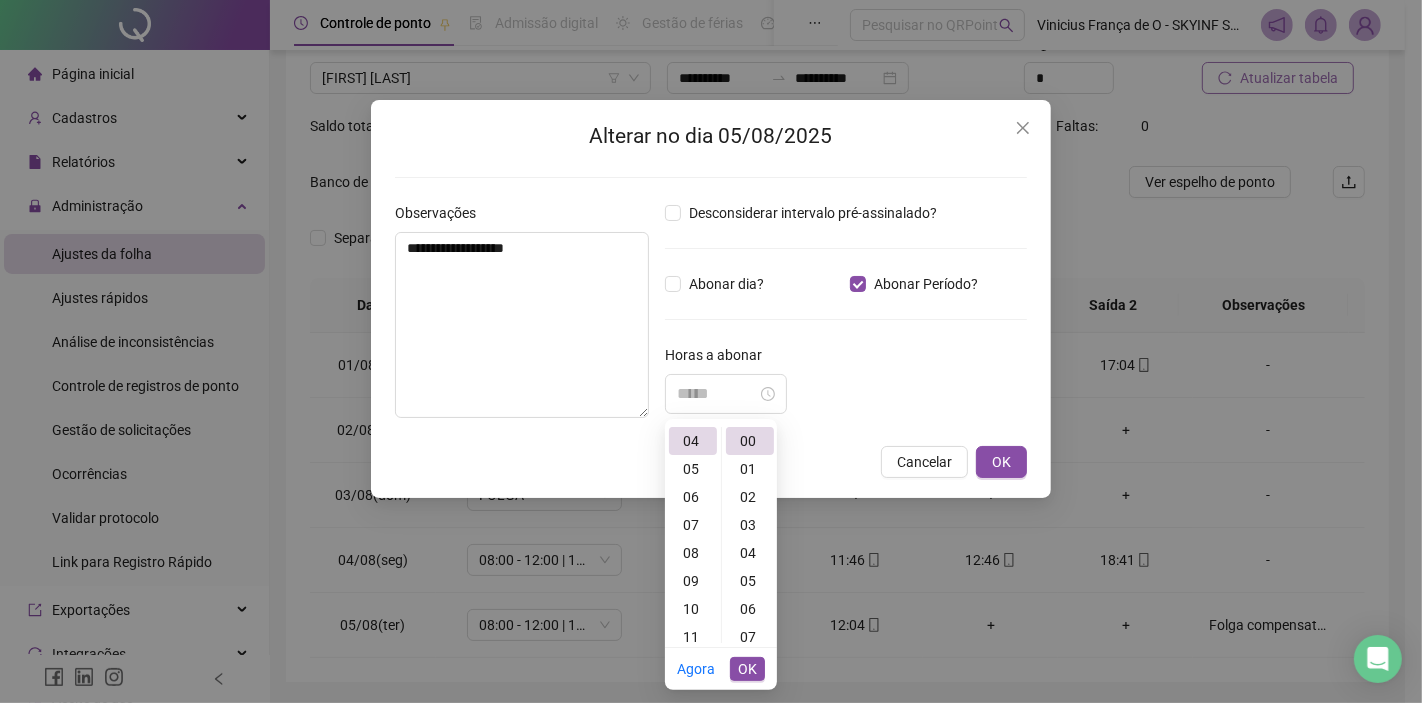 type on "*****" 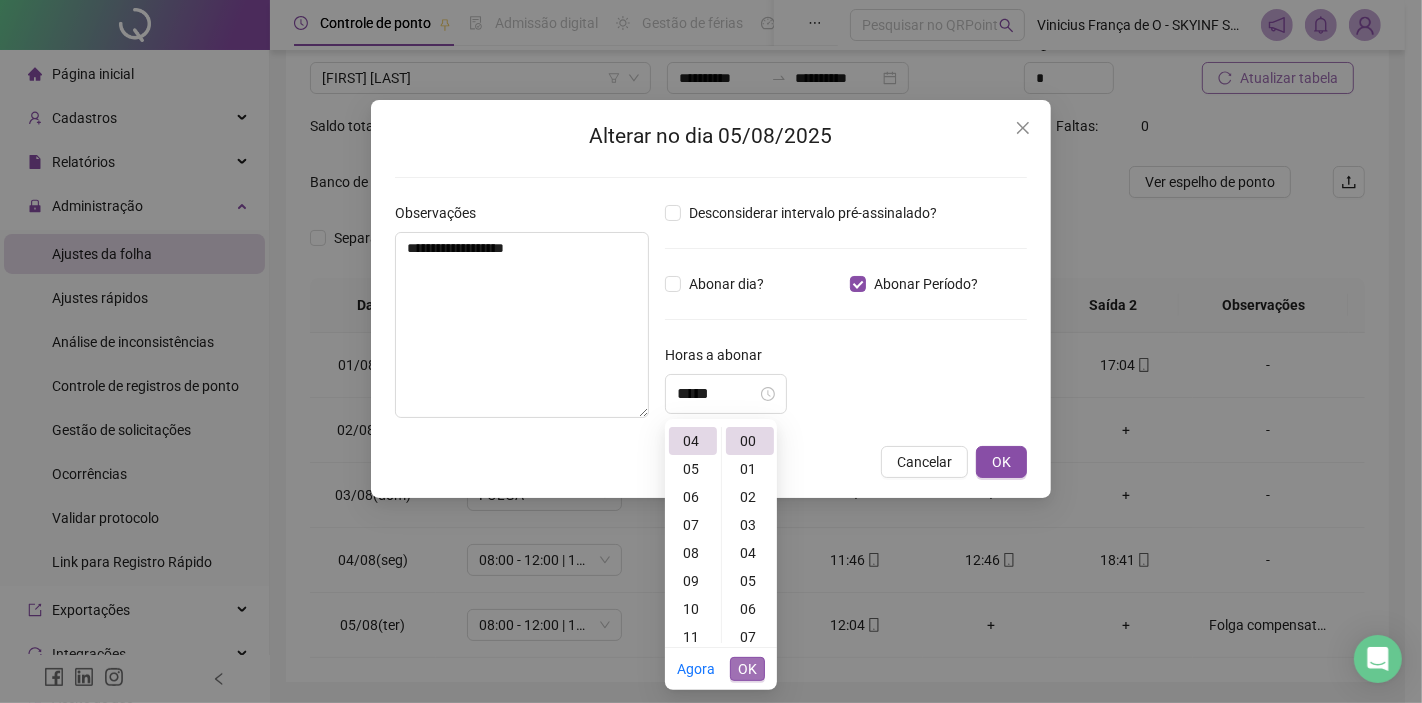 click on "OK" at bounding box center (747, 669) 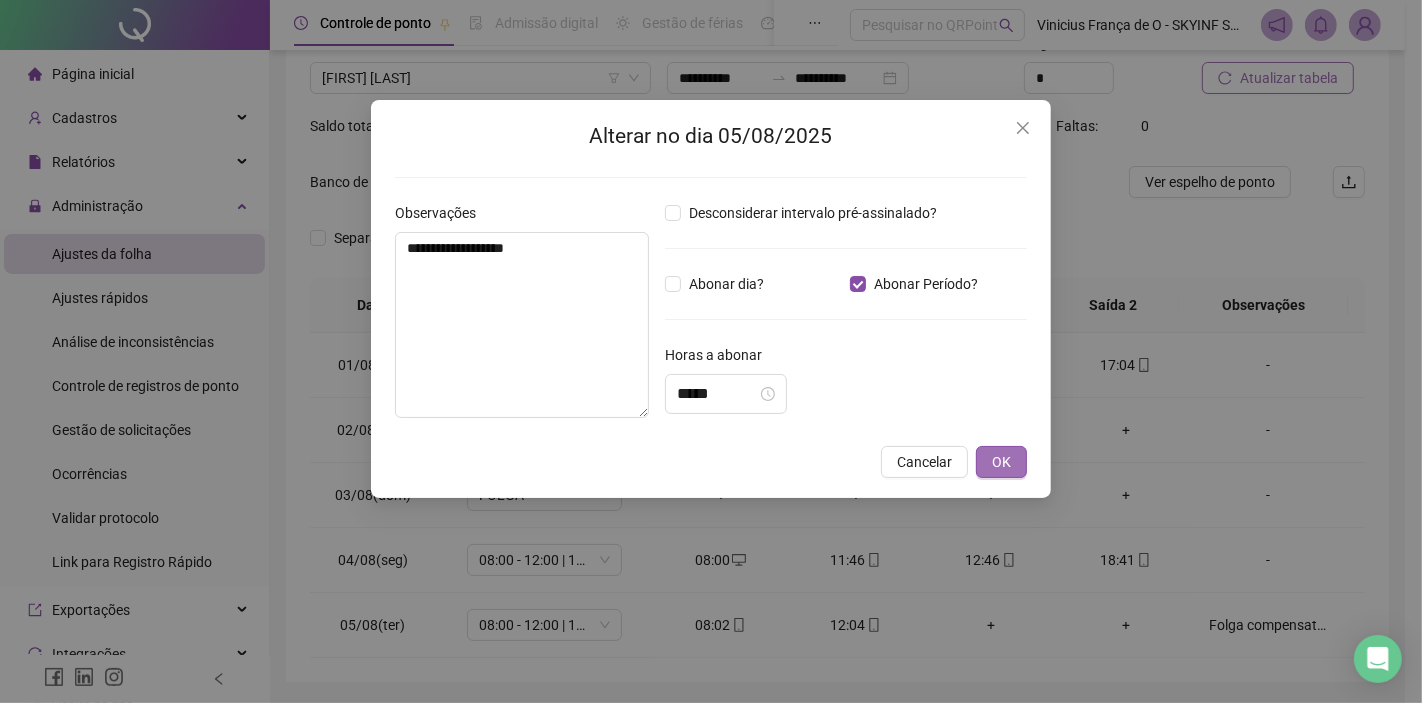 click on "OK" at bounding box center (1001, 462) 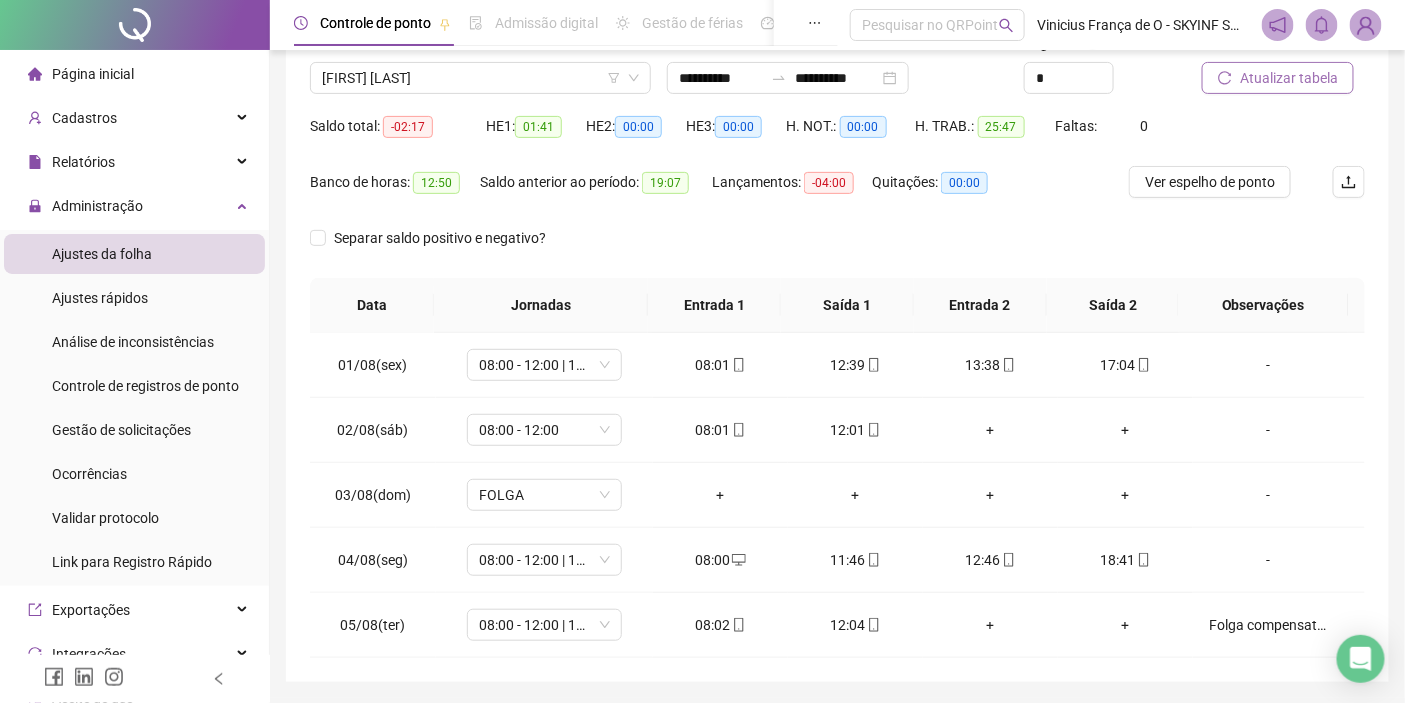 click on "Atualizar tabela" at bounding box center [1278, 78] 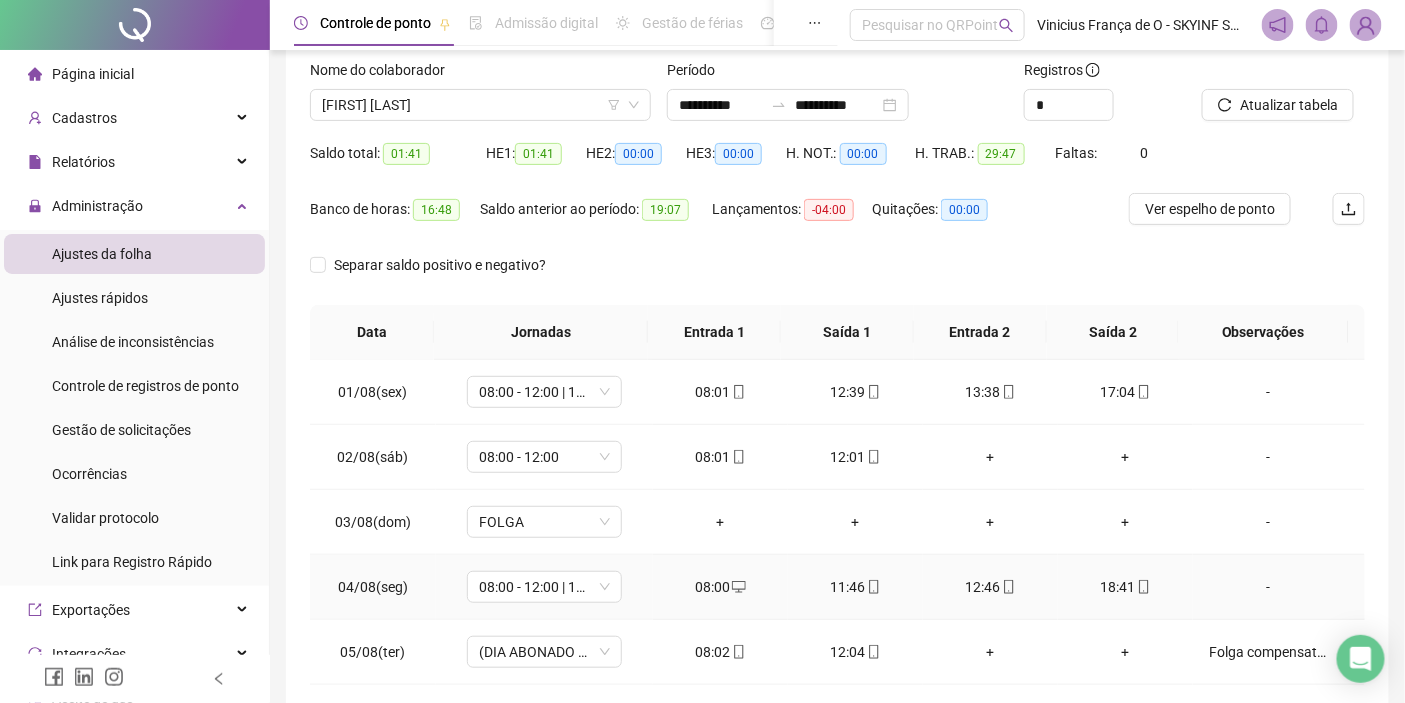 scroll, scrollTop: 111, scrollLeft: 0, axis: vertical 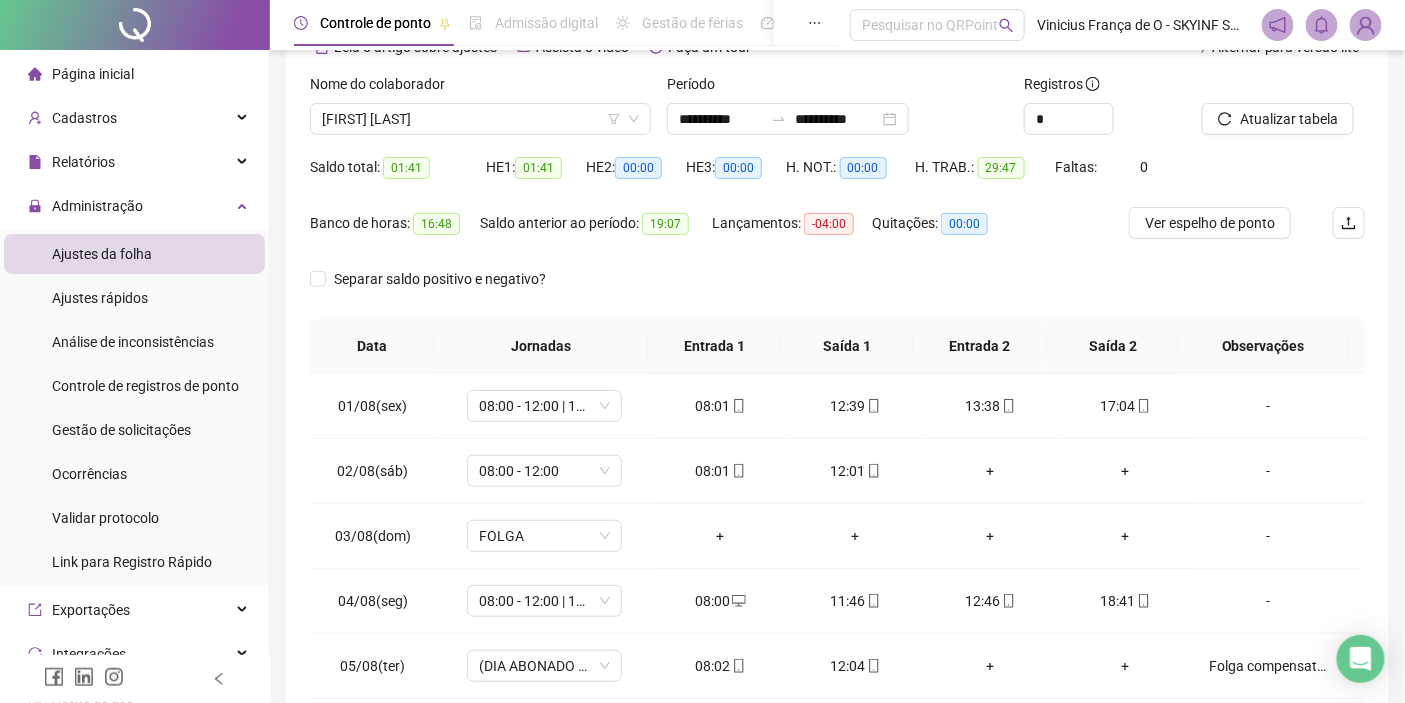 click on "Ajustes da folha" at bounding box center (102, 254) 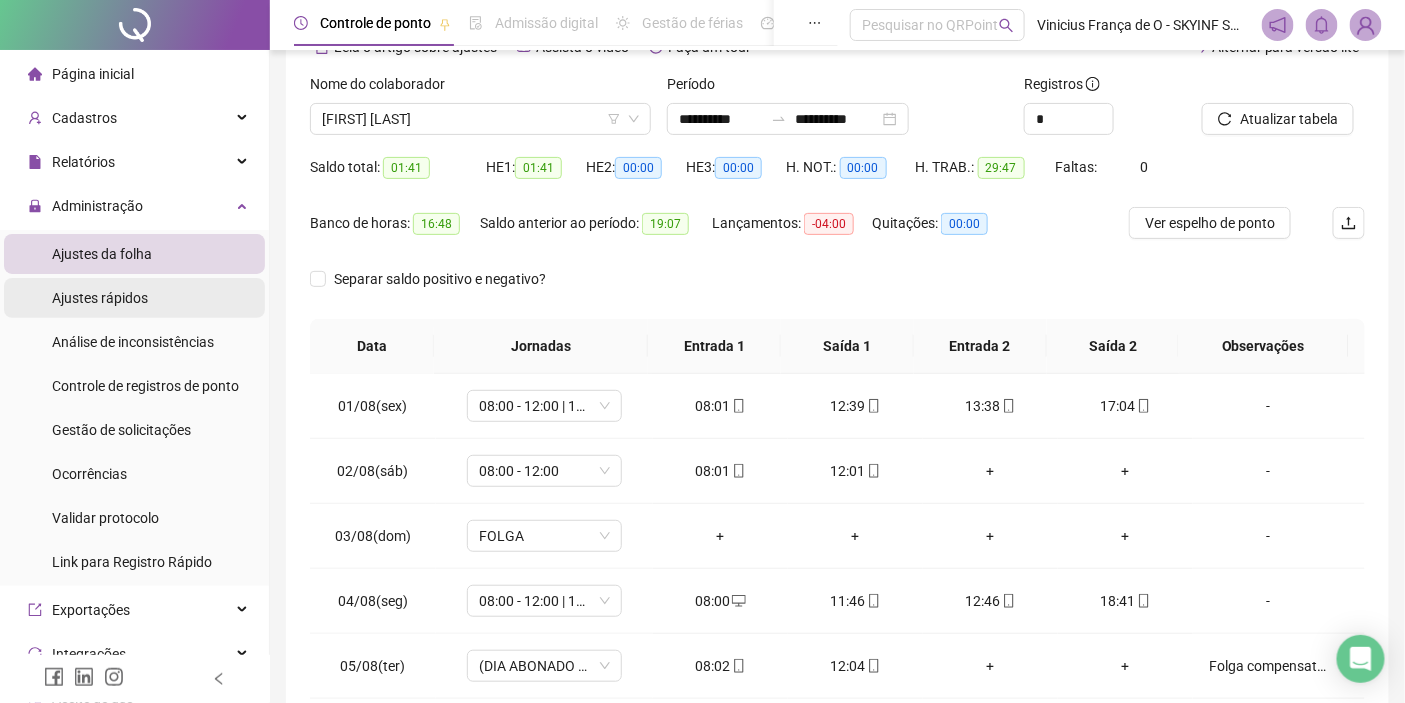 click on "Ajustes rápidos" at bounding box center [134, 298] 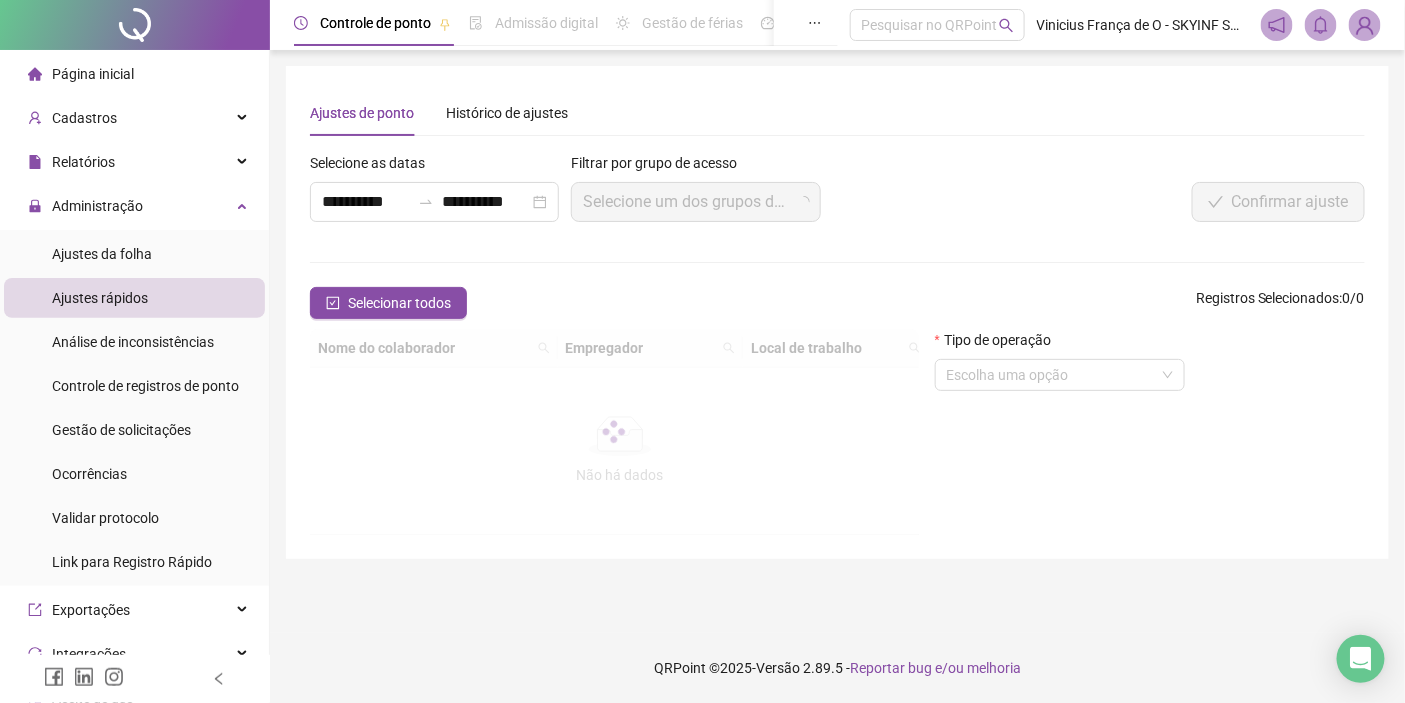 scroll, scrollTop: 0, scrollLeft: 0, axis: both 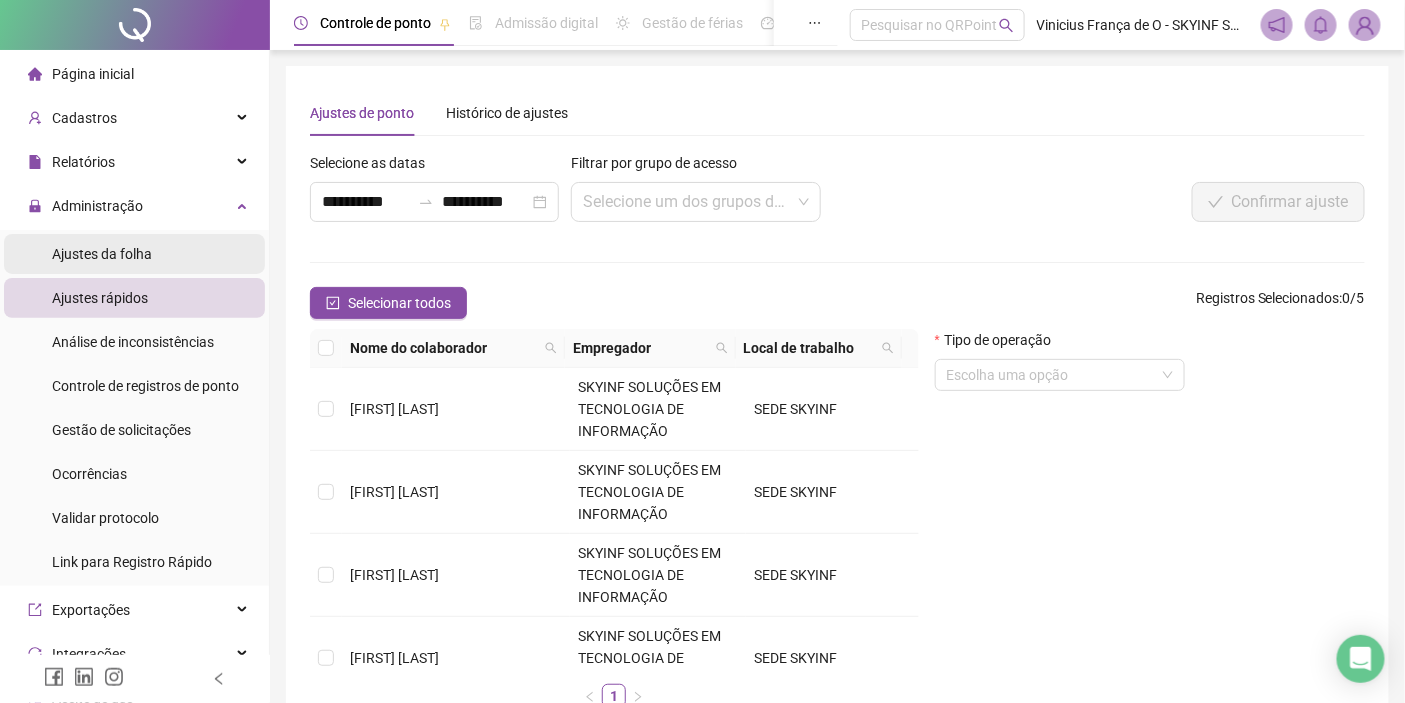 click on "Ajustes da folha" at bounding box center [134, 254] 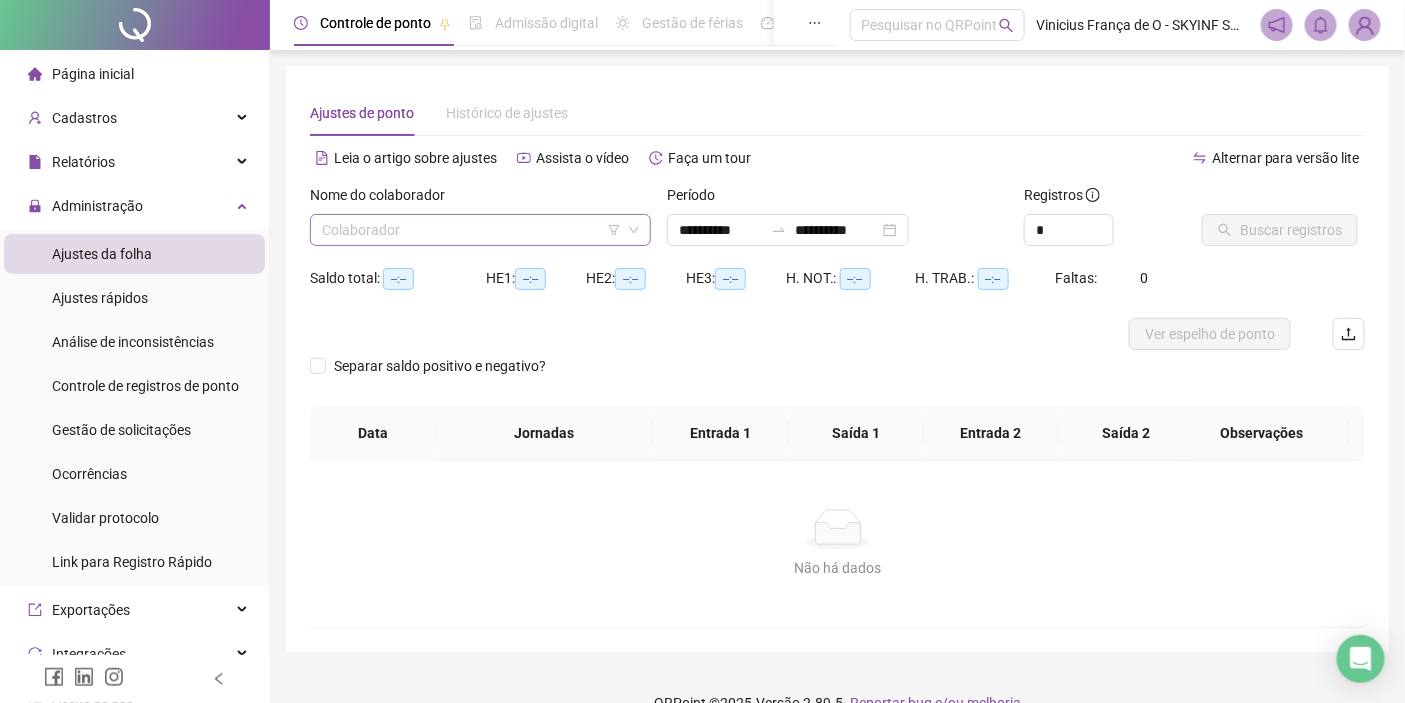 click at bounding box center (471, 230) 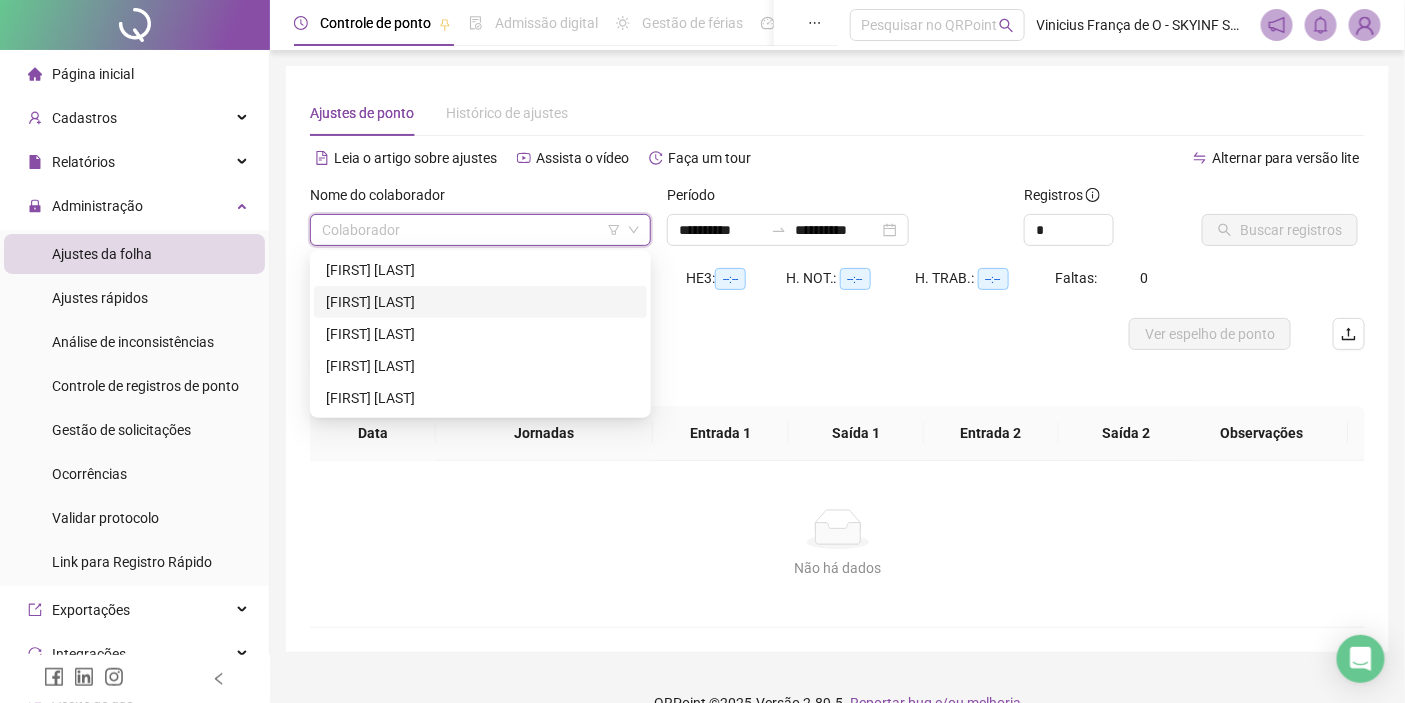 click on "[FIRST] [LAST]" at bounding box center (480, 302) 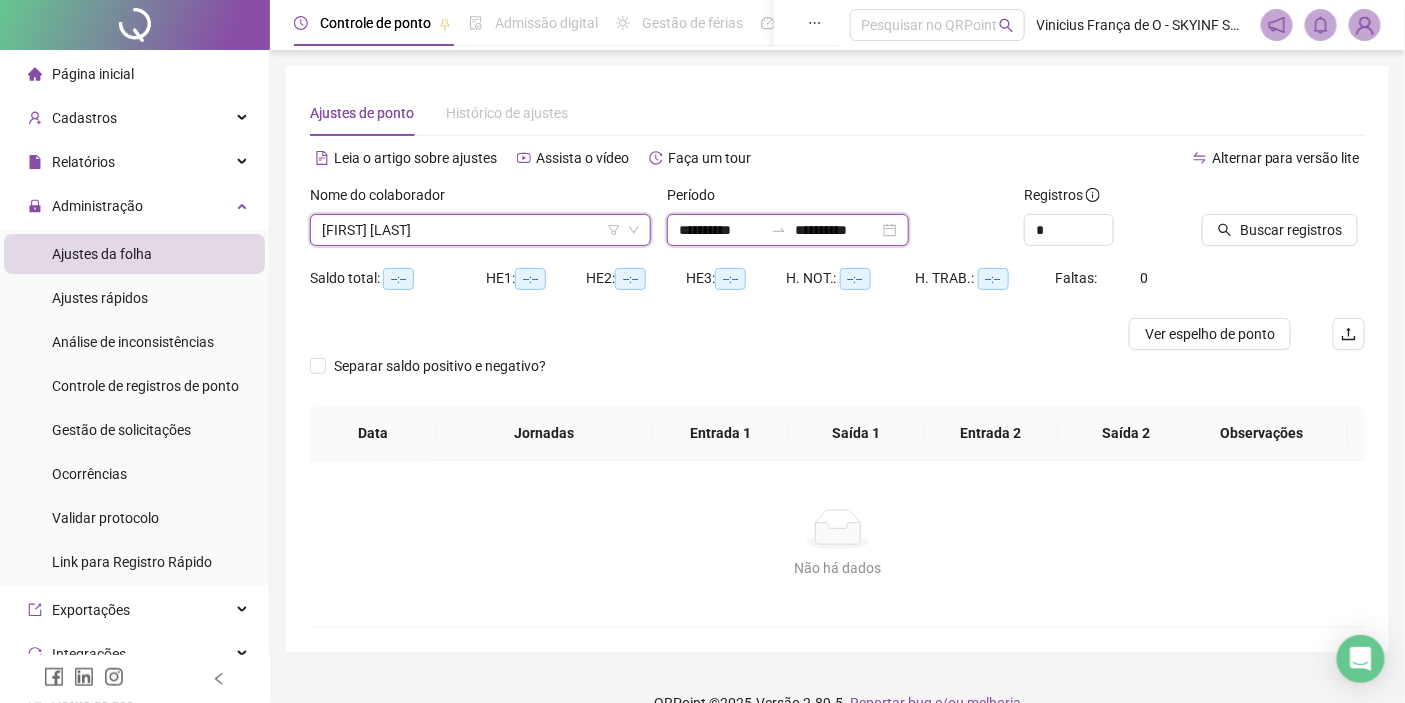 click on "**********" at bounding box center [721, 230] 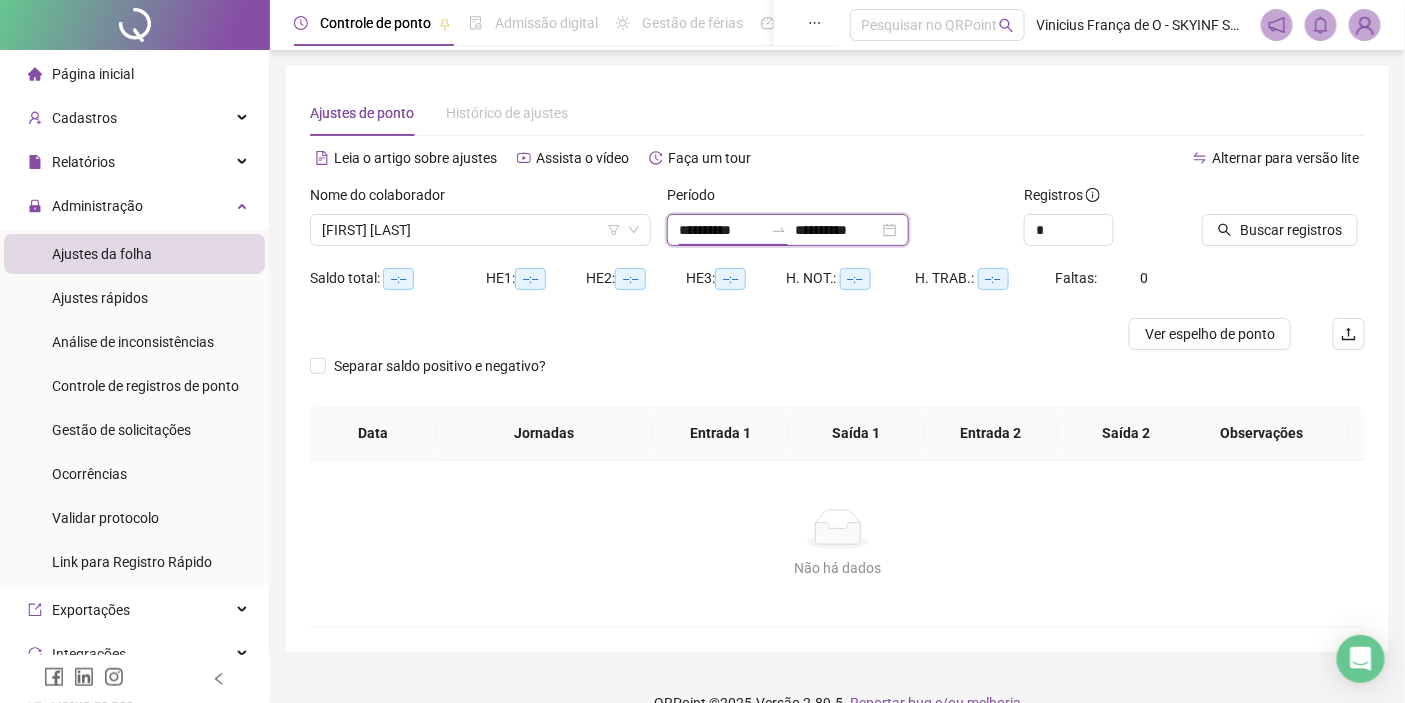 type on "**********" 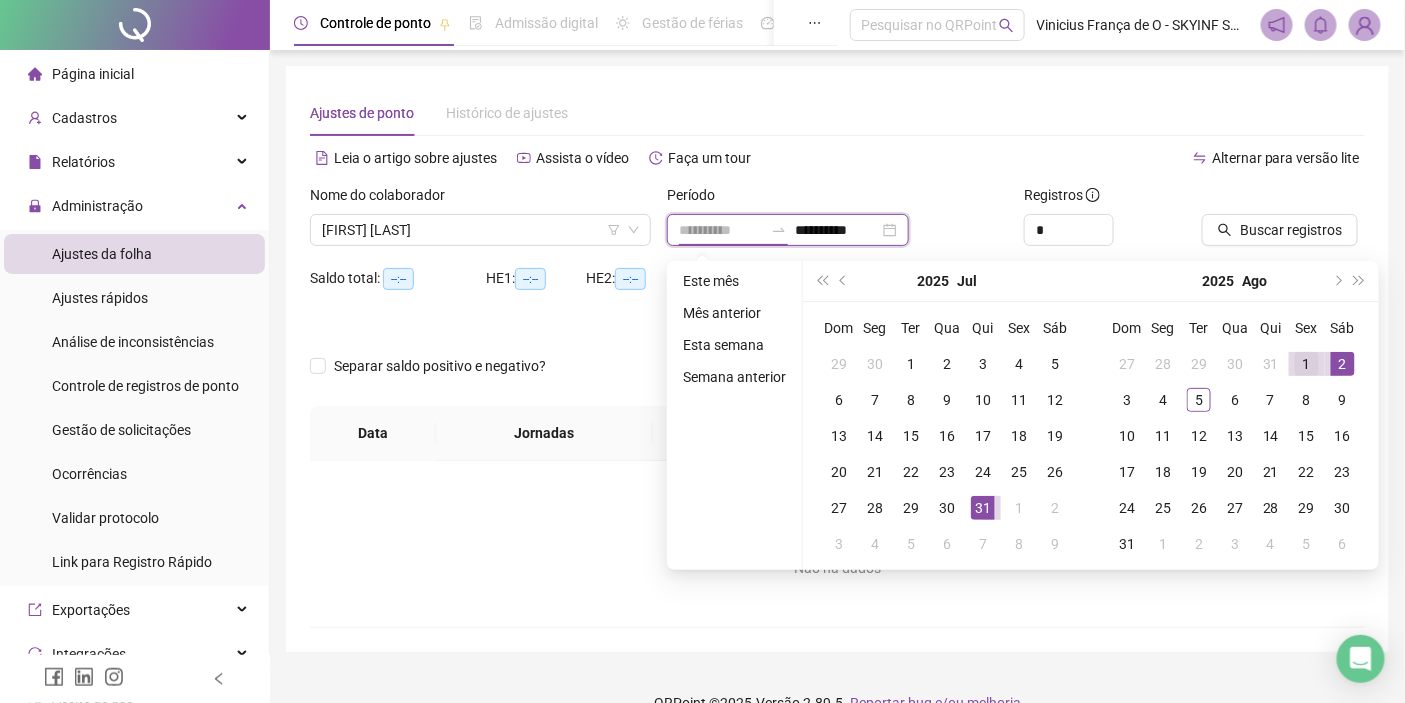 type on "**********" 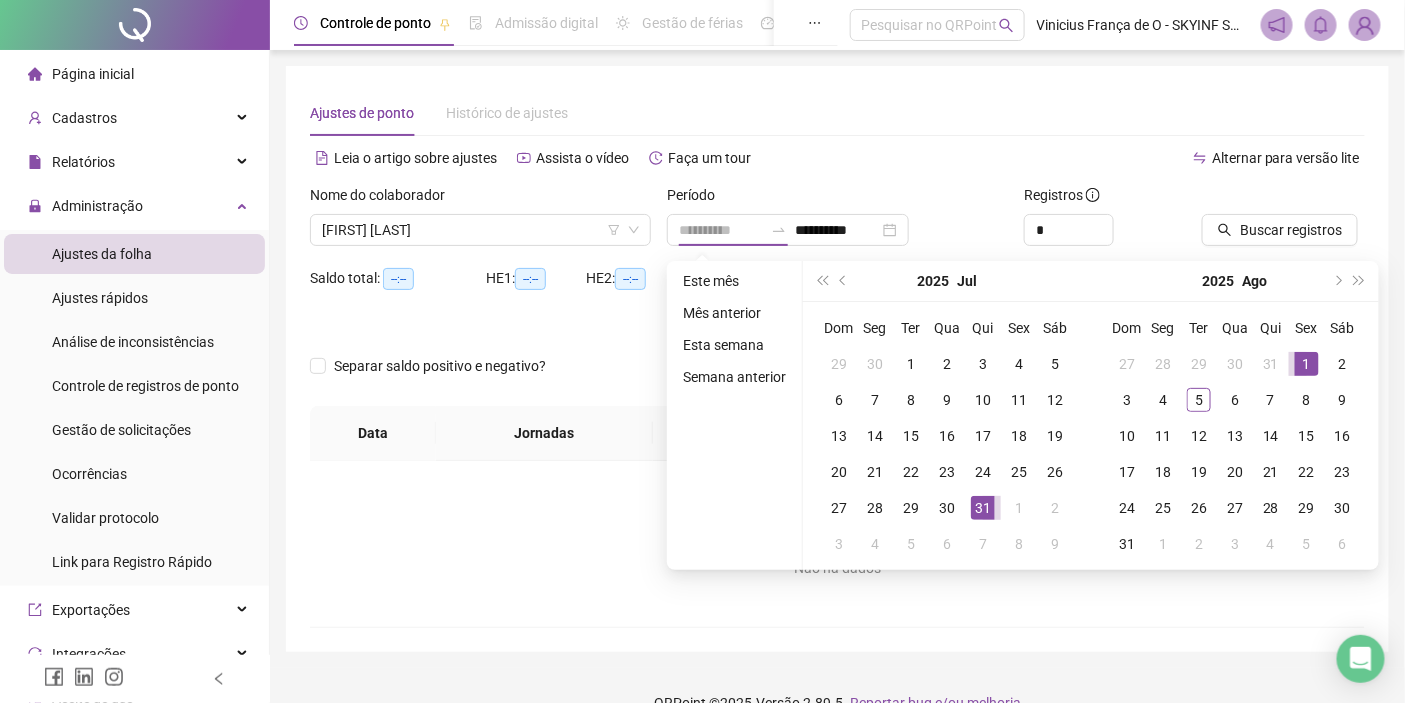 click on "1" at bounding box center [1307, 364] 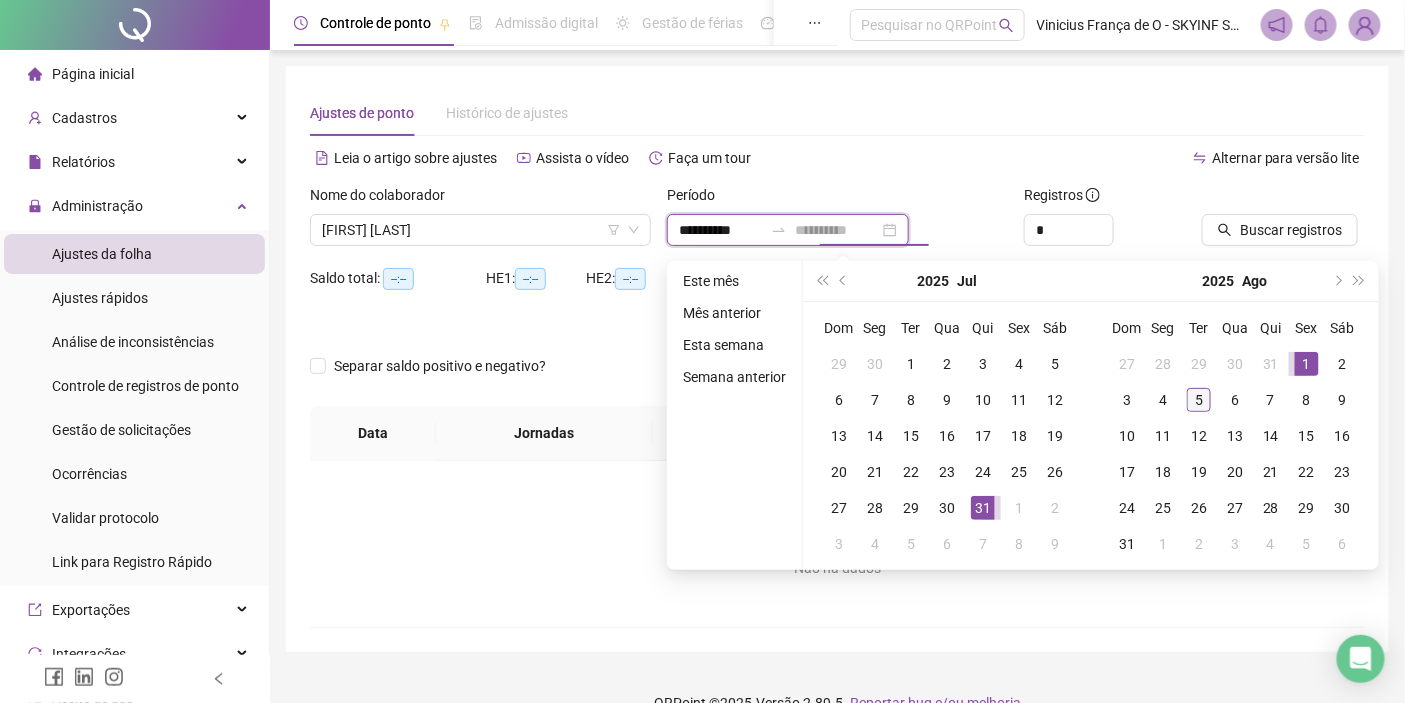 type on "**********" 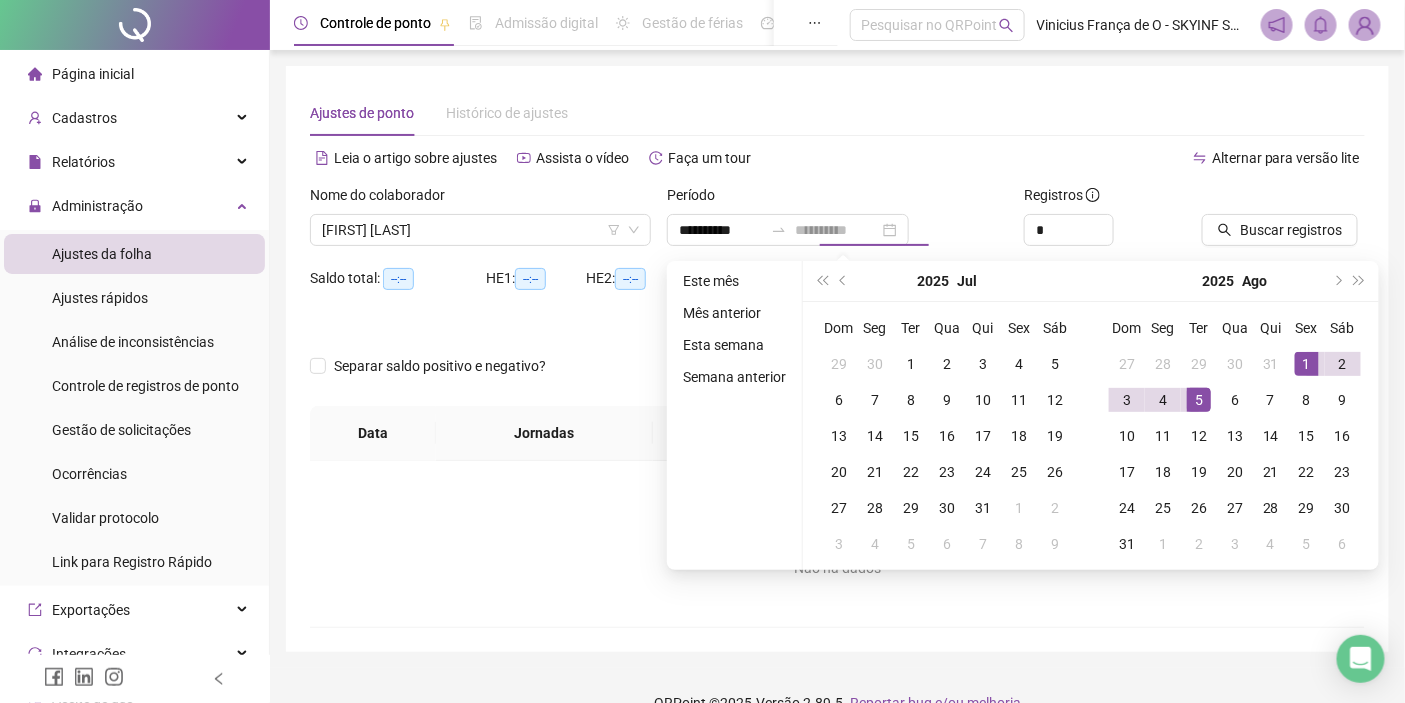 click on "5" at bounding box center [1199, 400] 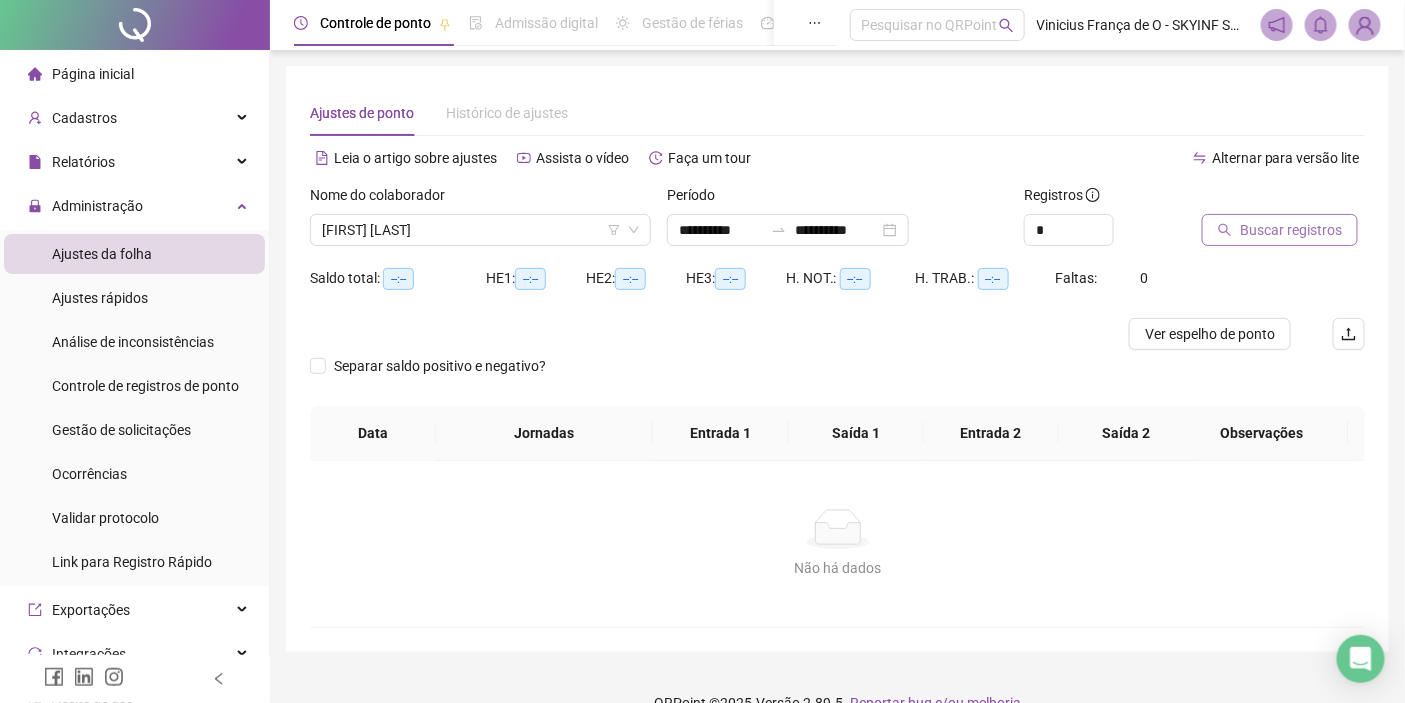 click on "Buscar registros" at bounding box center [1291, 230] 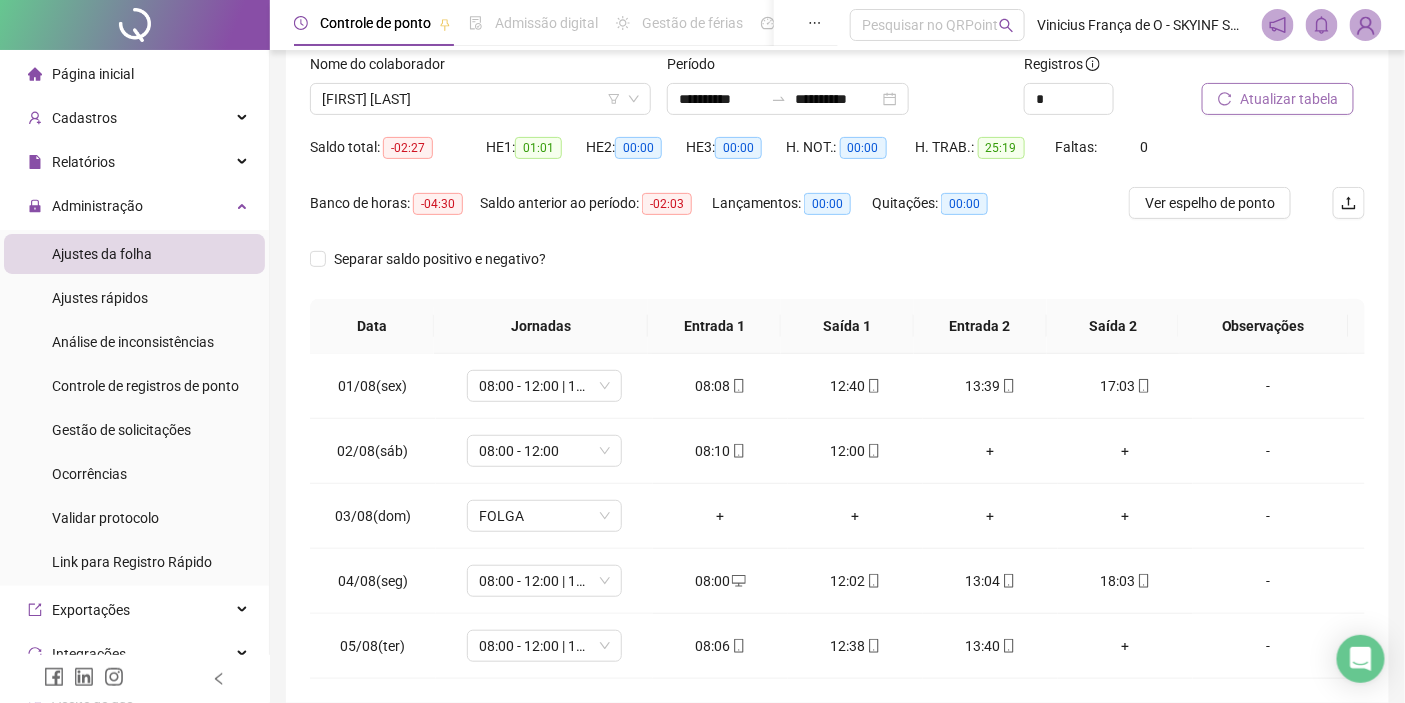 scroll, scrollTop: 105, scrollLeft: 0, axis: vertical 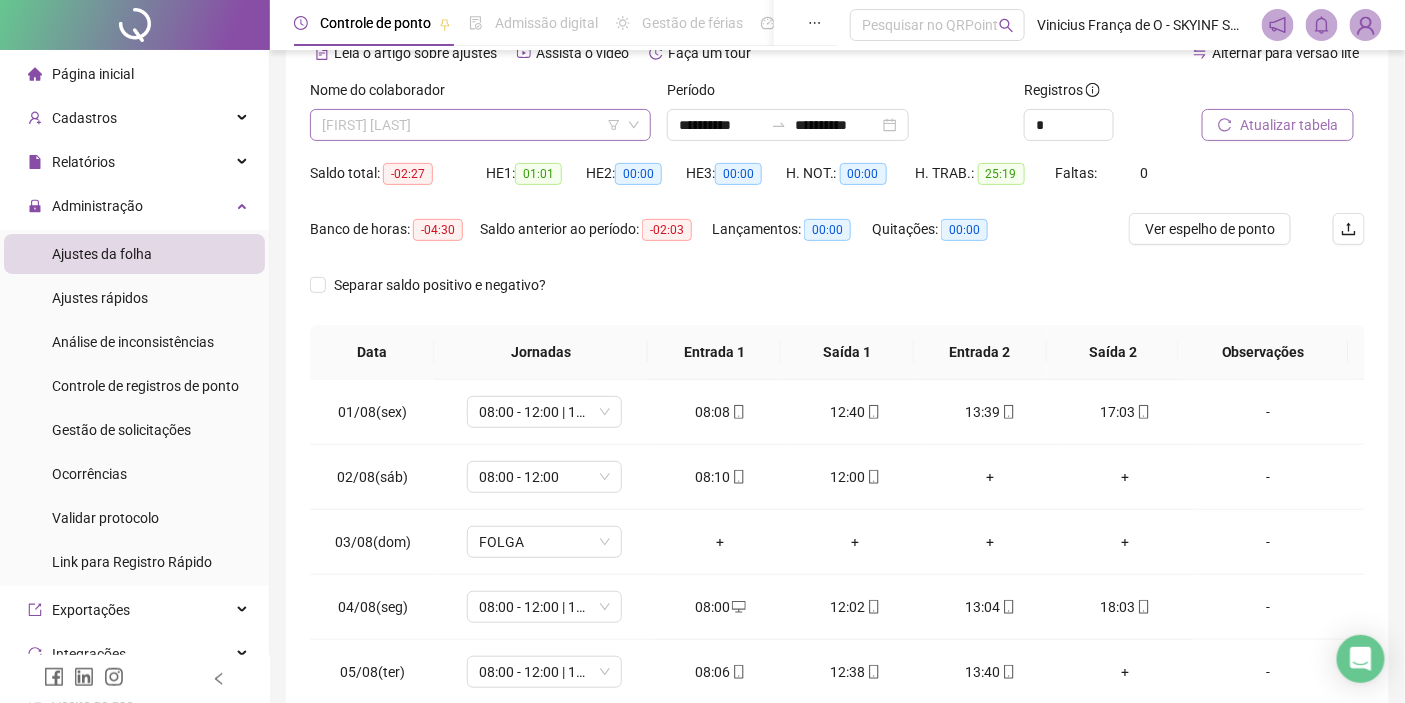 click on "[FIRST] [LAST]" at bounding box center [480, 125] 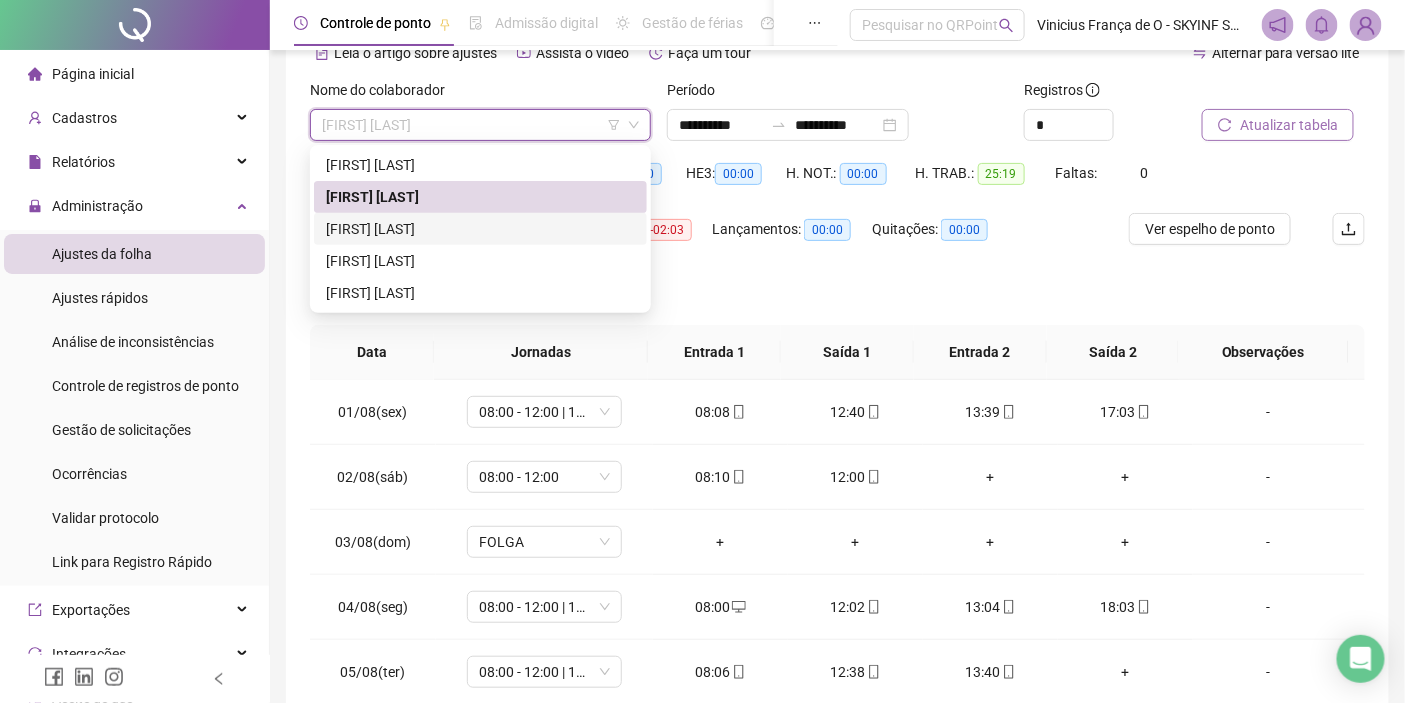 click on "[FIRST] [LAST]" at bounding box center (480, 229) 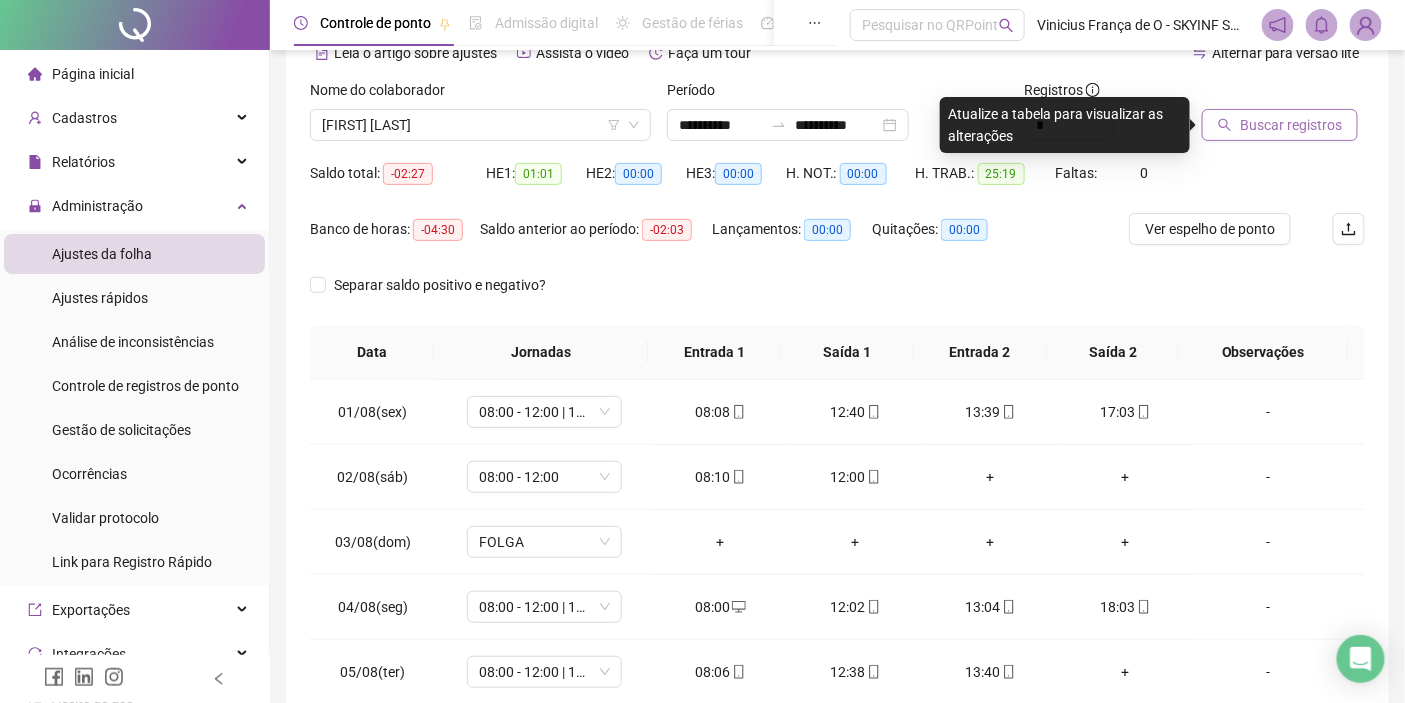 click on "Buscar registros" at bounding box center (1291, 125) 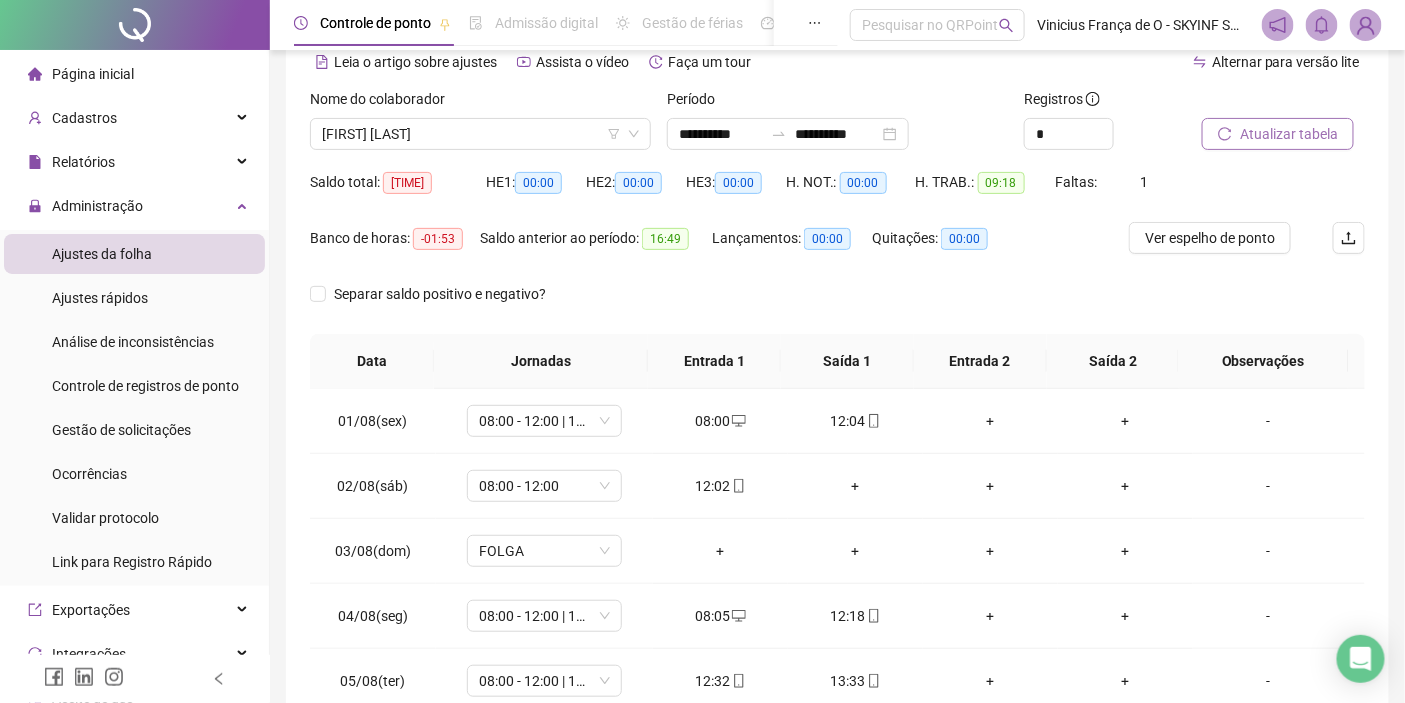 scroll, scrollTop: 216, scrollLeft: 0, axis: vertical 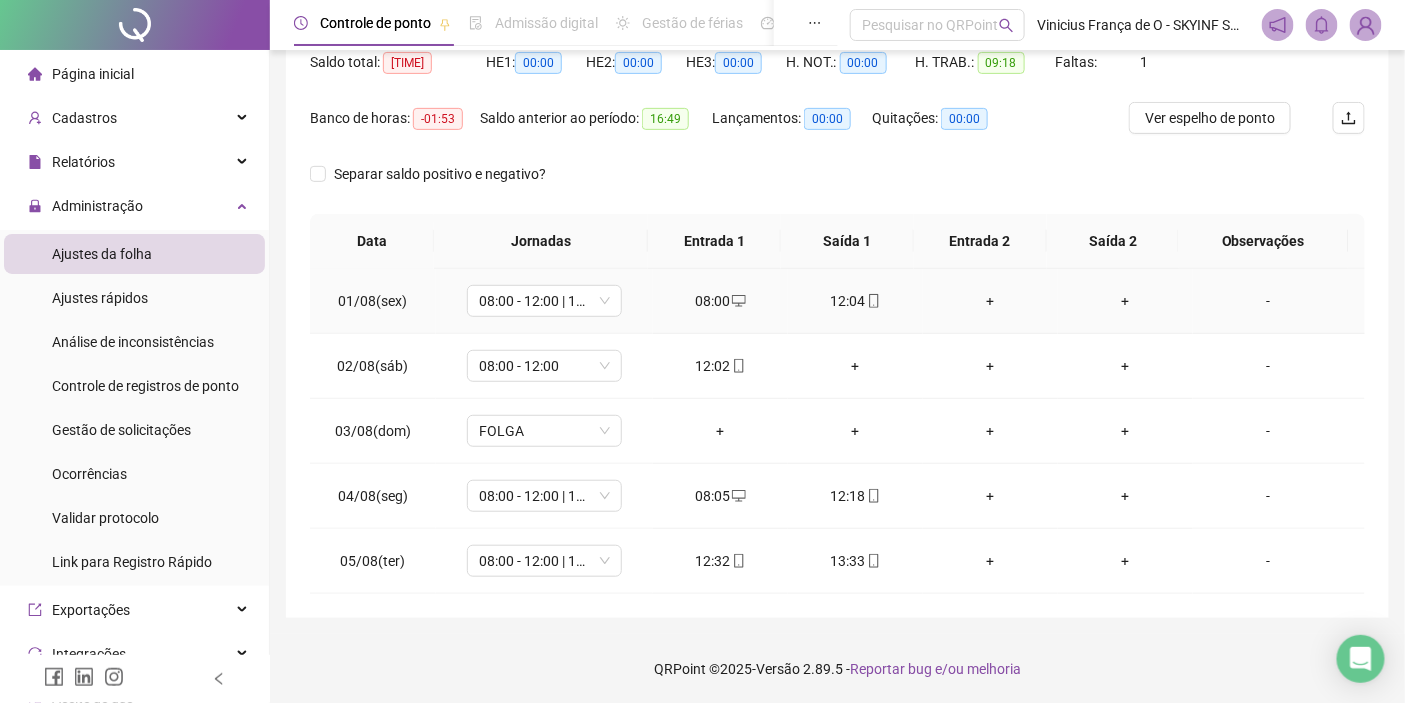 click on "+" at bounding box center [990, 301] 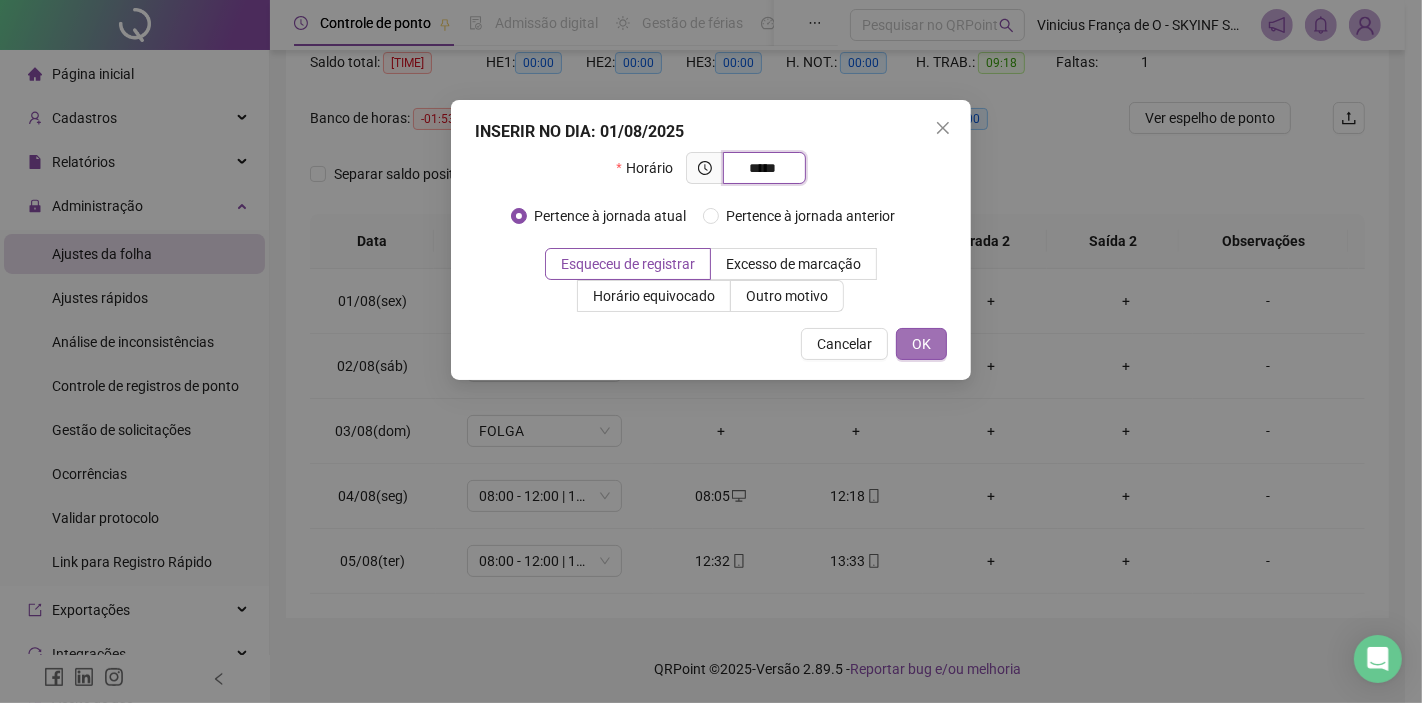 type on "*****" 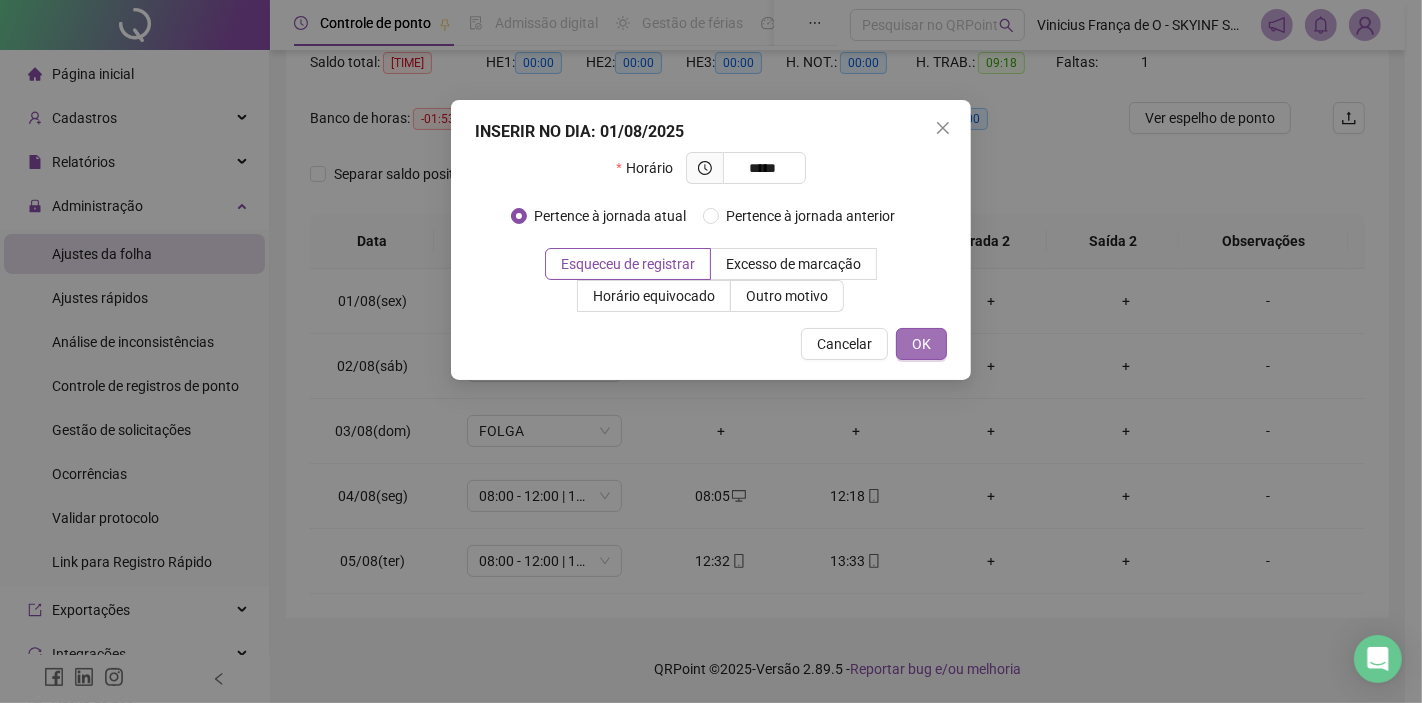 click on "OK" at bounding box center (921, 344) 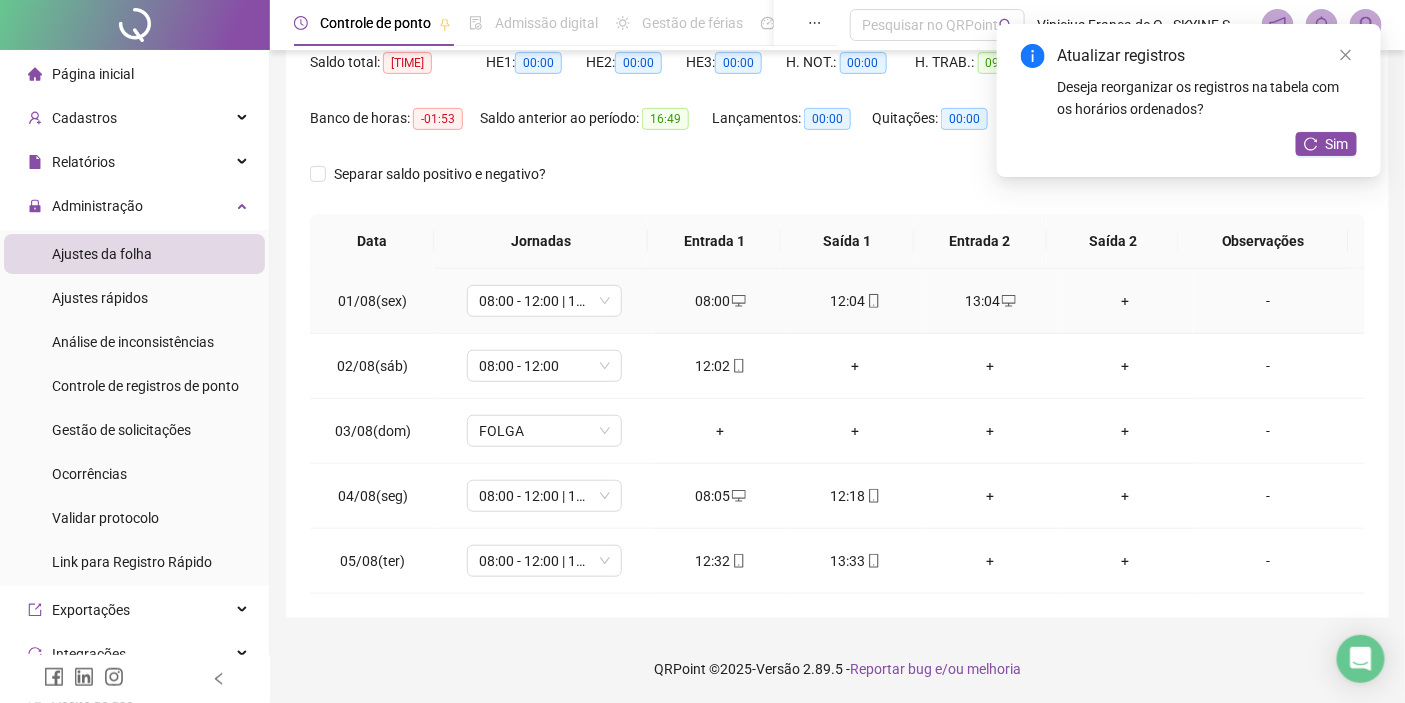 click on "+" at bounding box center (1125, 301) 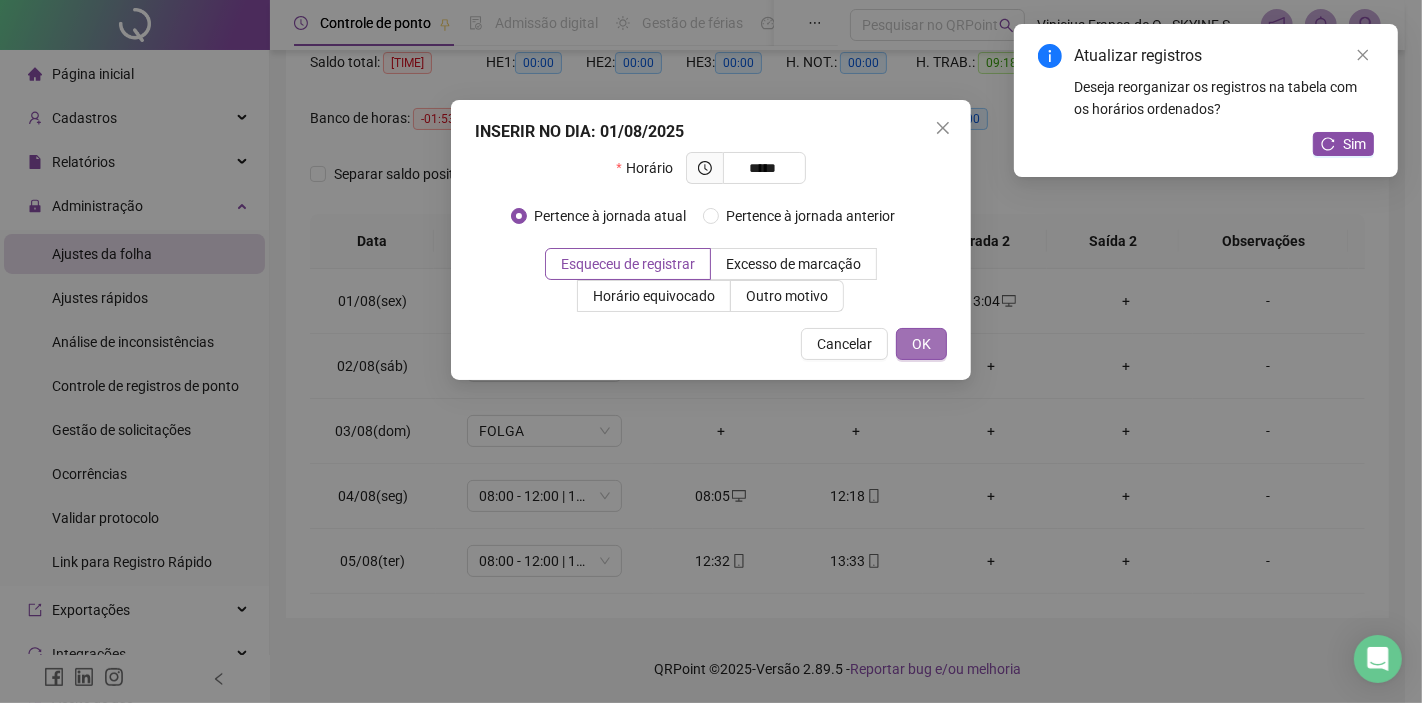 type on "*****" 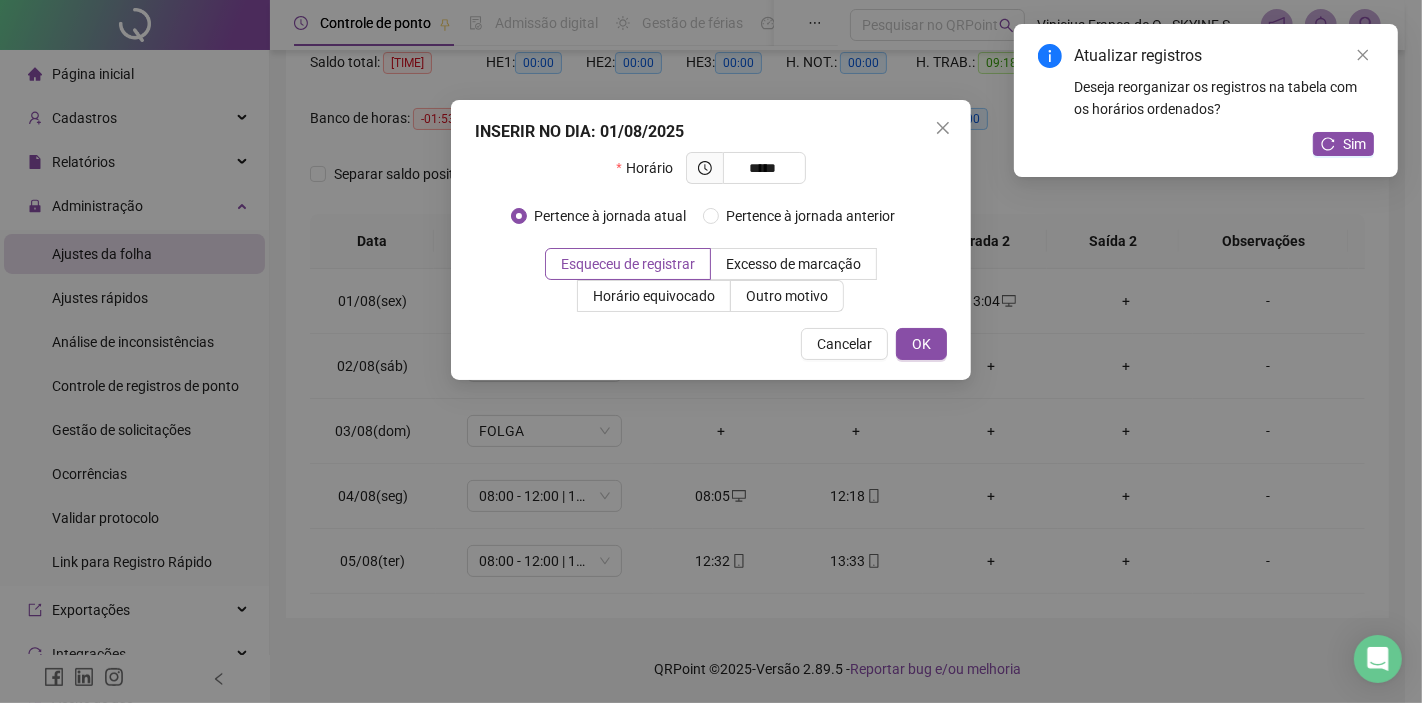 drag, startPoint x: 926, startPoint y: 336, endPoint x: 955, endPoint y: 348, distance: 31.38471 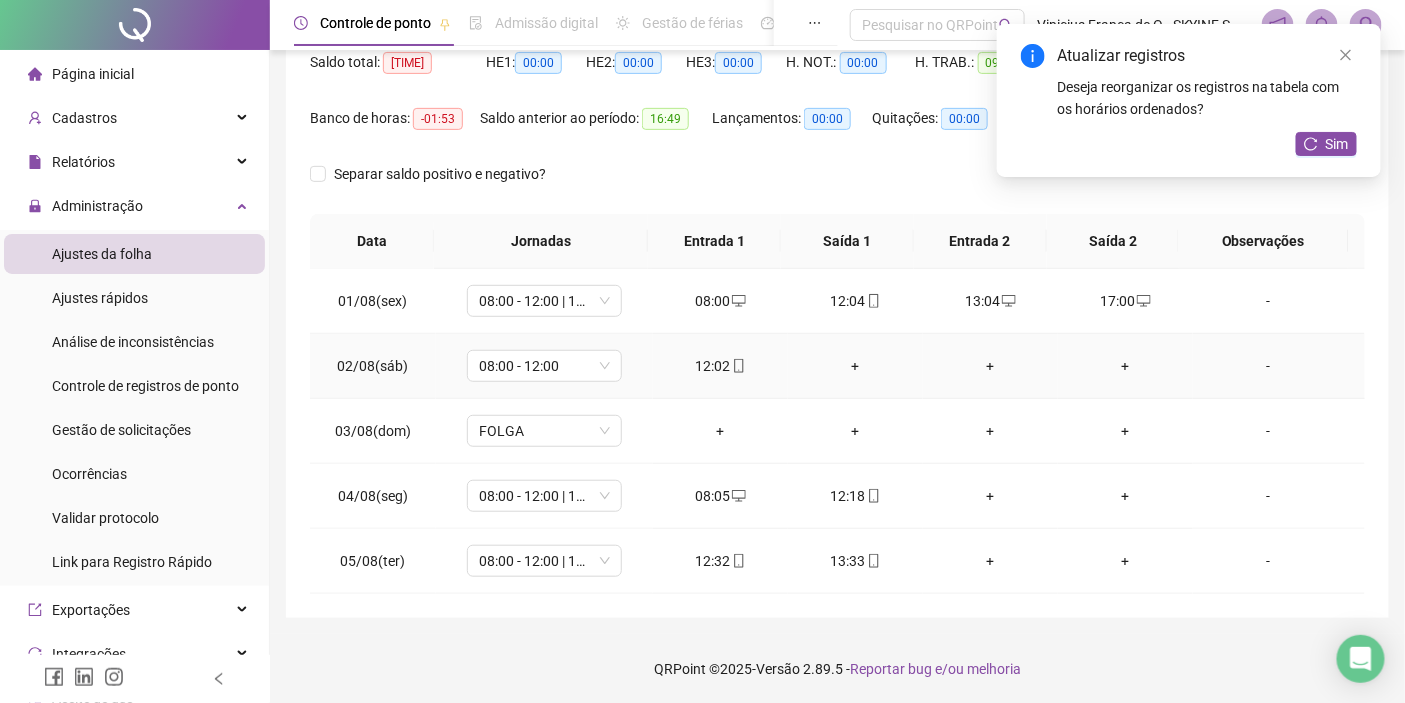 click on "+" at bounding box center [1125, 366] 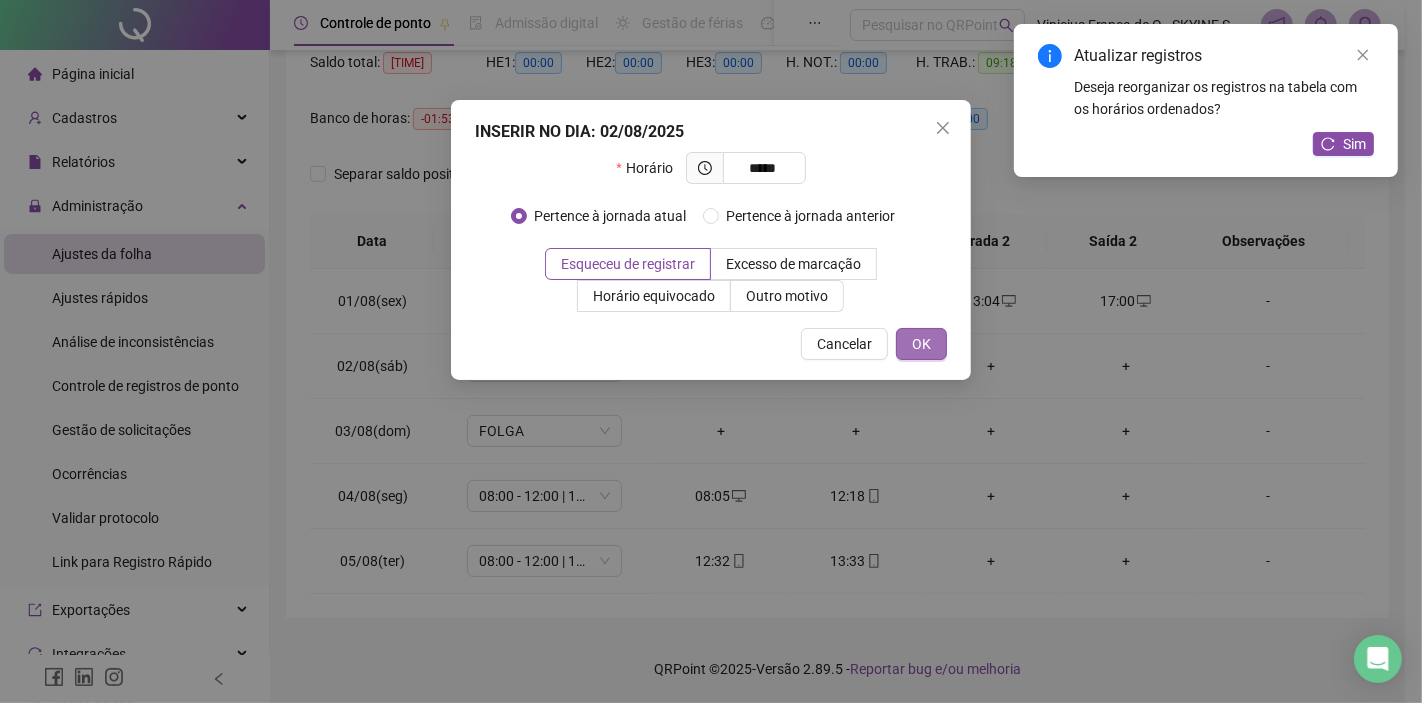 type on "*****" 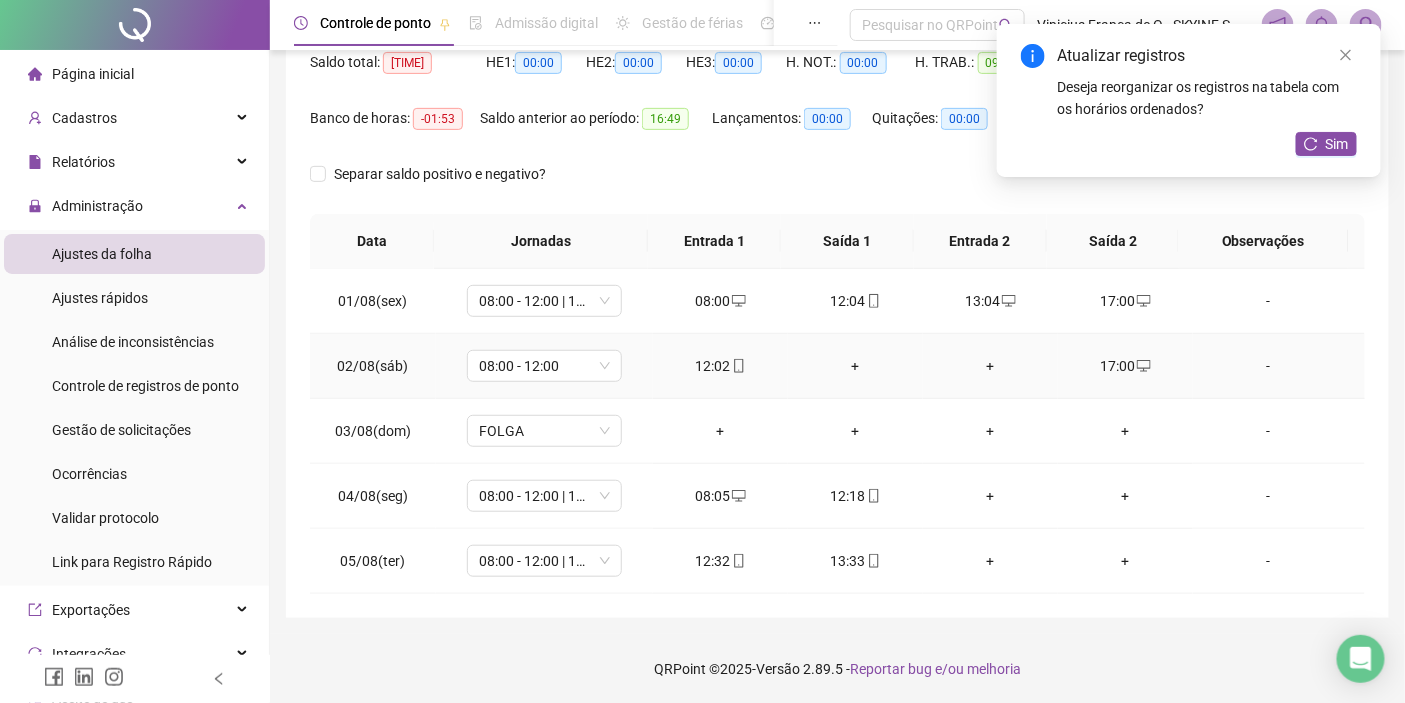 click on "+" at bounding box center [990, 366] 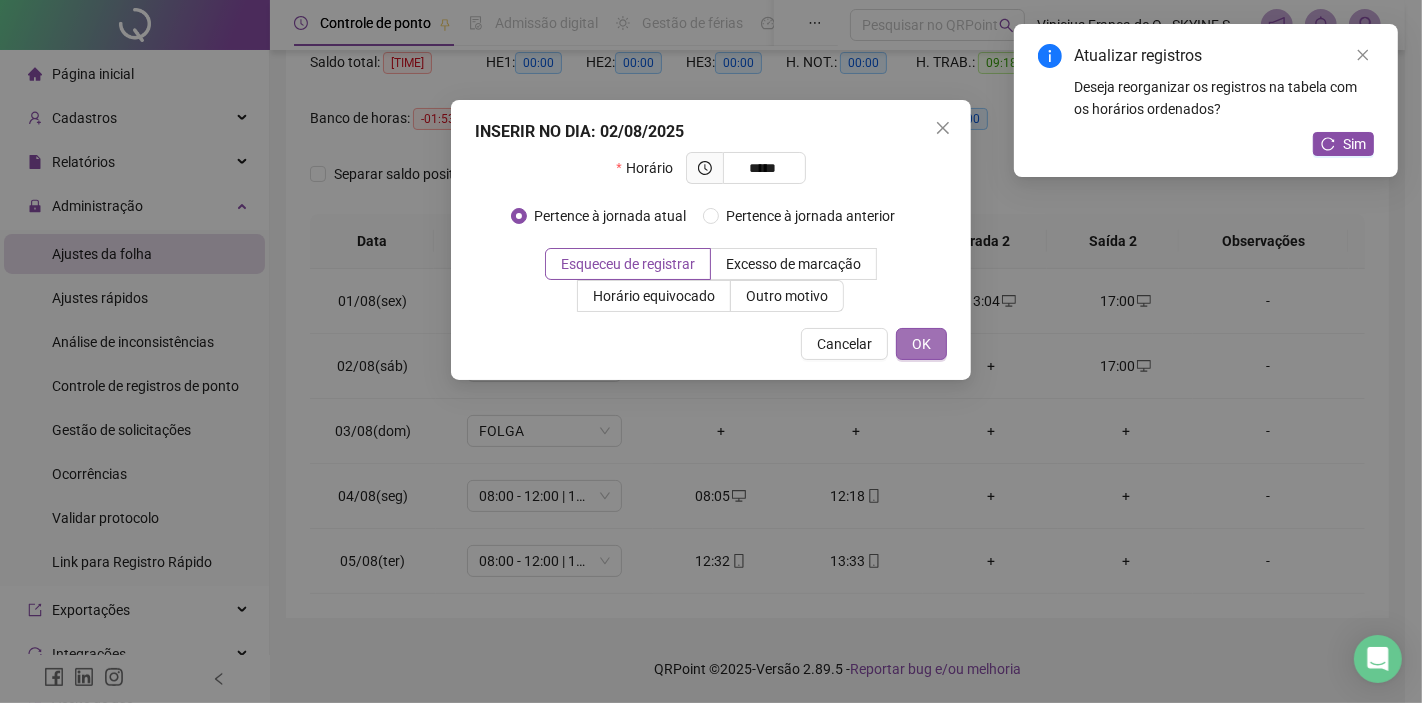 type on "*****" 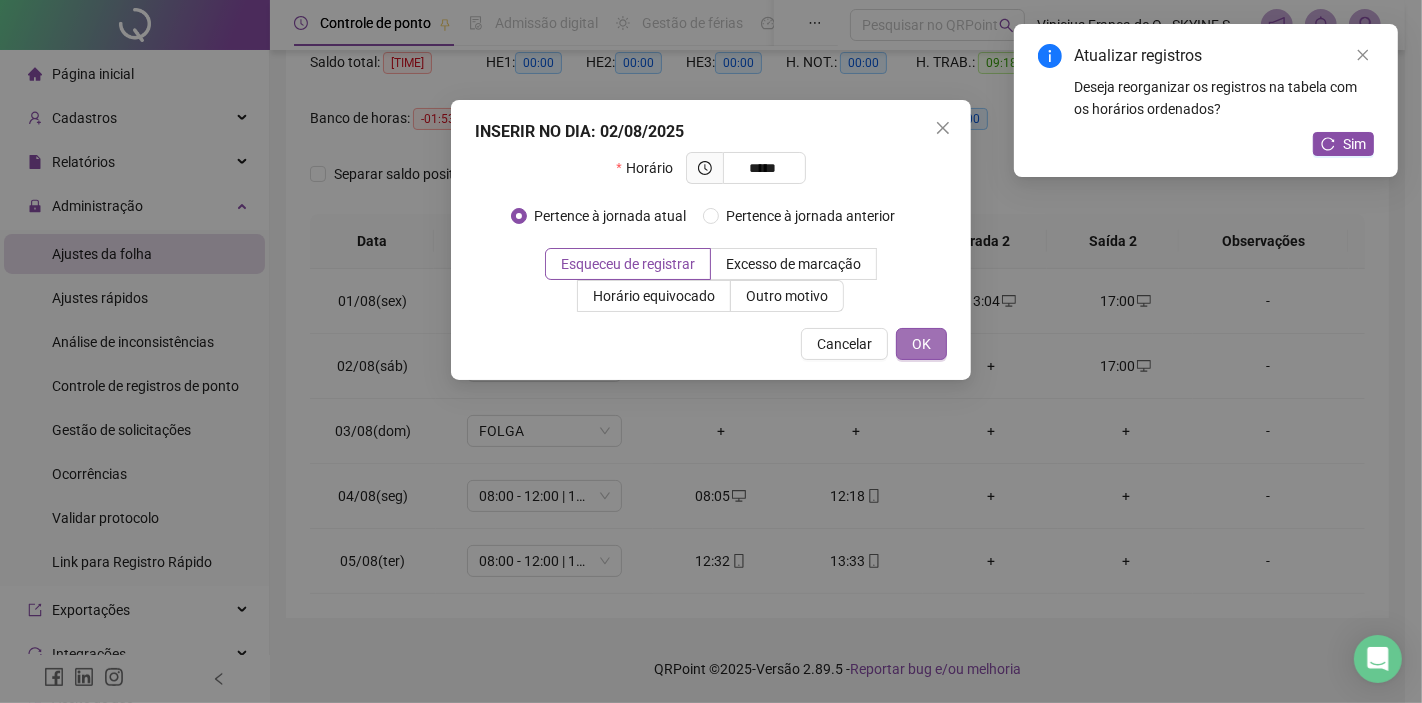 click on "OK" at bounding box center [921, 344] 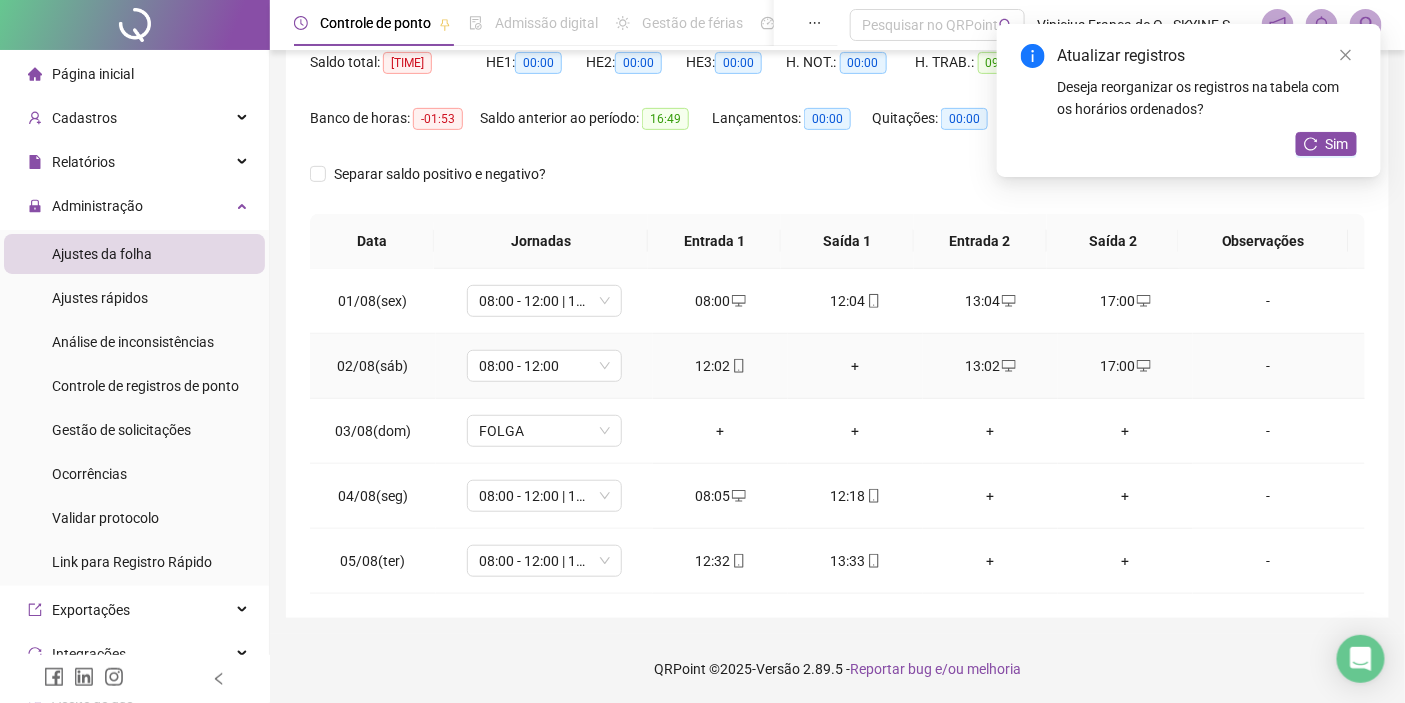 click on "+" at bounding box center [855, 366] 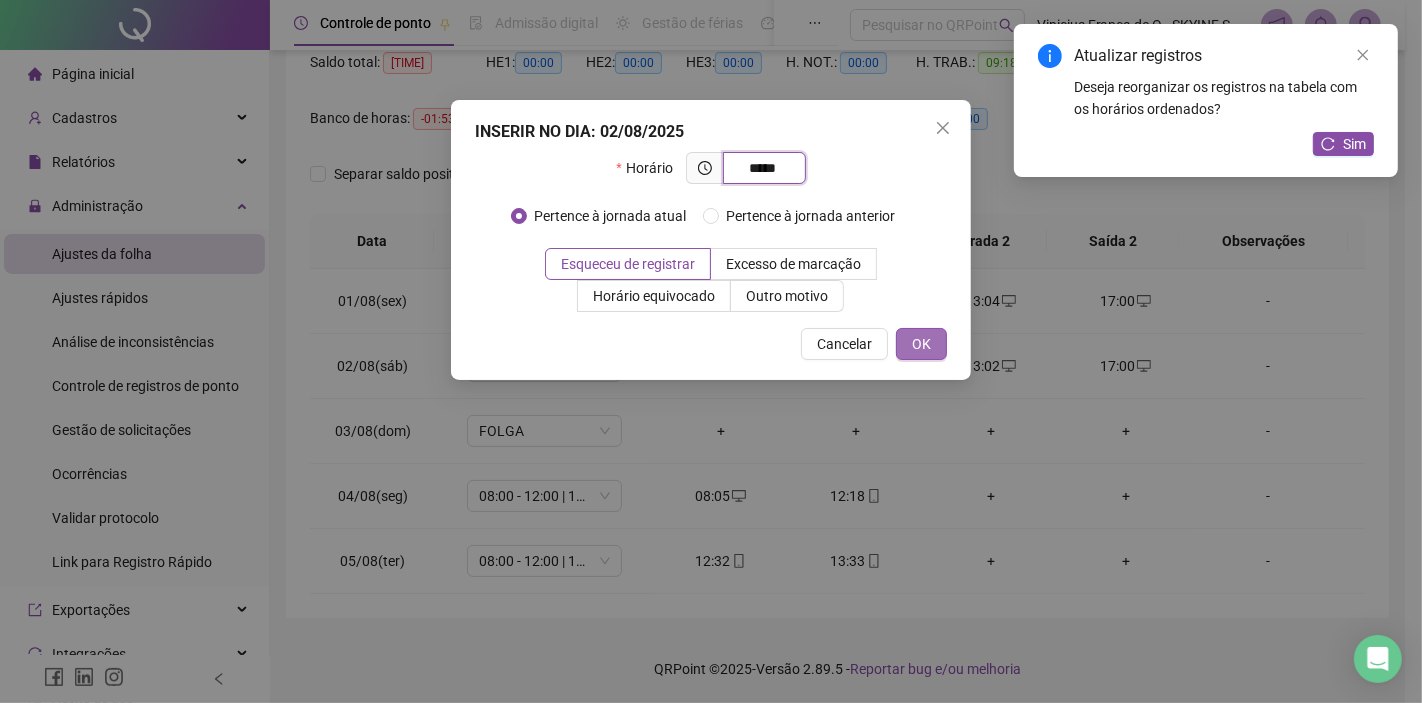 type on "*****" 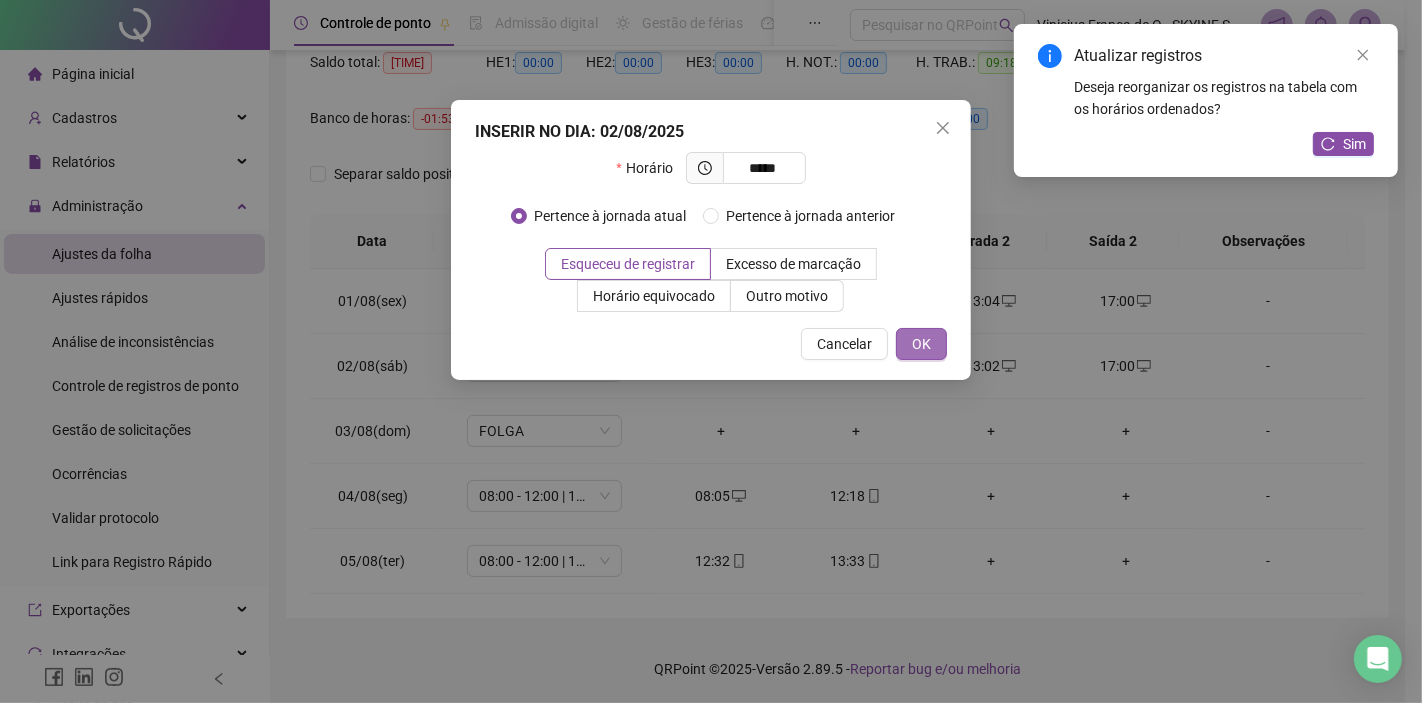 click on "OK" at bounding box center [921, 344] 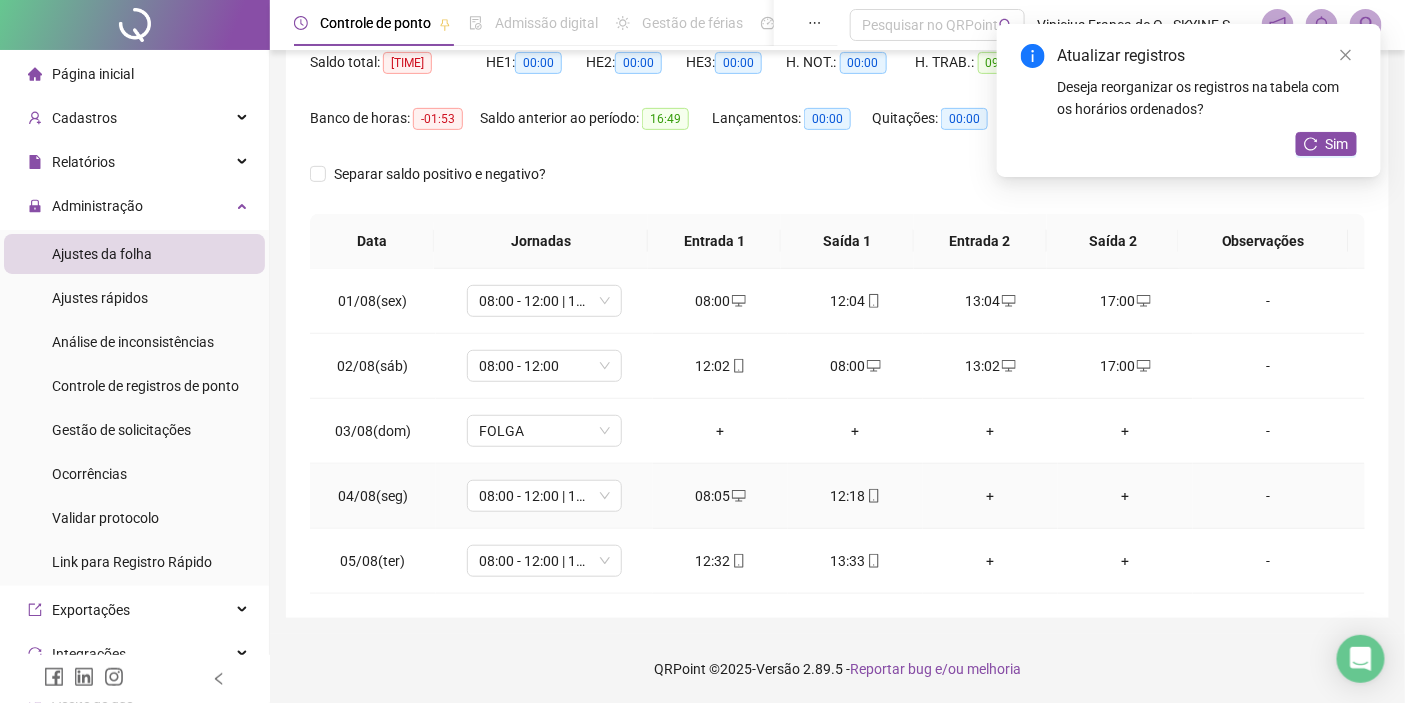 click on "+" at bounding box center (990, 496) 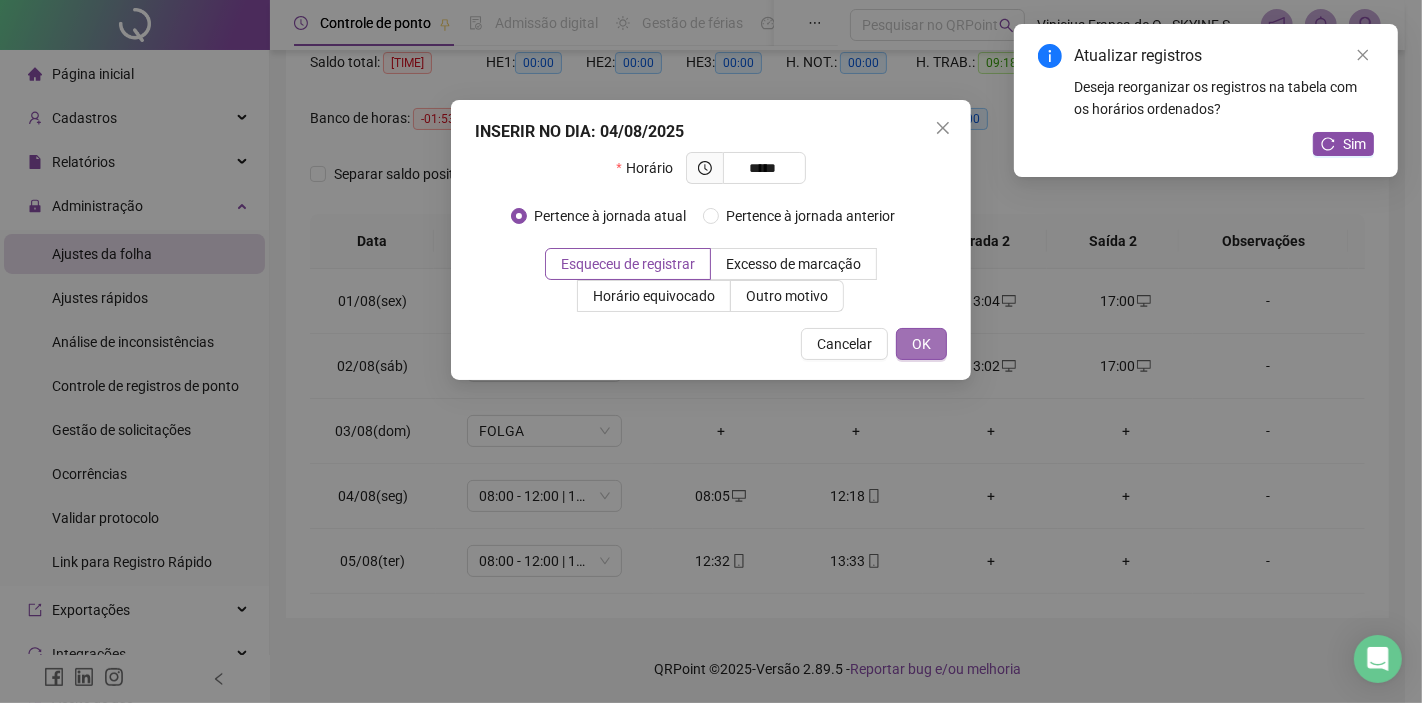 type on "*****" 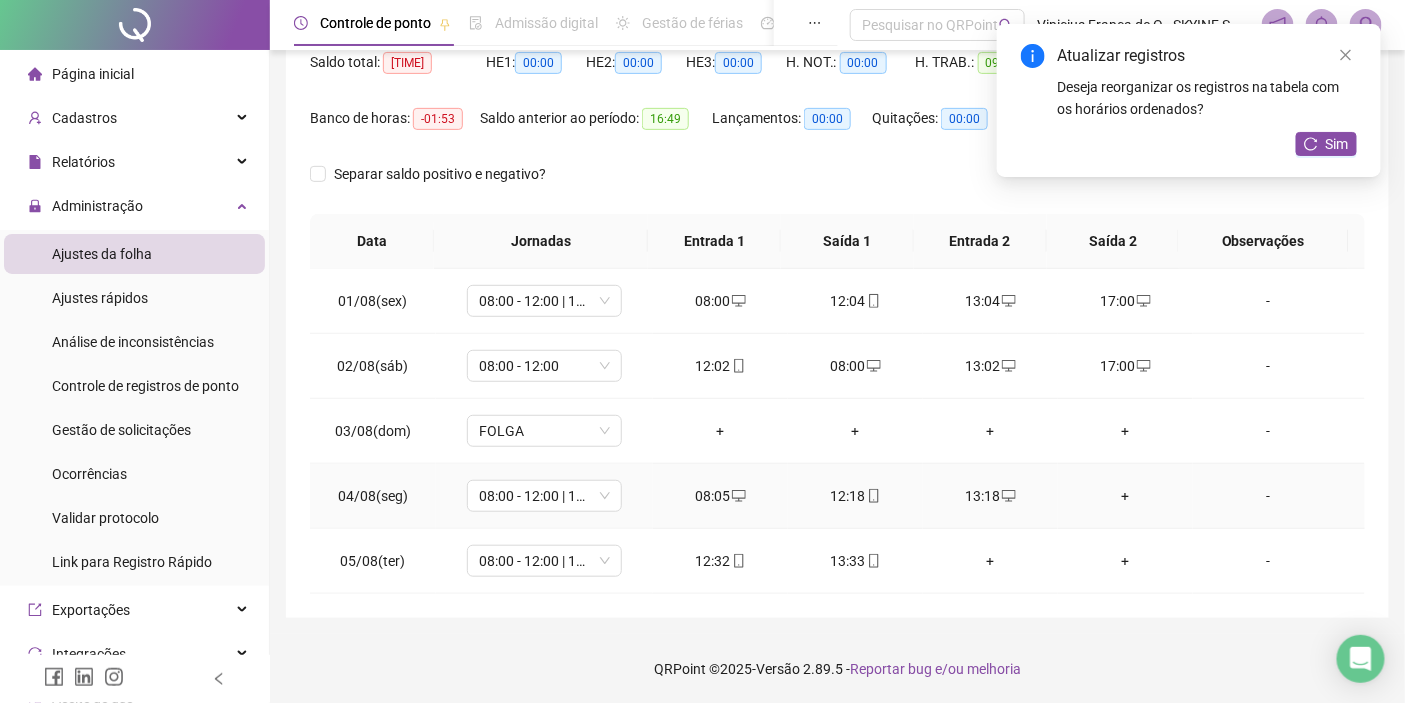 click on "+" at bounding box center (1125, 496) 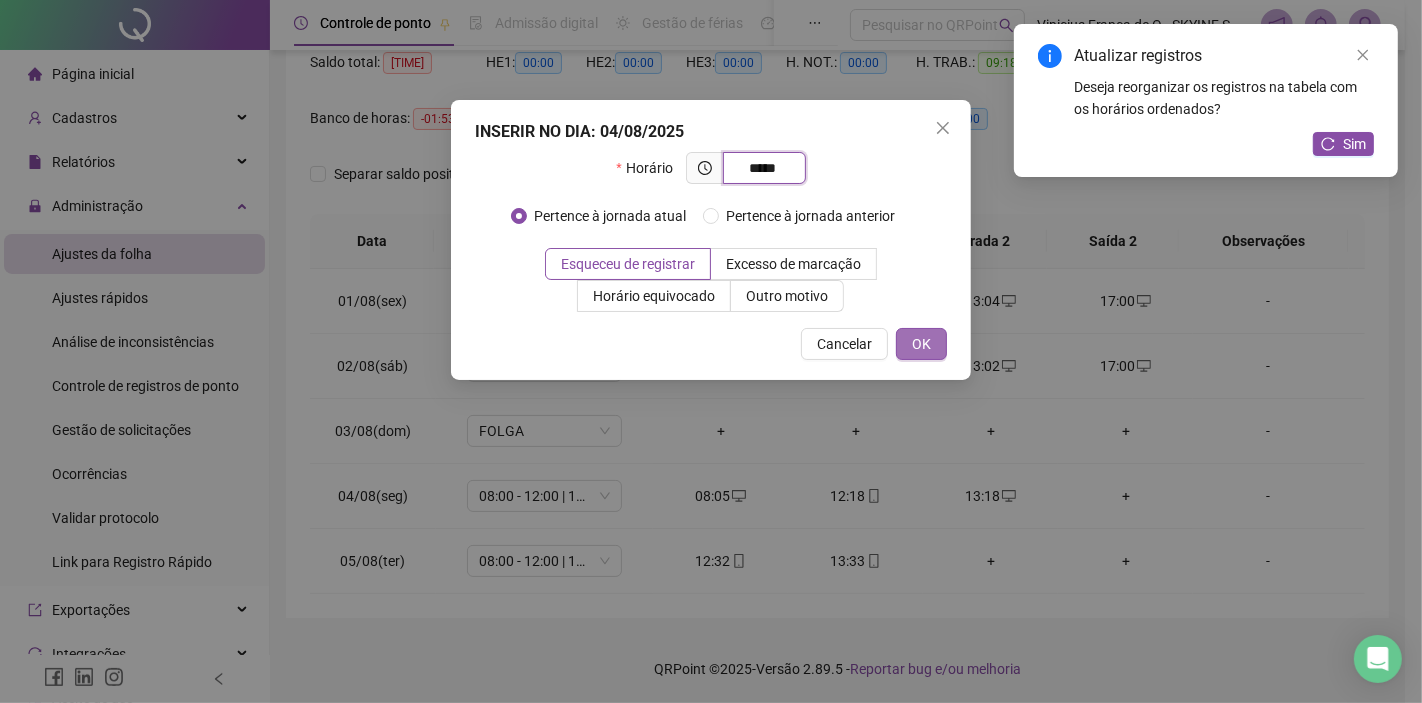 type on "*****" 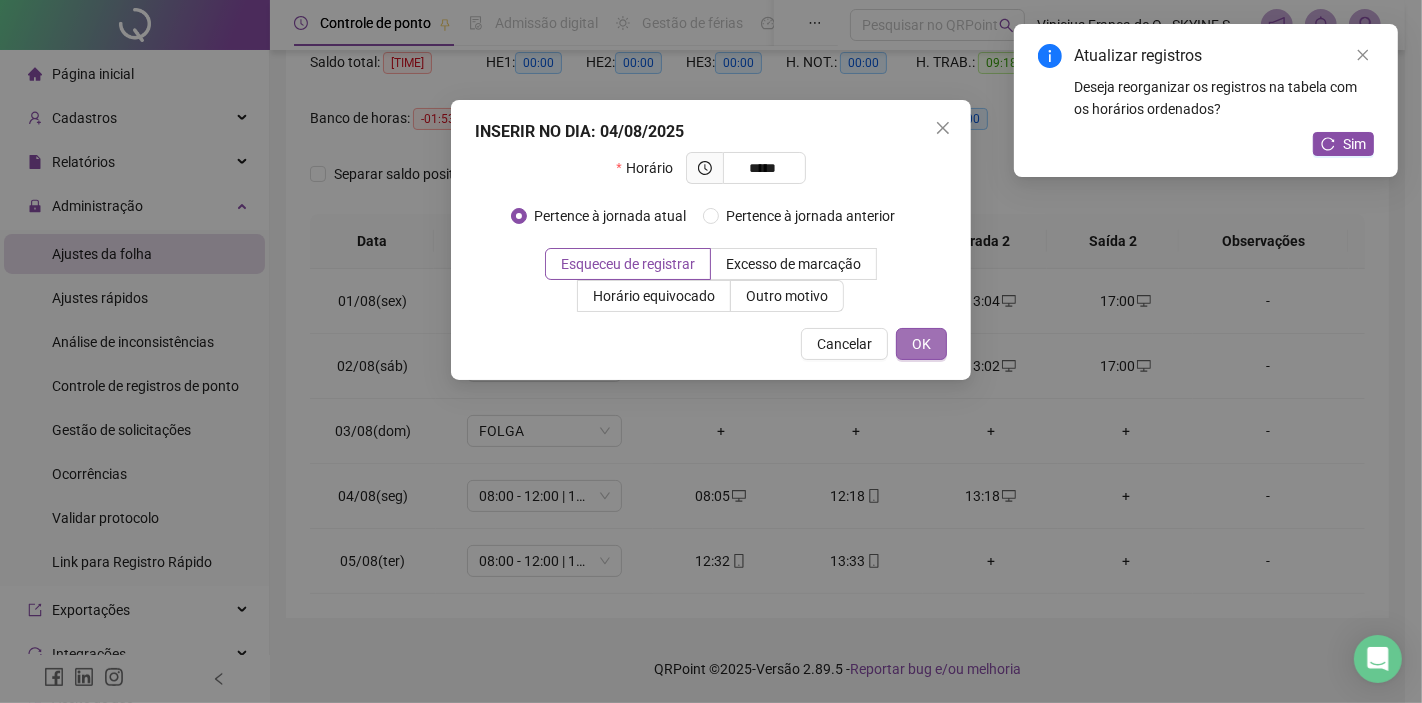click on "OK" at bounding box center (921, 344) 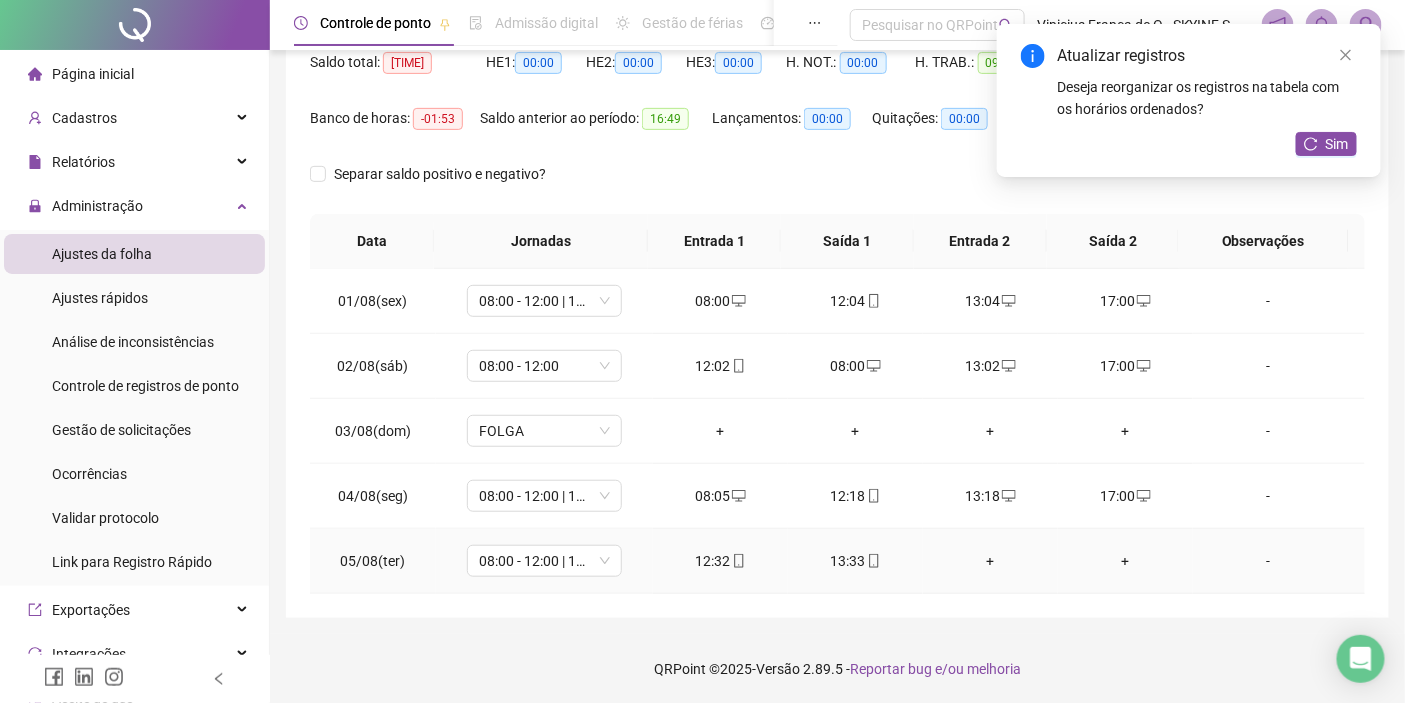 click on "+" at bounding box center (990, 561) 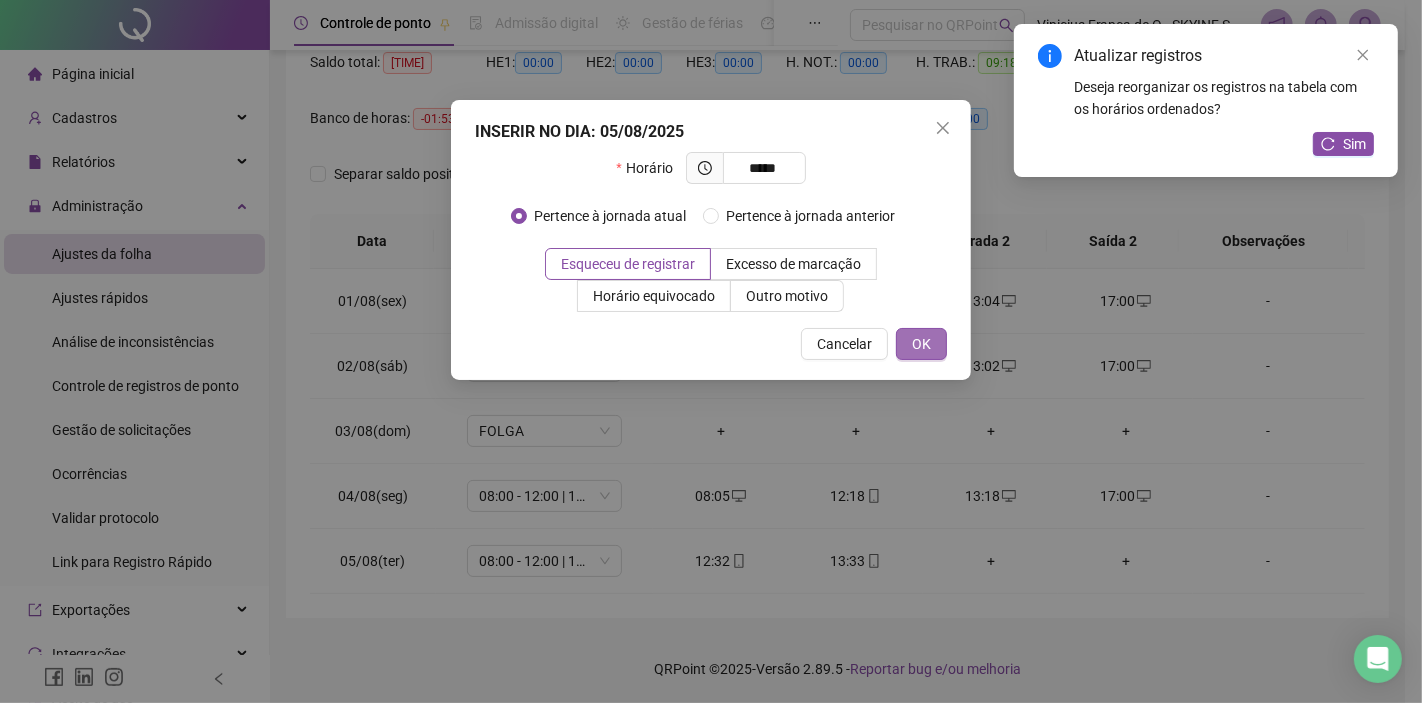 type on "*****" 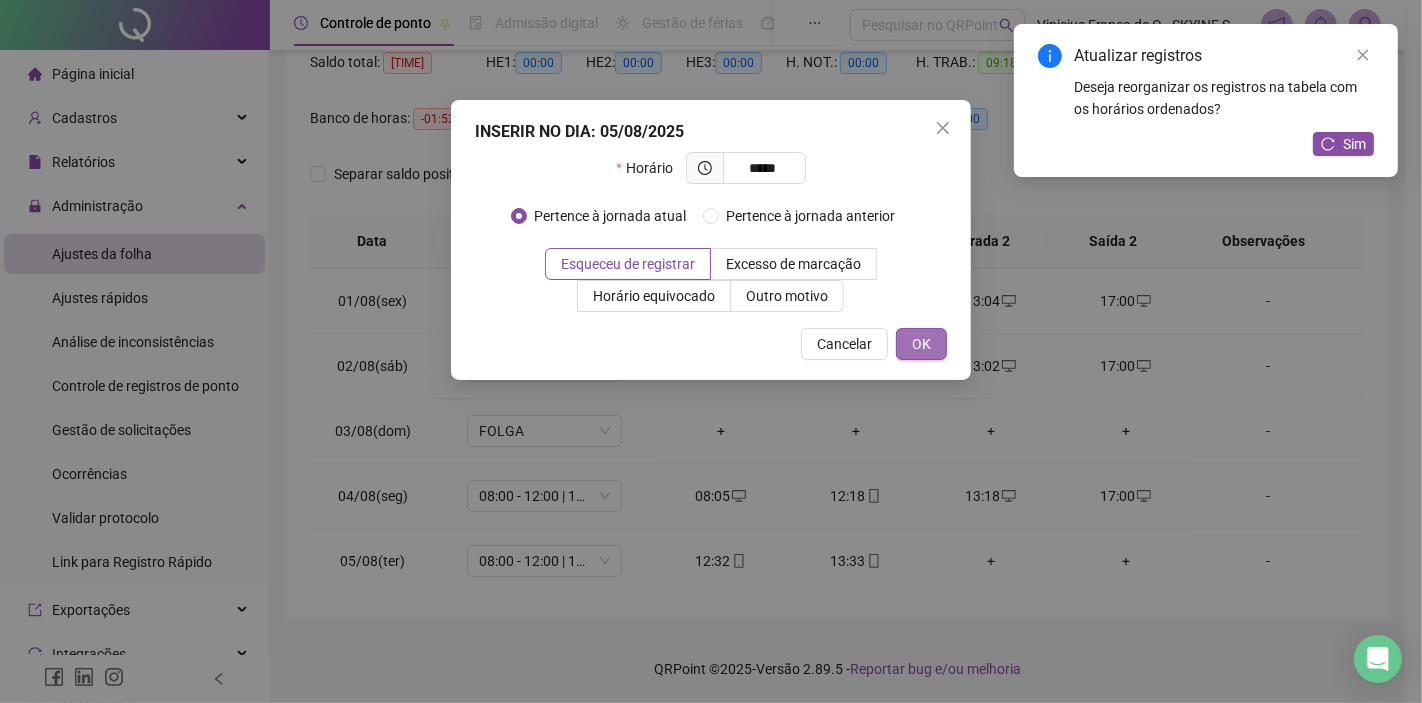 click on "OK" at bounding box center [921, 344] 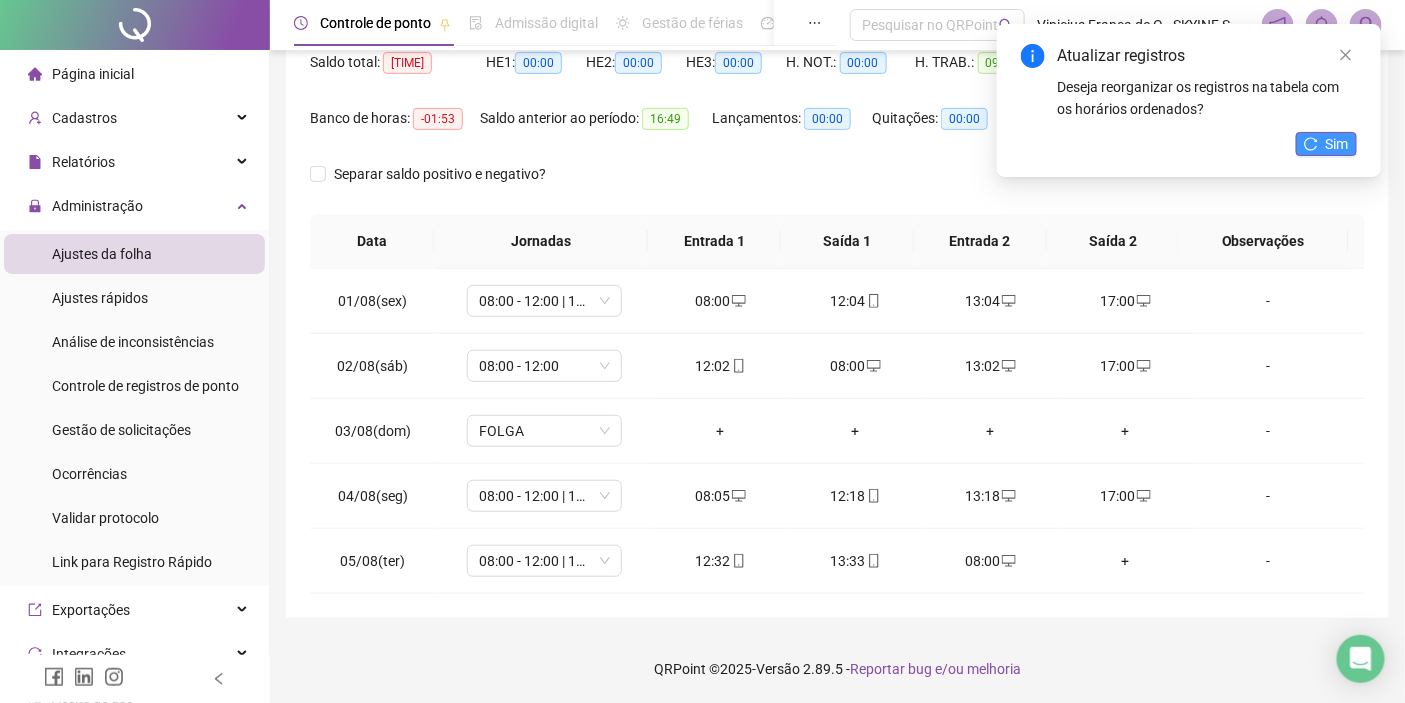 click on "Sim" at bounding box center (1337, 144) 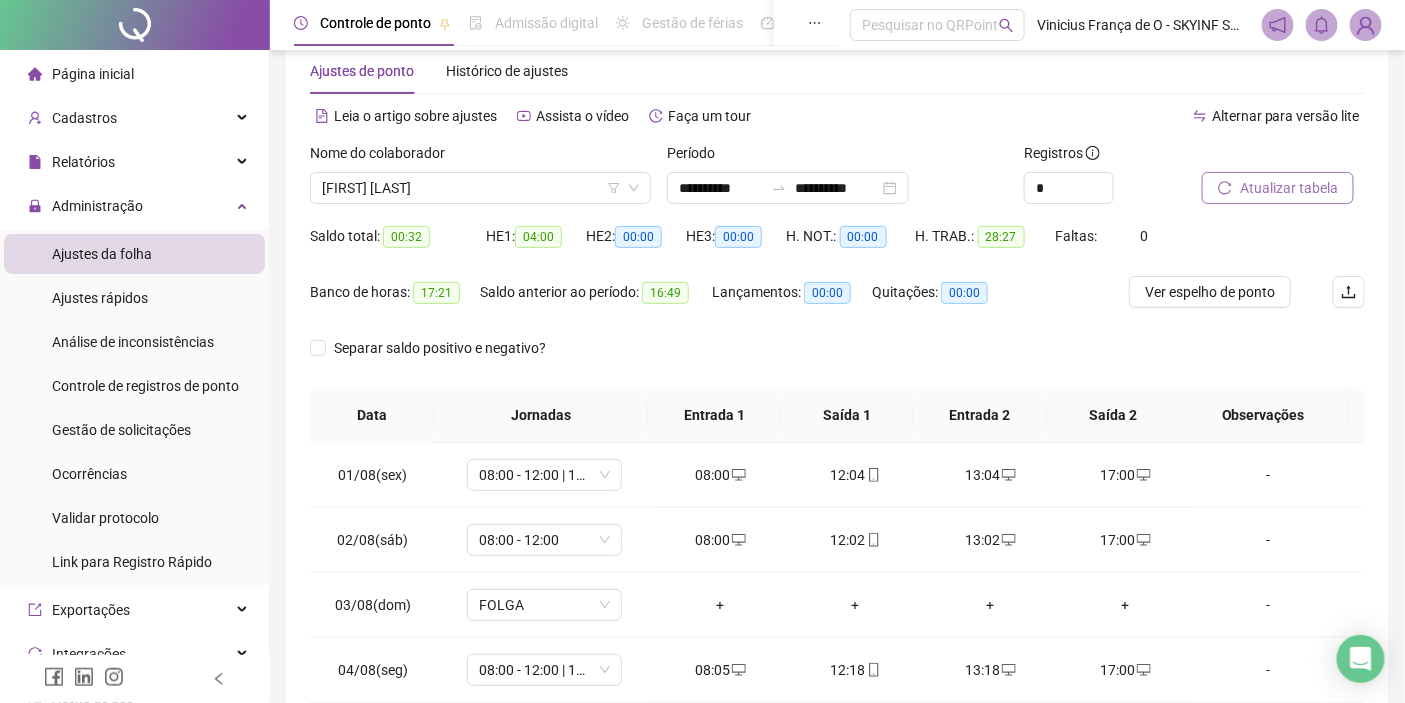 scroll, scrollTop: 0, scrollLeft: 0, axis: both 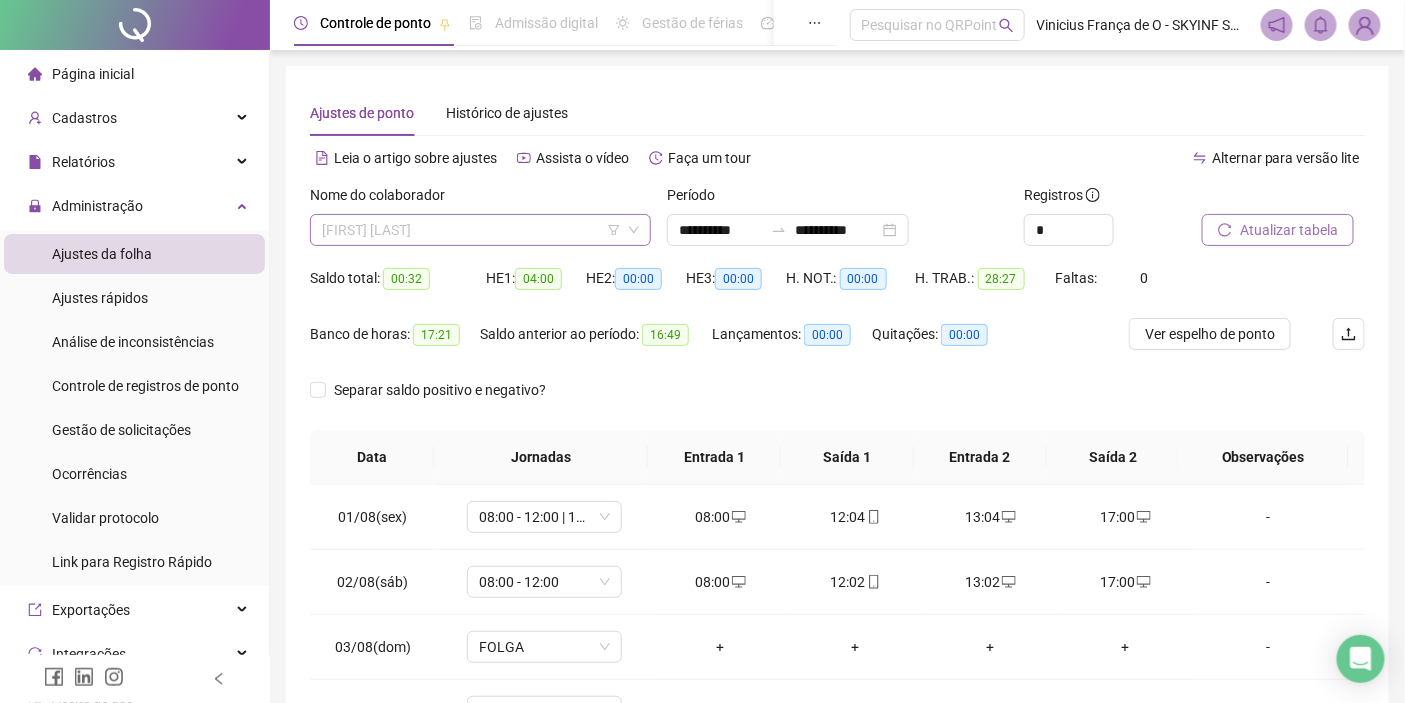click on "[FIRST] [LAST]" at bounding box center [480, 230] 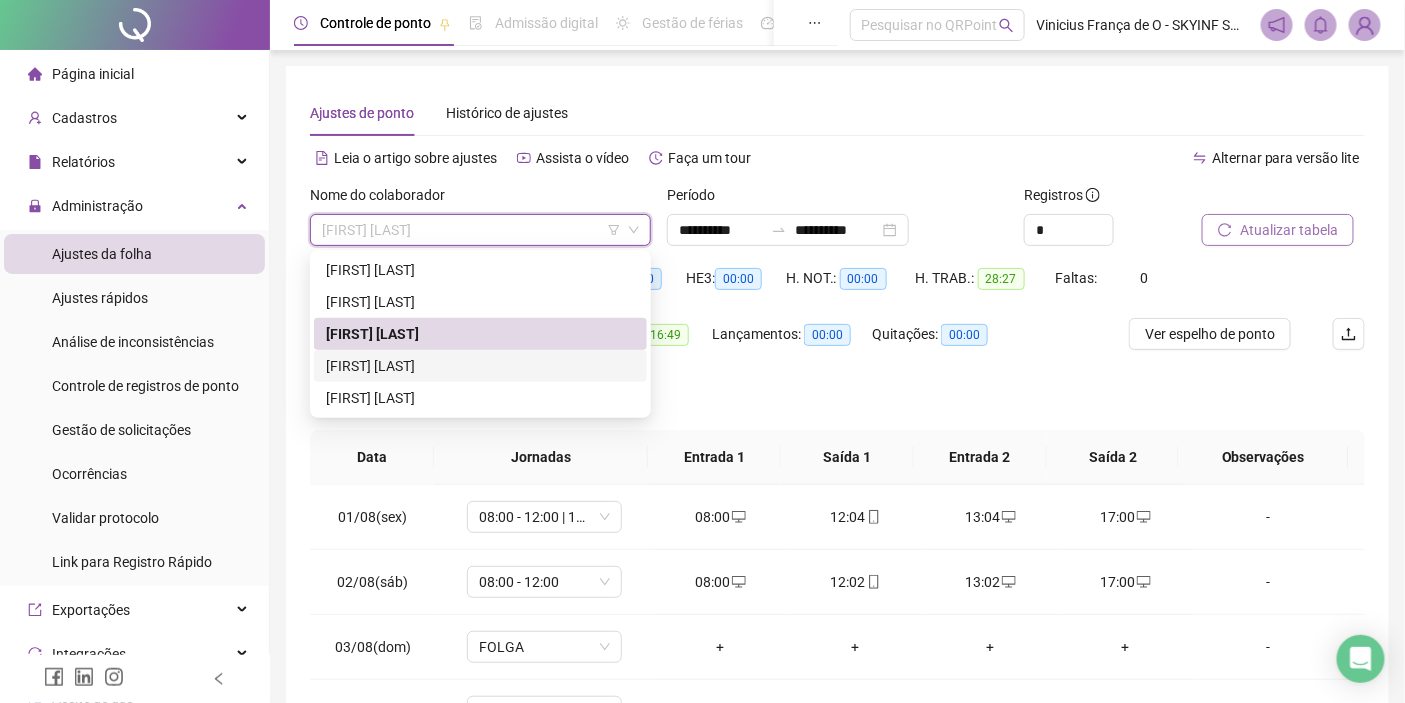 click on "[FIRST] [LAST]" at bounding box center [480, 366] 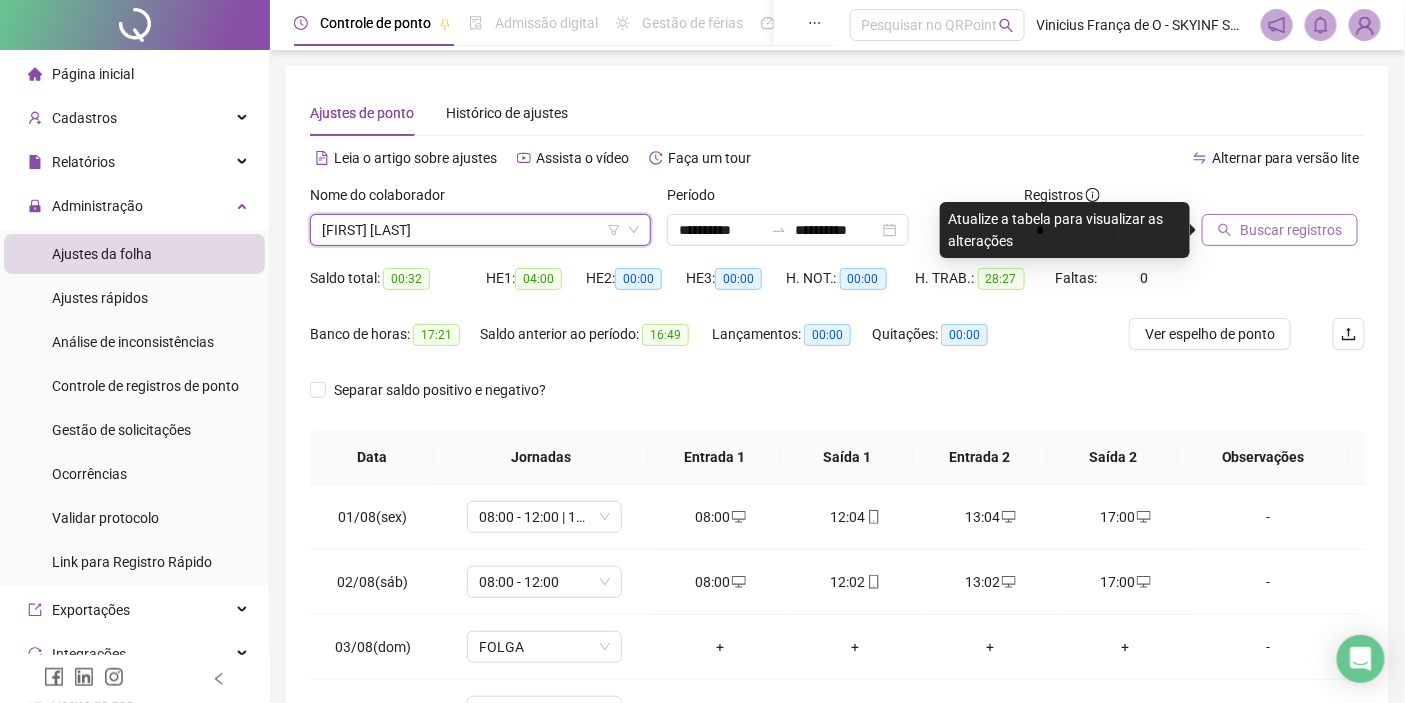 click on "Buscar registros" at bounding box center (1291, 230) 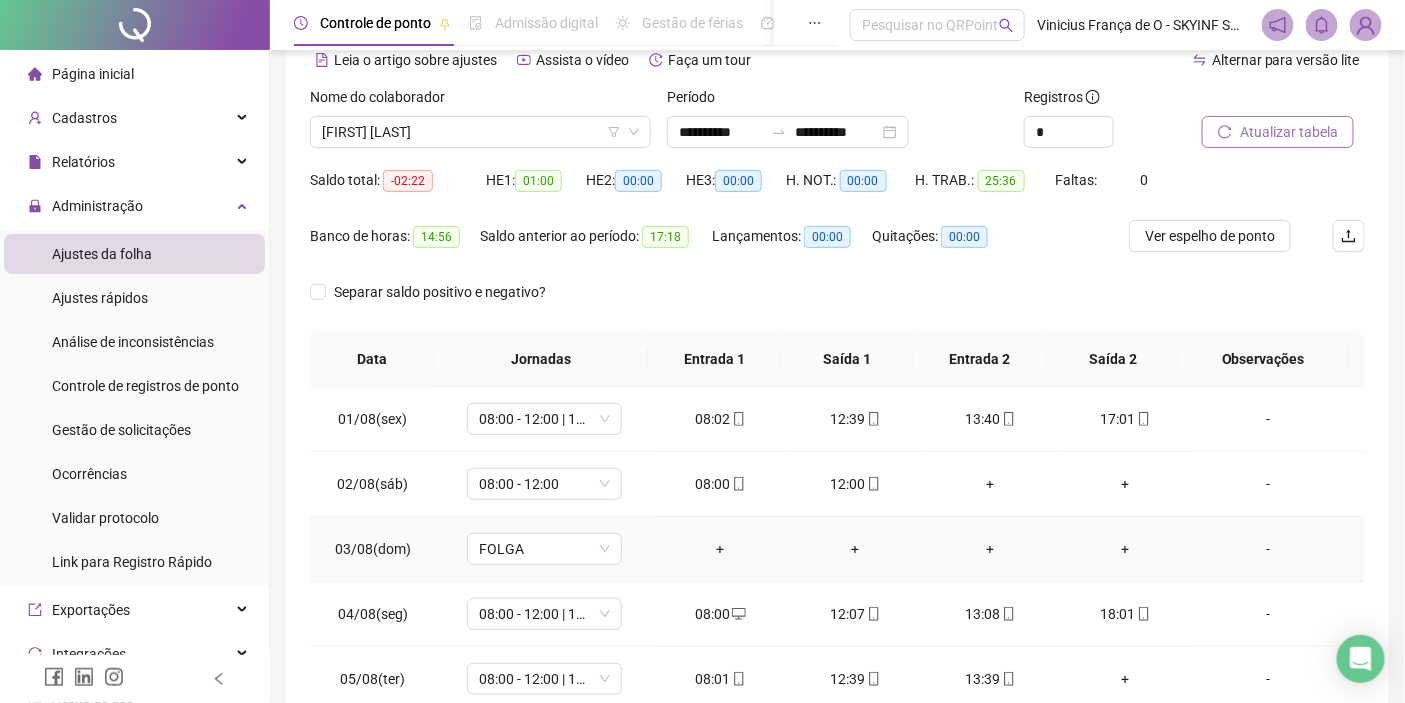scroll, scrollTop: 0, scrollLeft: 0, axis: both 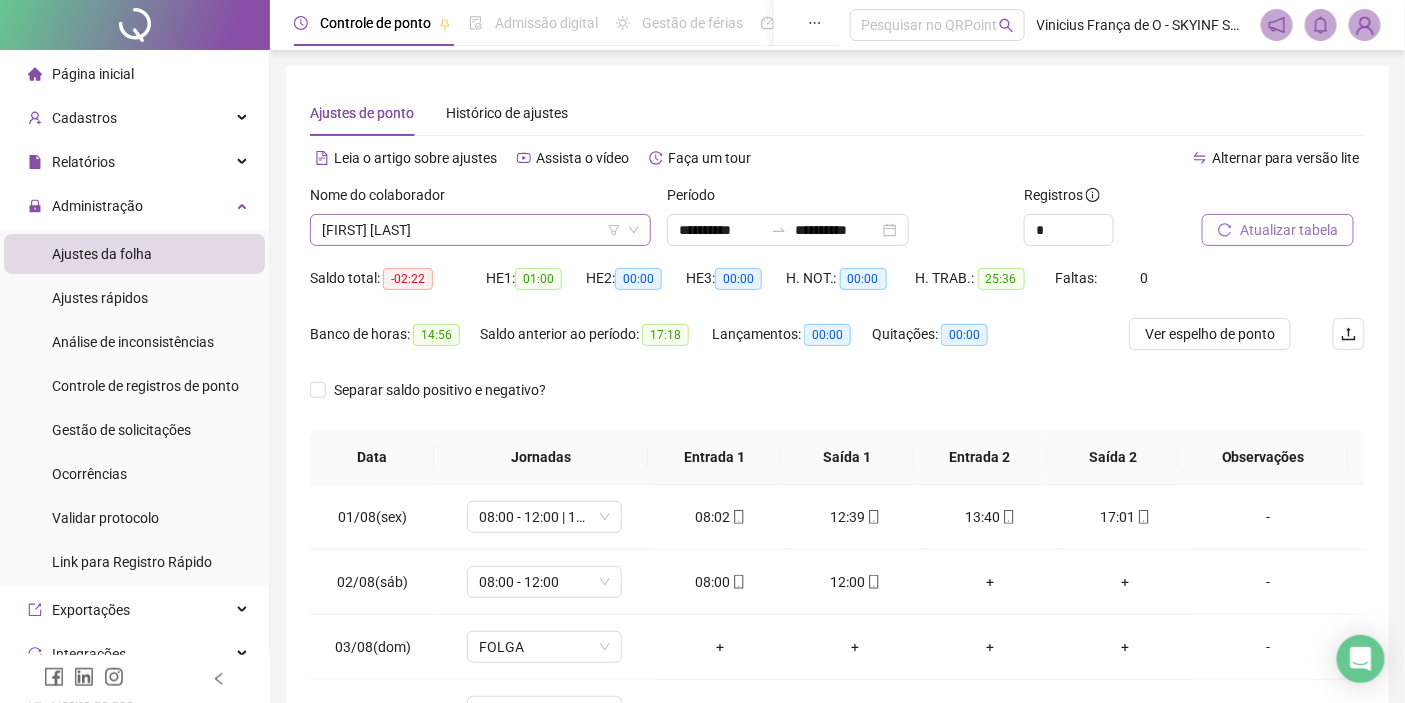 click on "[FIRST] [LAST]" at bounding box center [480, 230] 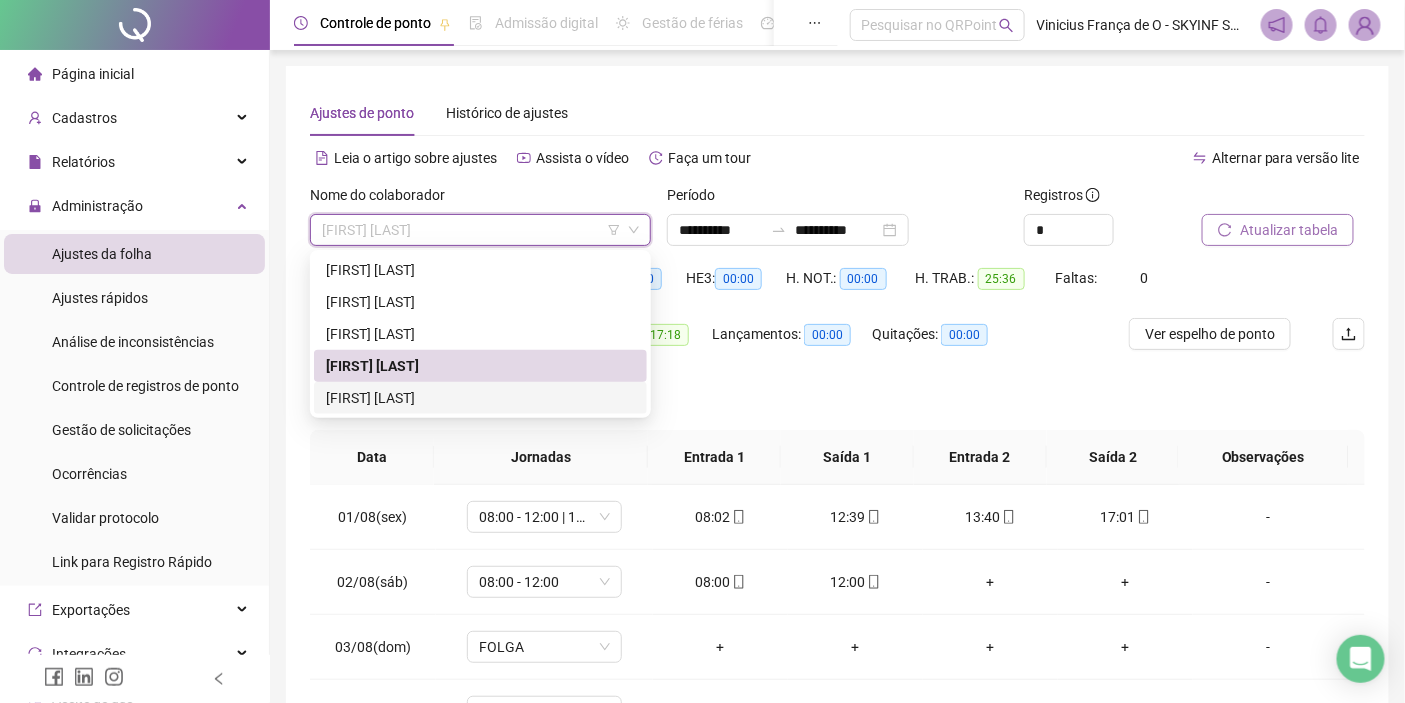 click on "[FIRST] [LAST]" at bounding box center [480, 398] 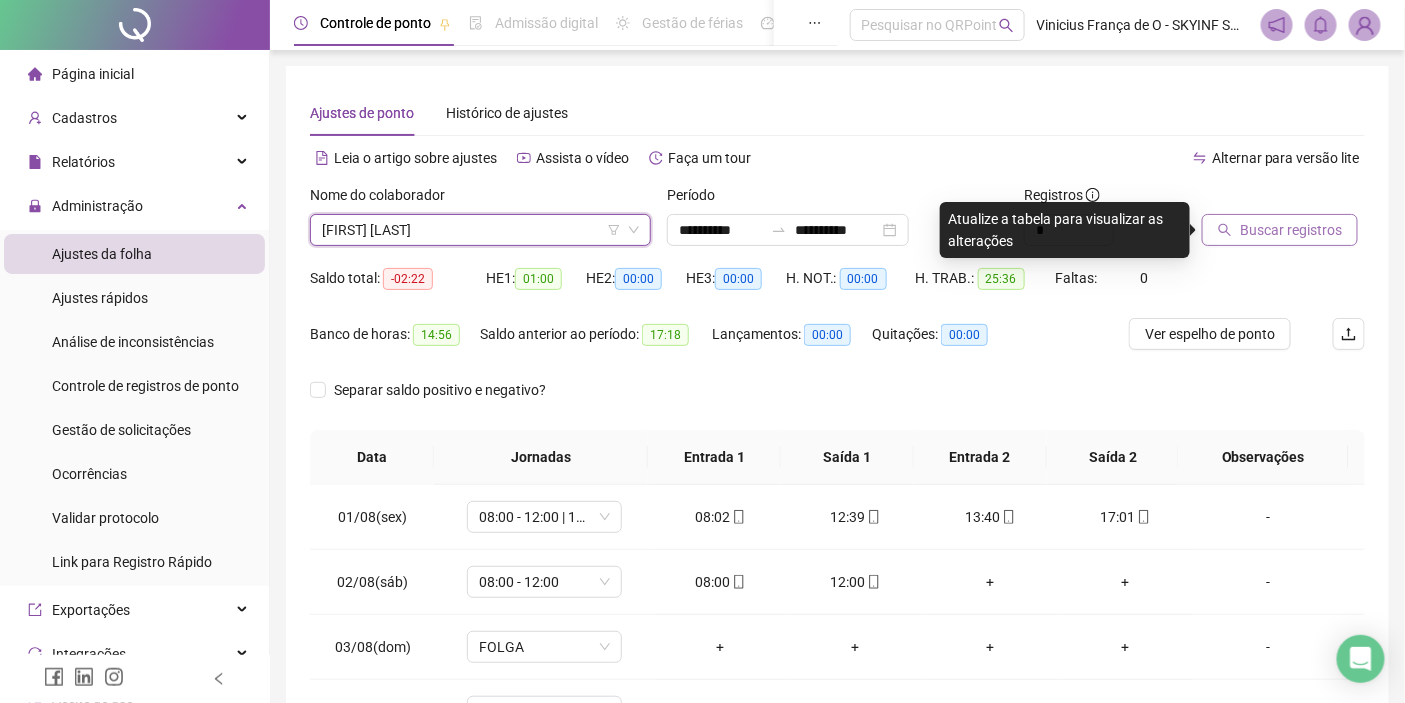 click on "Buscar registros" at bounding box center [1291, 230] 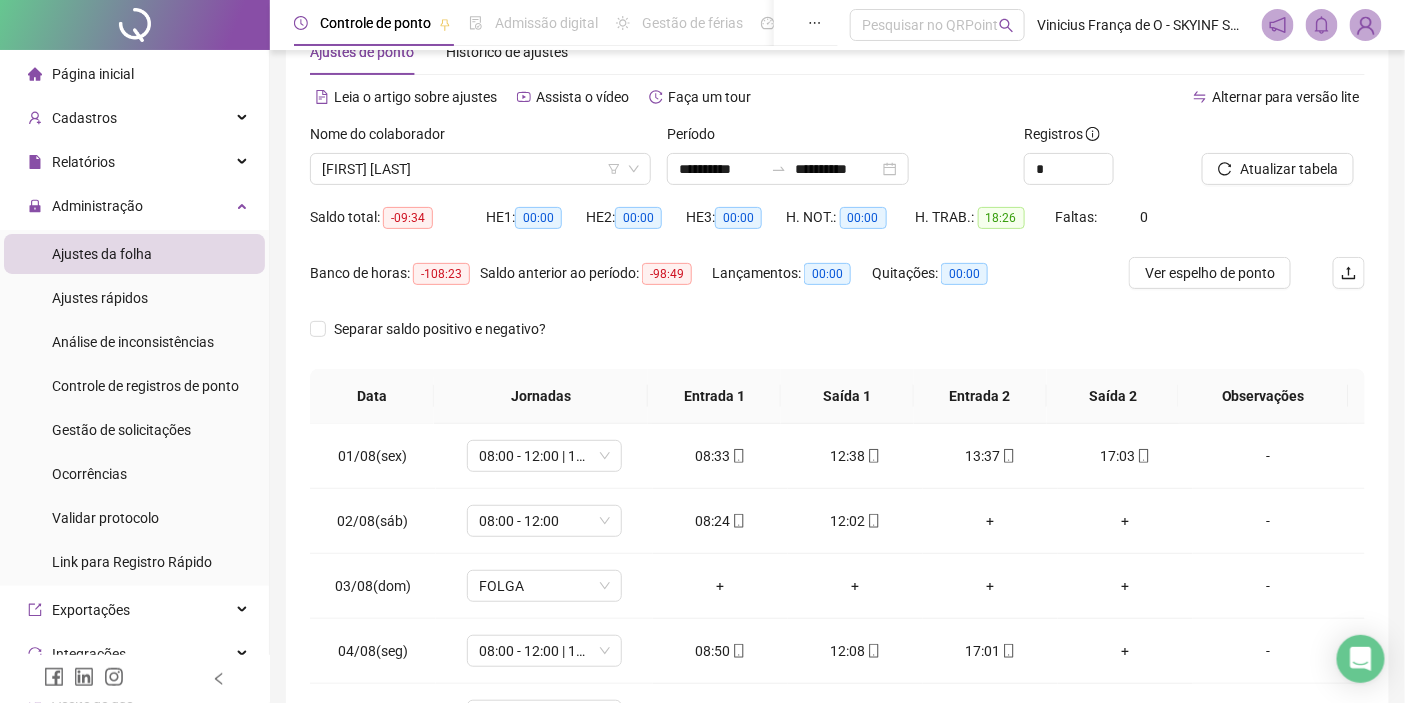 scroll, scrollTop: 105, scrollLeft: 0, axis: vertical 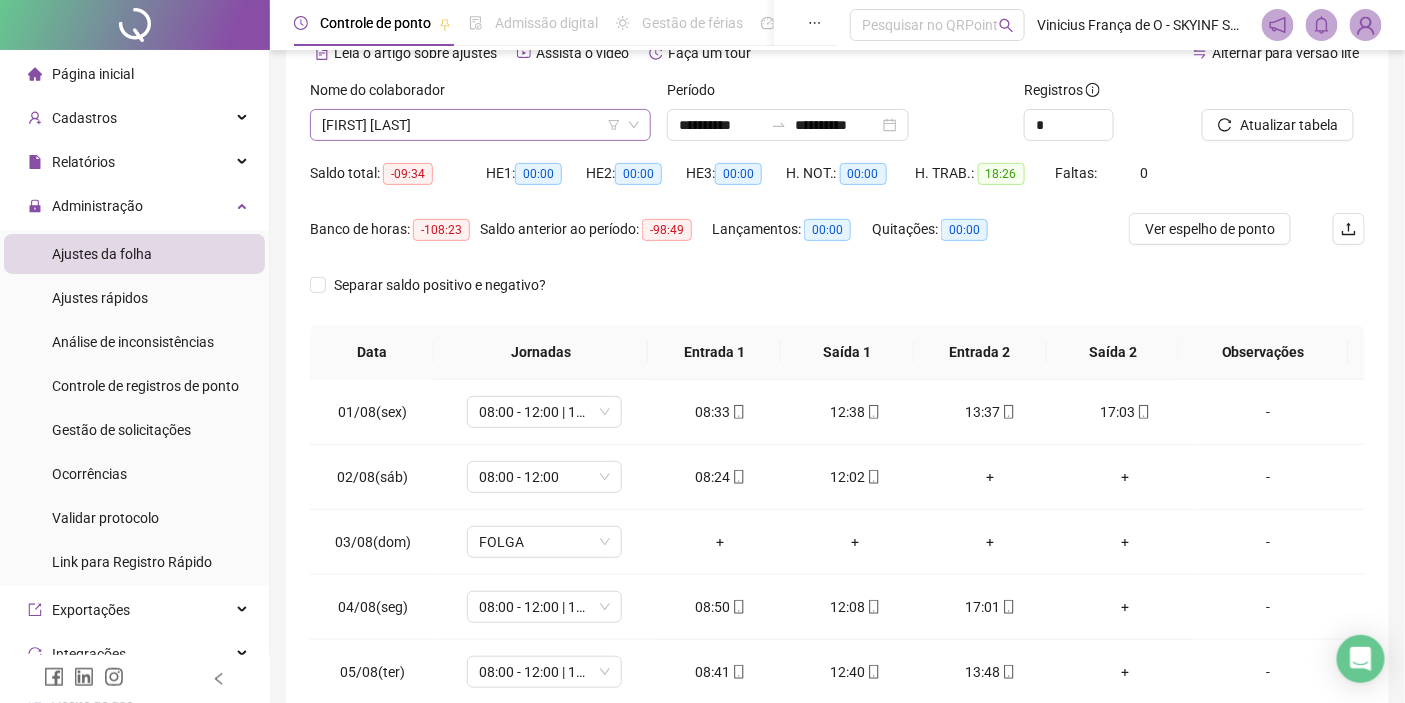 click on "[FIRST] [LAST]" at bounding box center (480, 125) 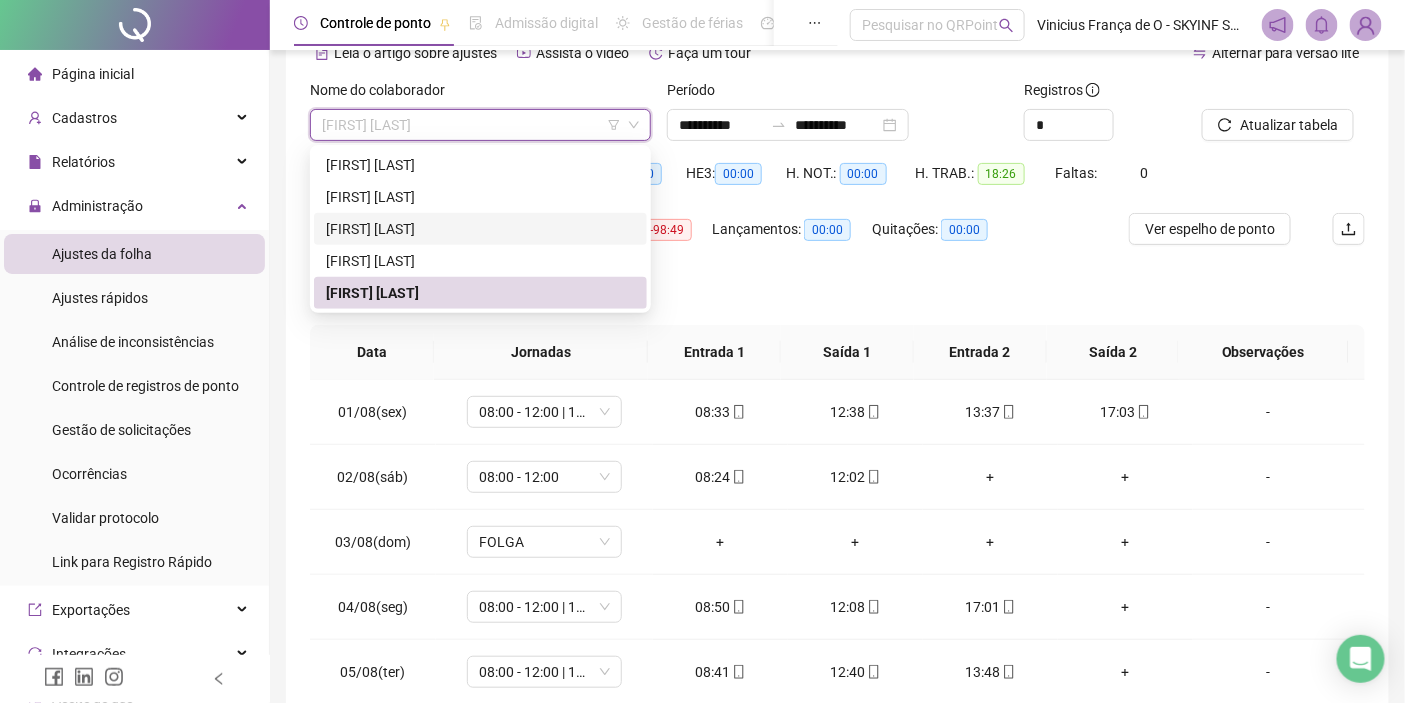 click on "[FIRST] [LAST]" at bounding box center [480, 229] 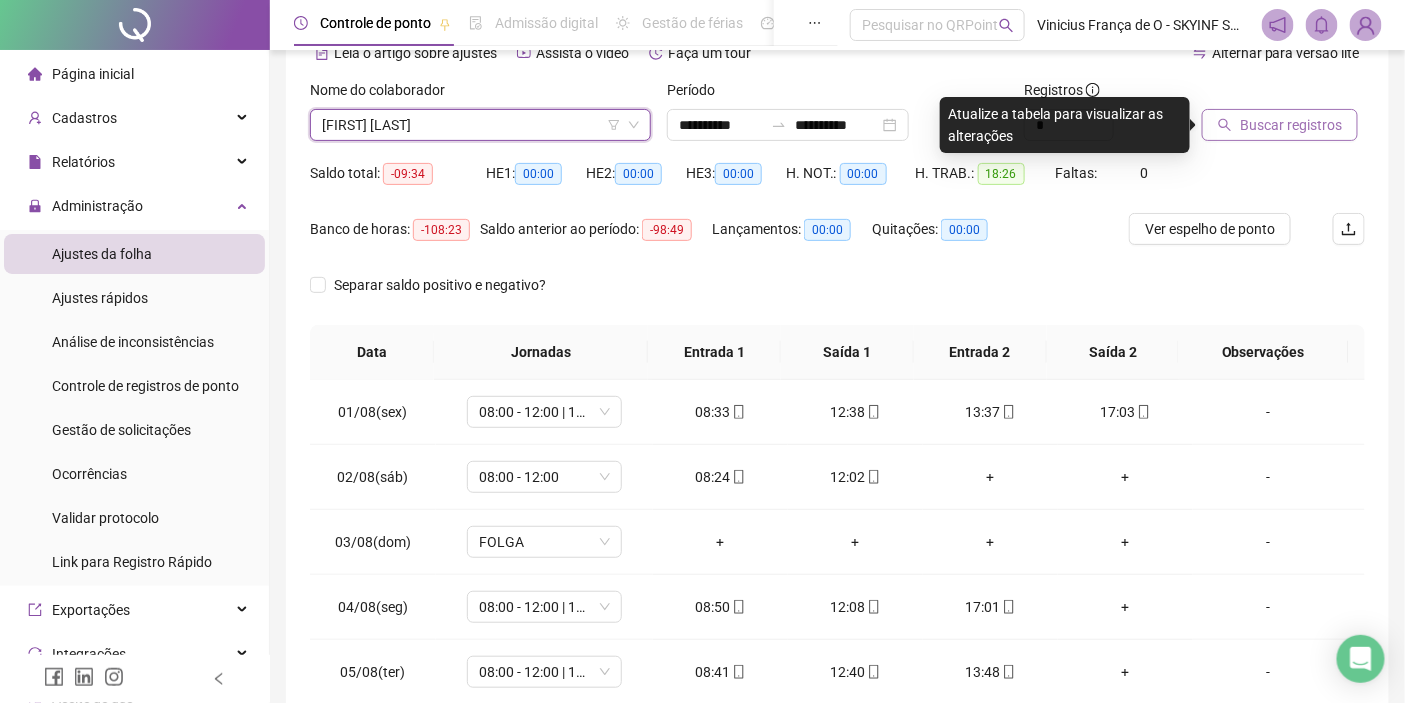 click on "Buscar registros" at bounding box center (1291, 125) 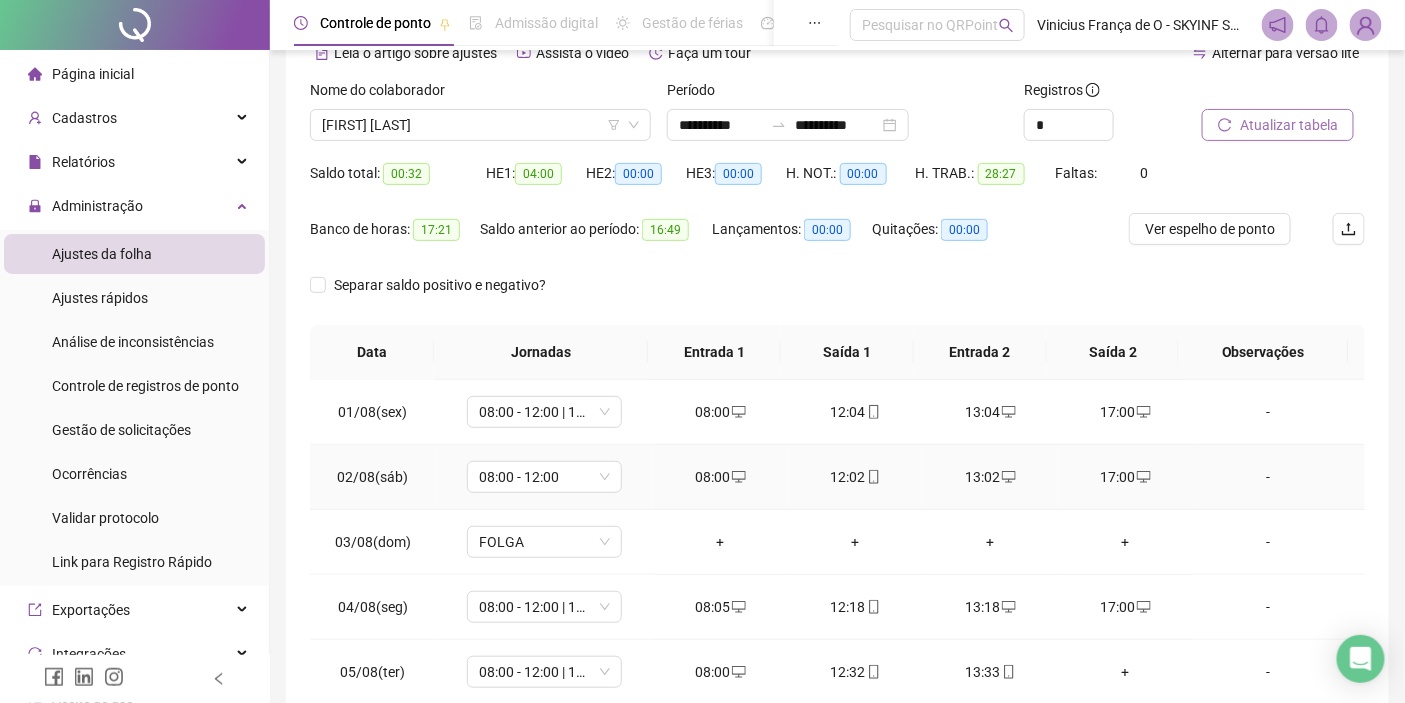 click on "13:02" at bounding box center (990, 477) 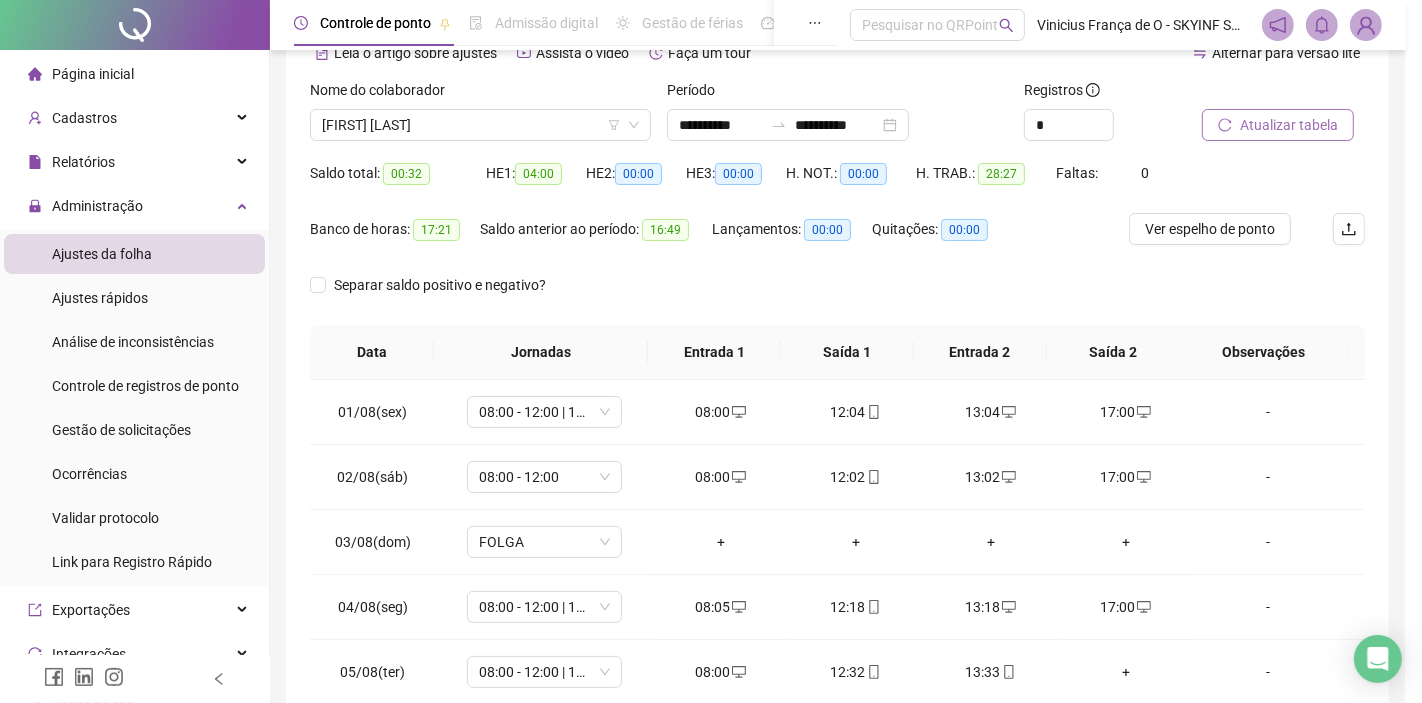 type on "**********" 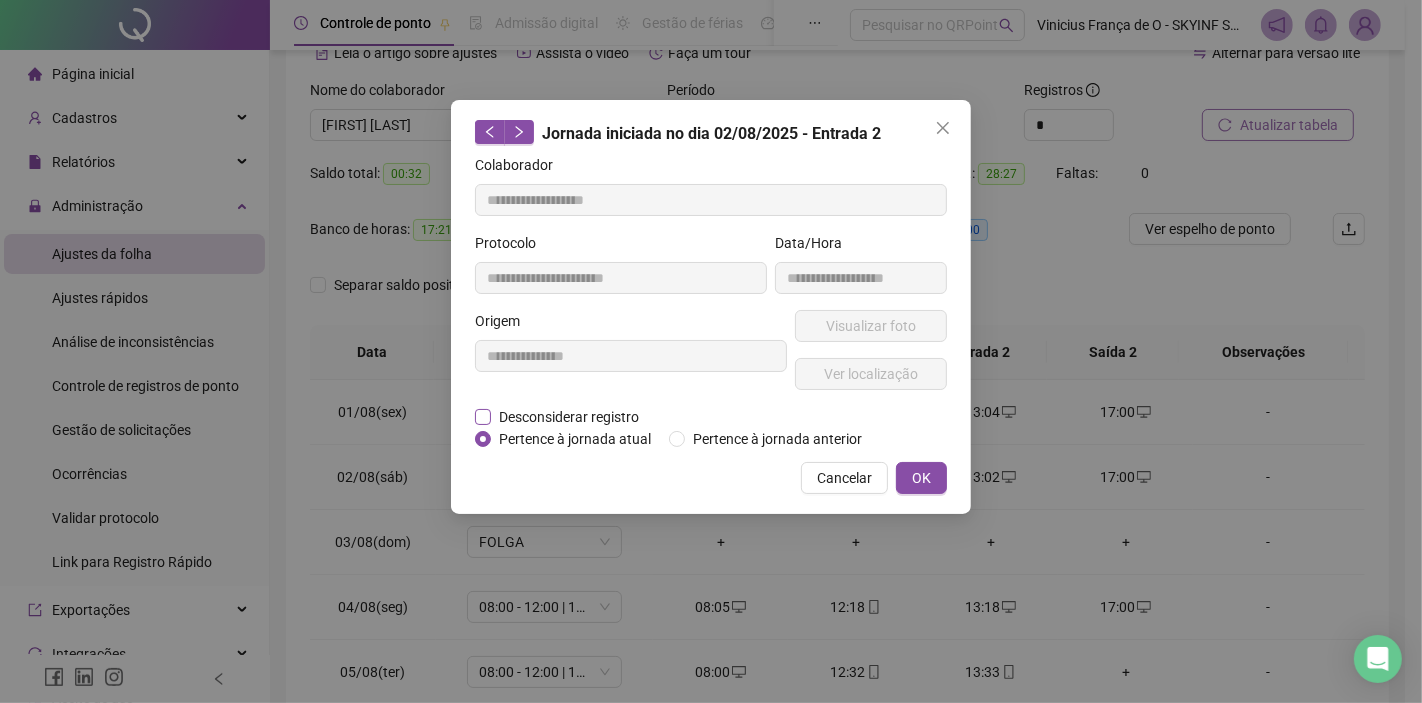 click on "Desconsiderar registro" at bounding box center [569, 417] 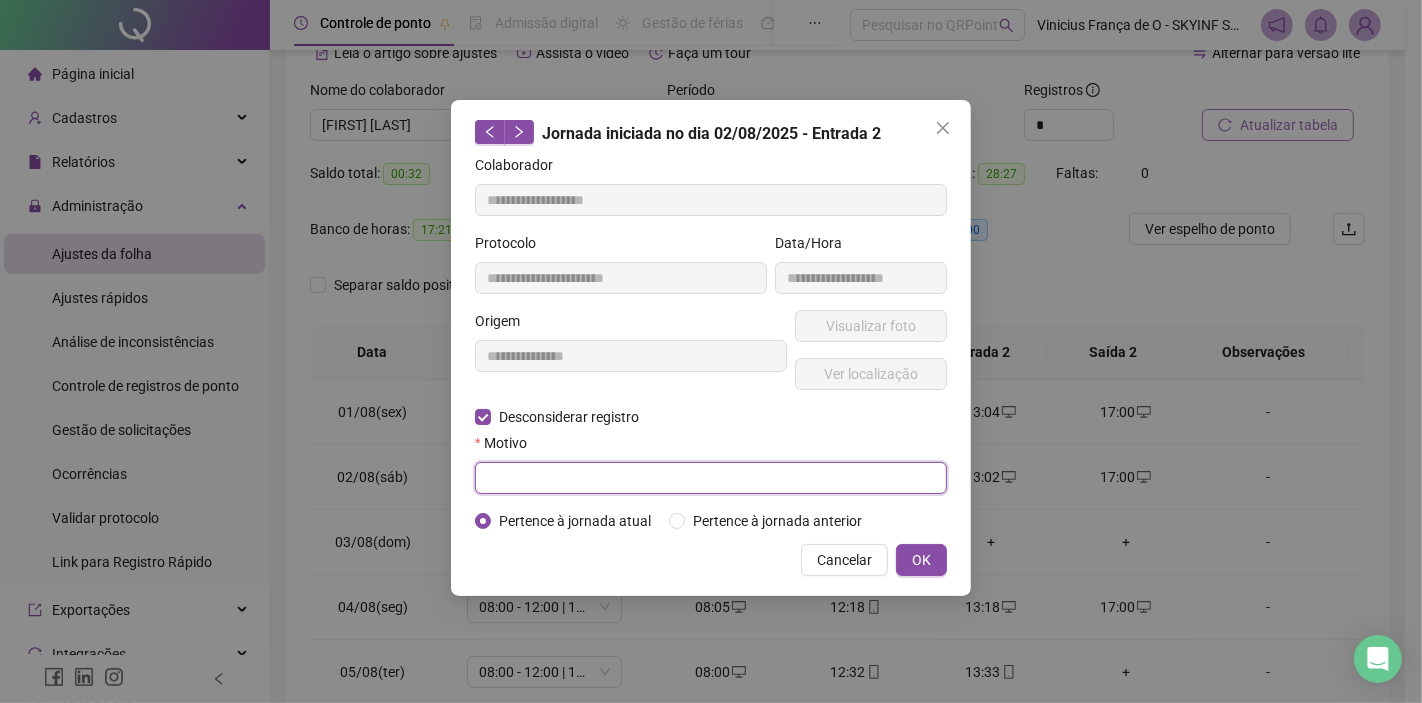 click at bounding box center [711, 478] 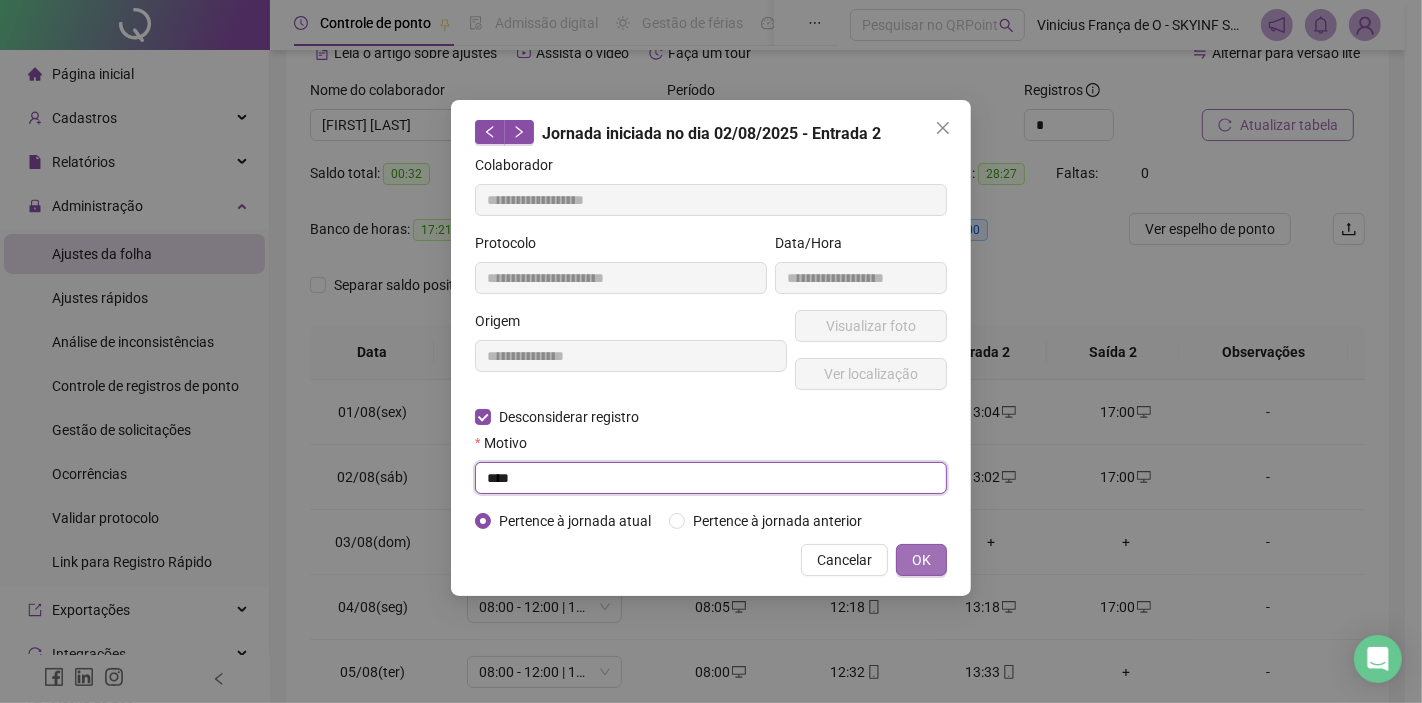type on "****" 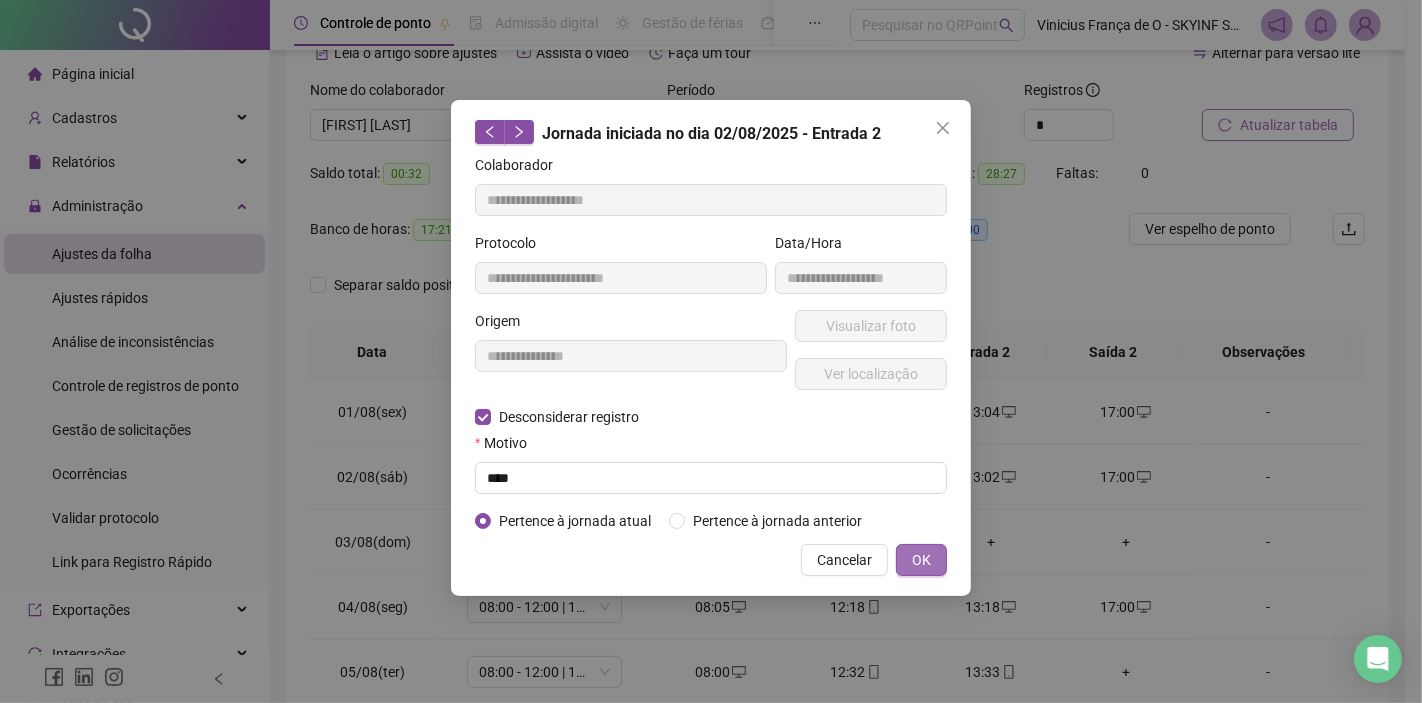 click on "OK" at bounding box center (921, 560) 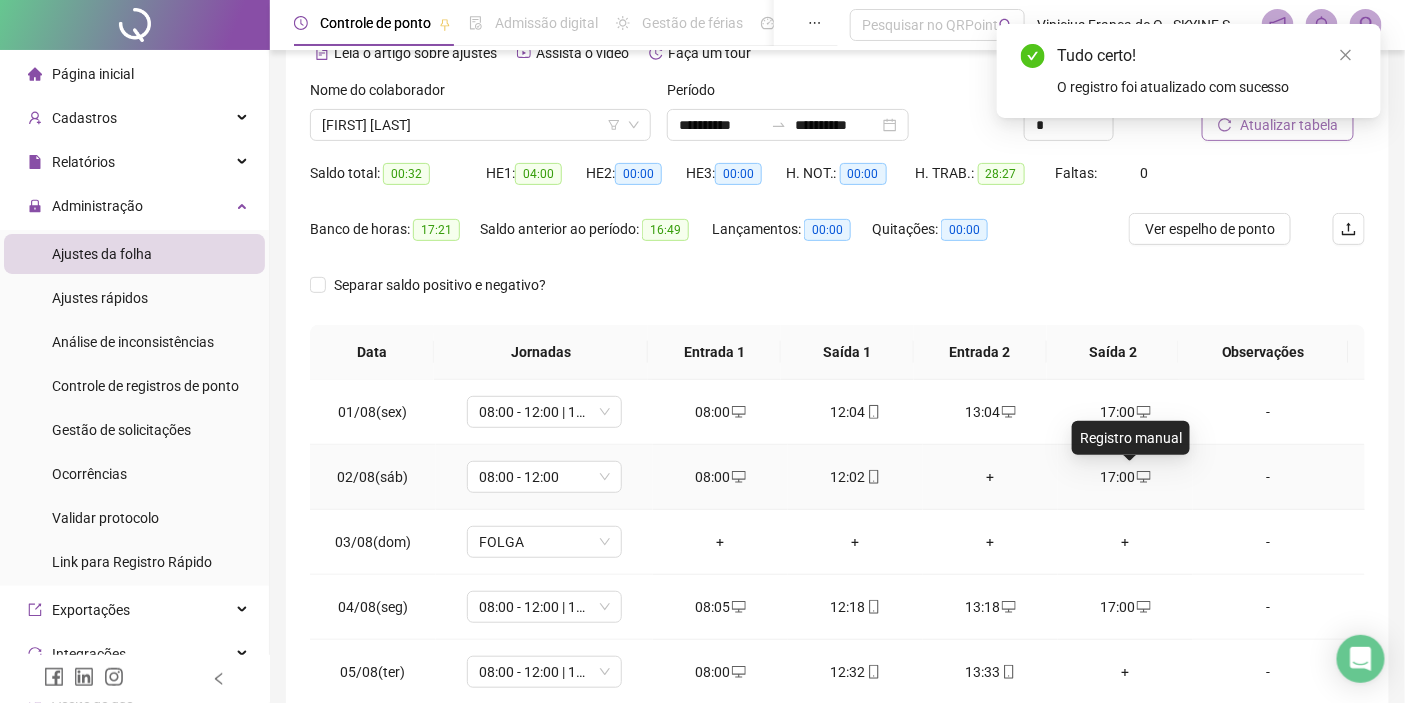 click 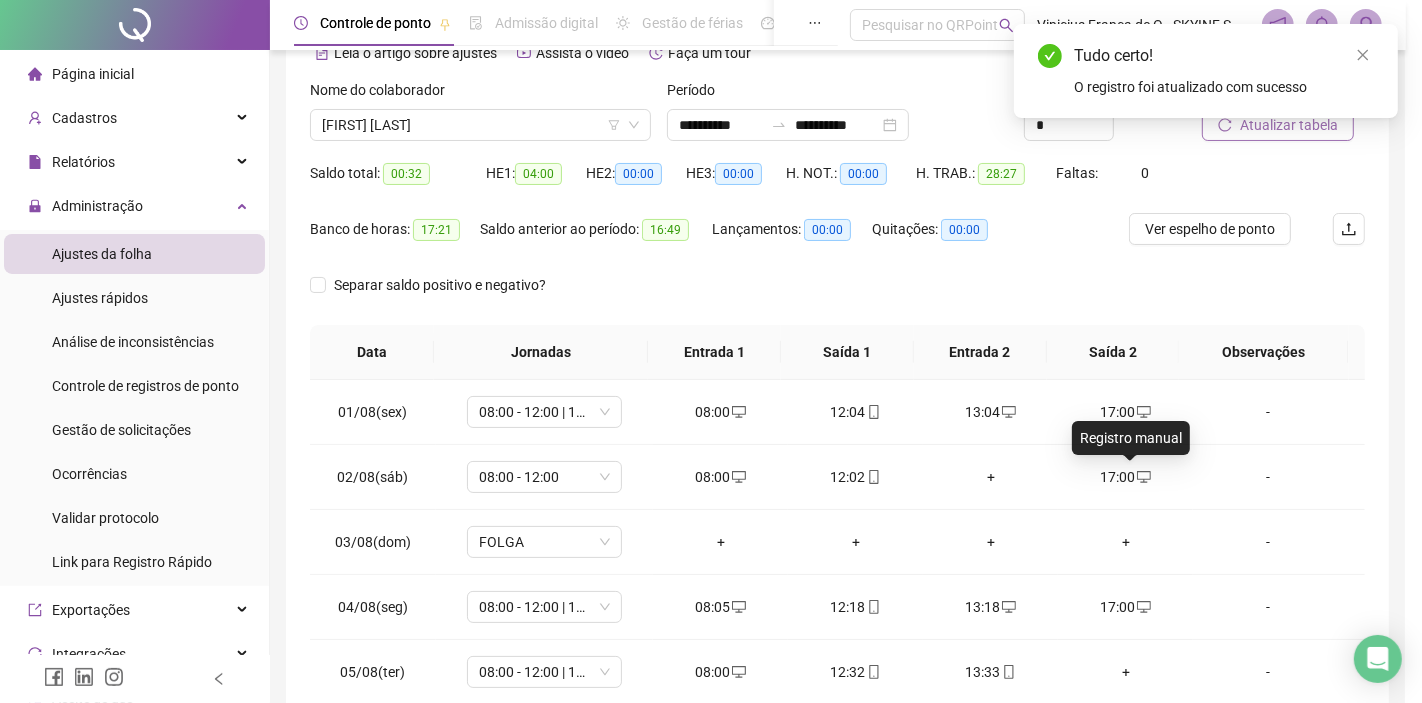 type on "**********" 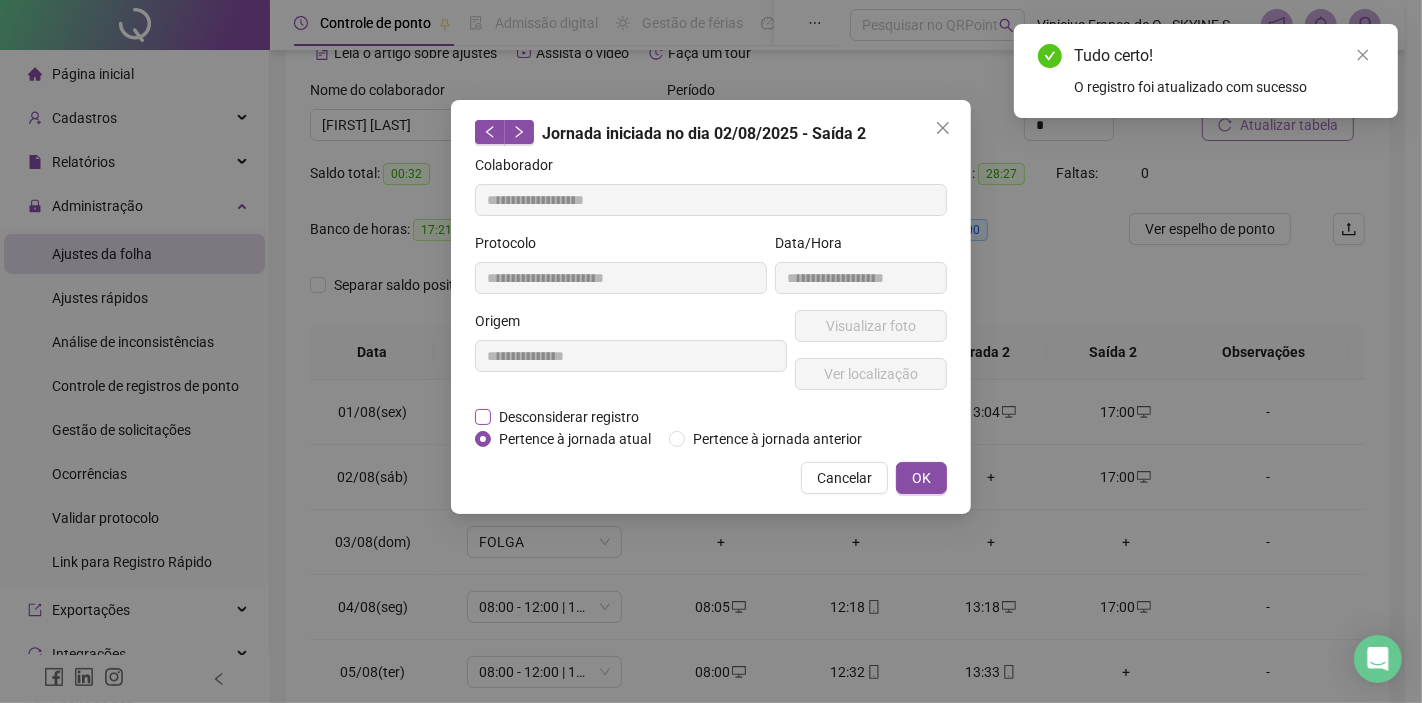 click on "Desconsiderar registro" at bounding box center (569, 417) 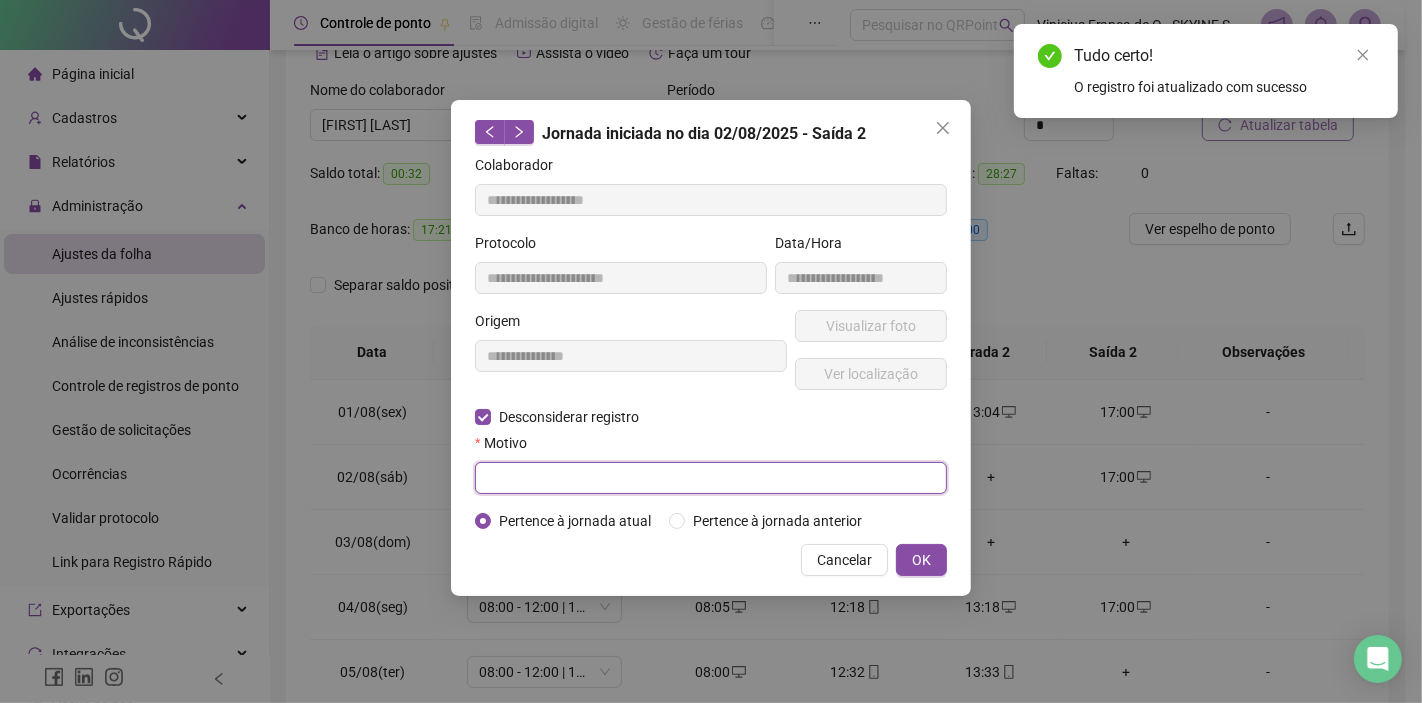 paste on "****" 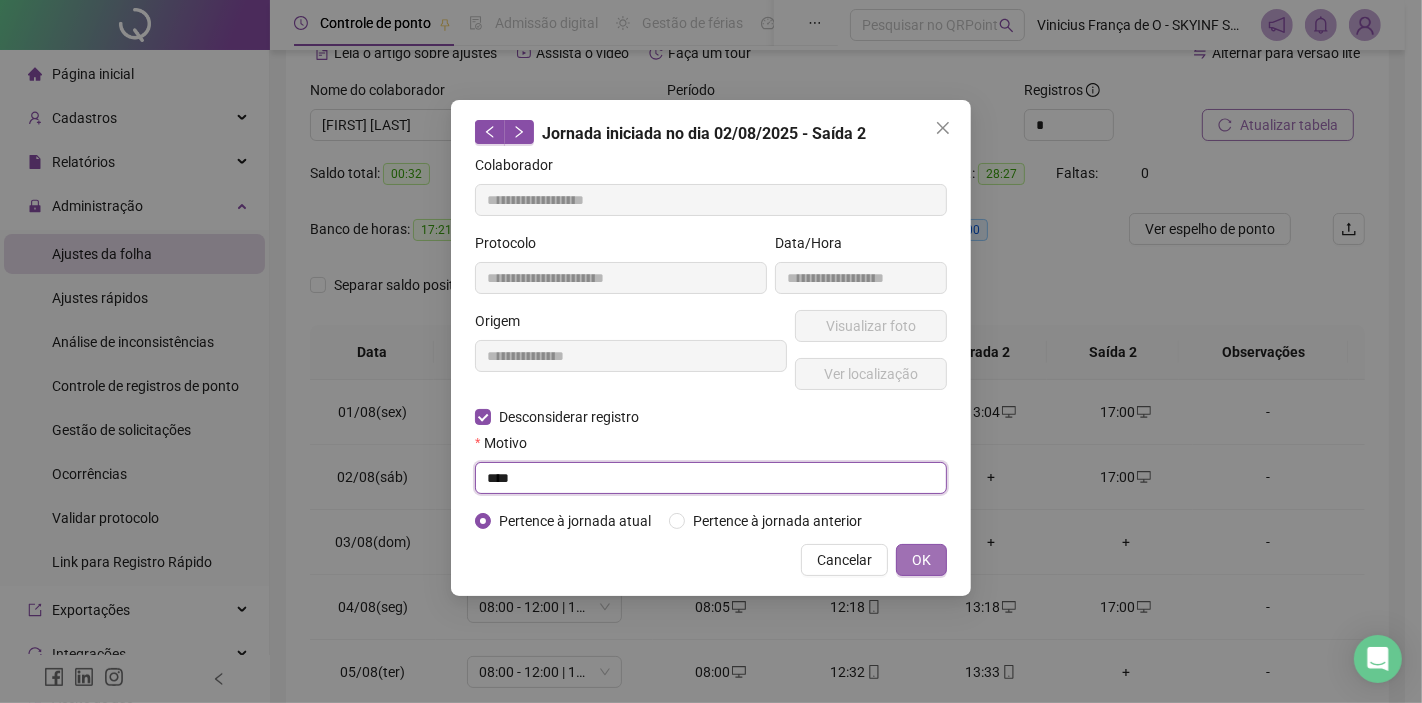 type on "****" 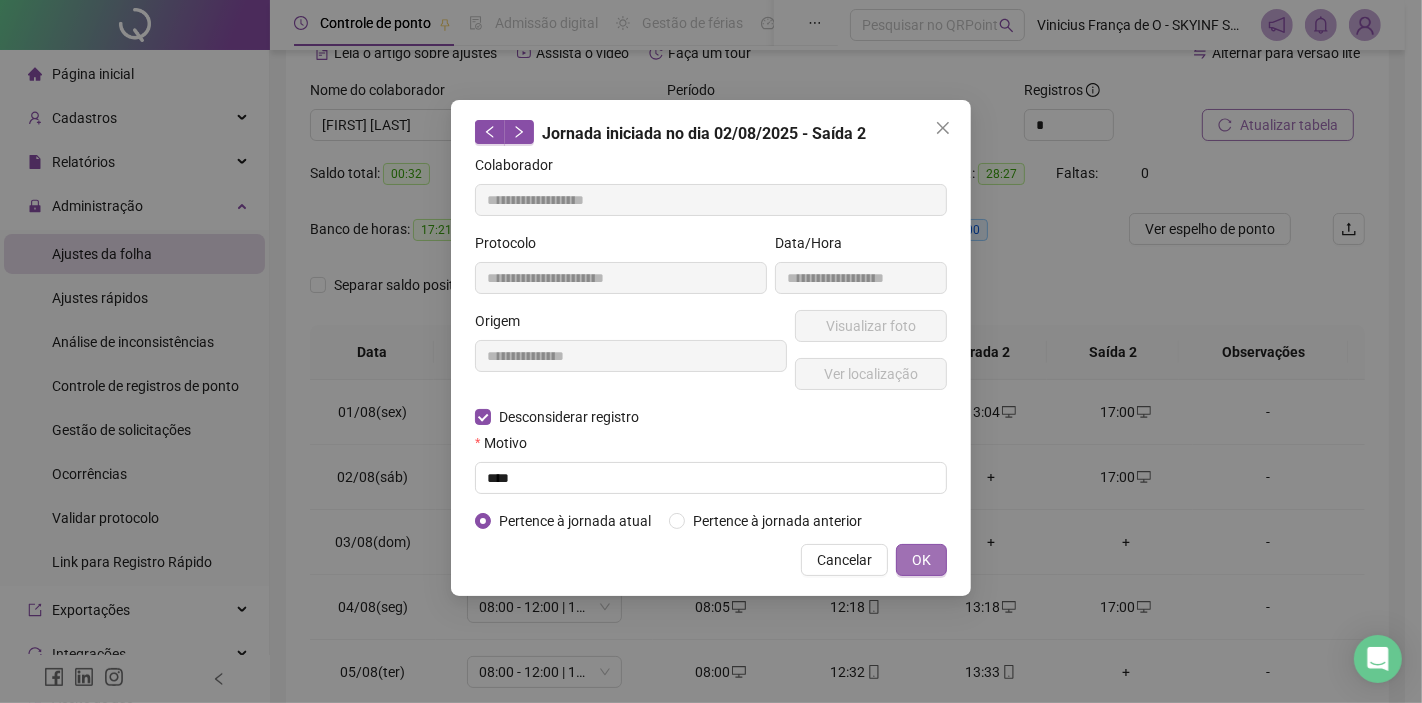 click on "OK" at bounding box center [921, 560] 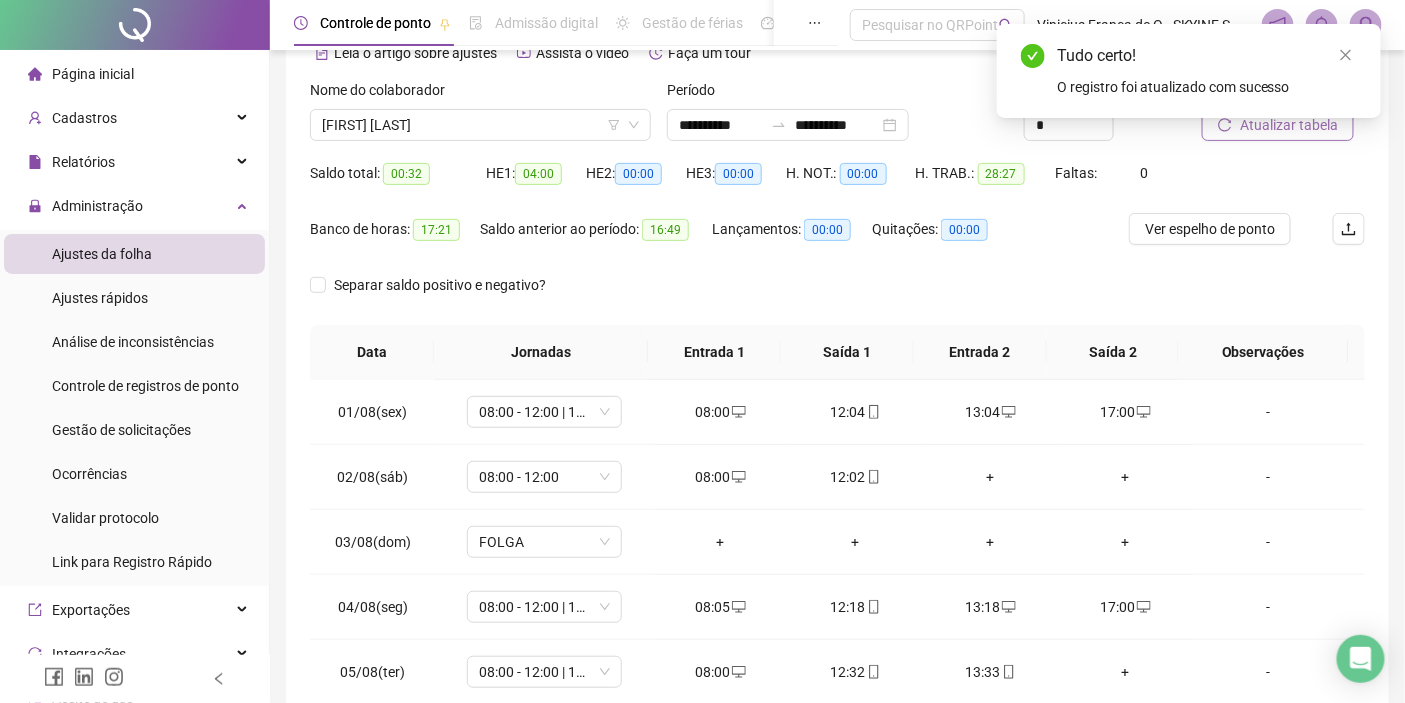 click on "Atualizar tabela" at bounding box center (1289, 125) 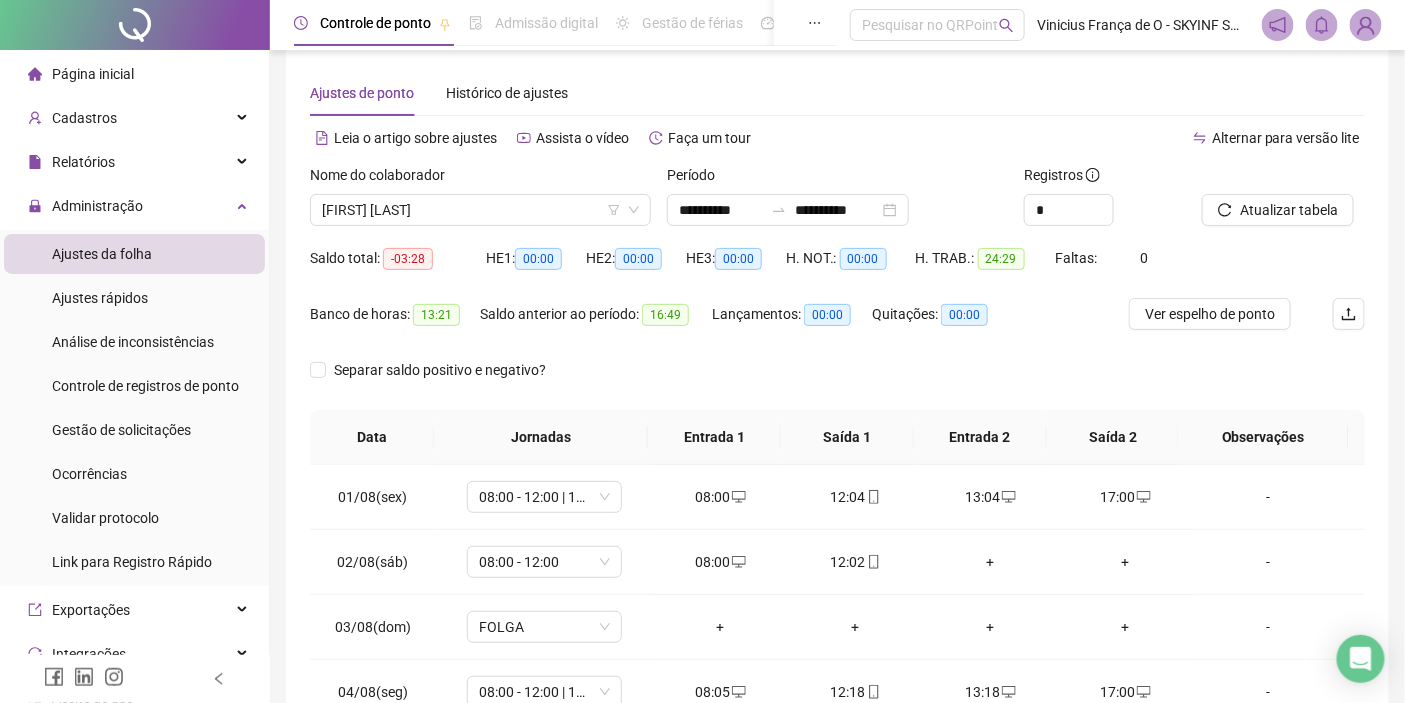 scroll, scrollTop: 0, scrollLeft: 0, axis: both 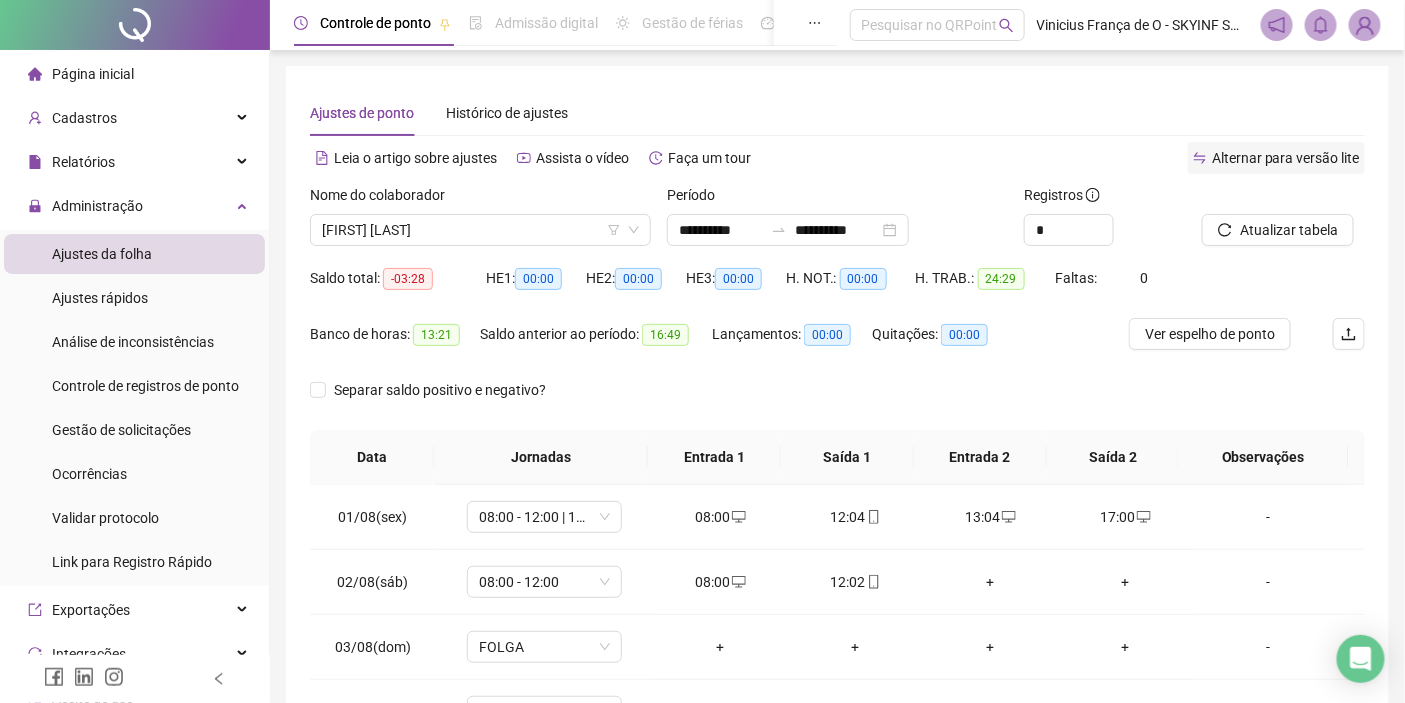 click on "Alternar para versão lite" at bounding box center [1286, 158] 